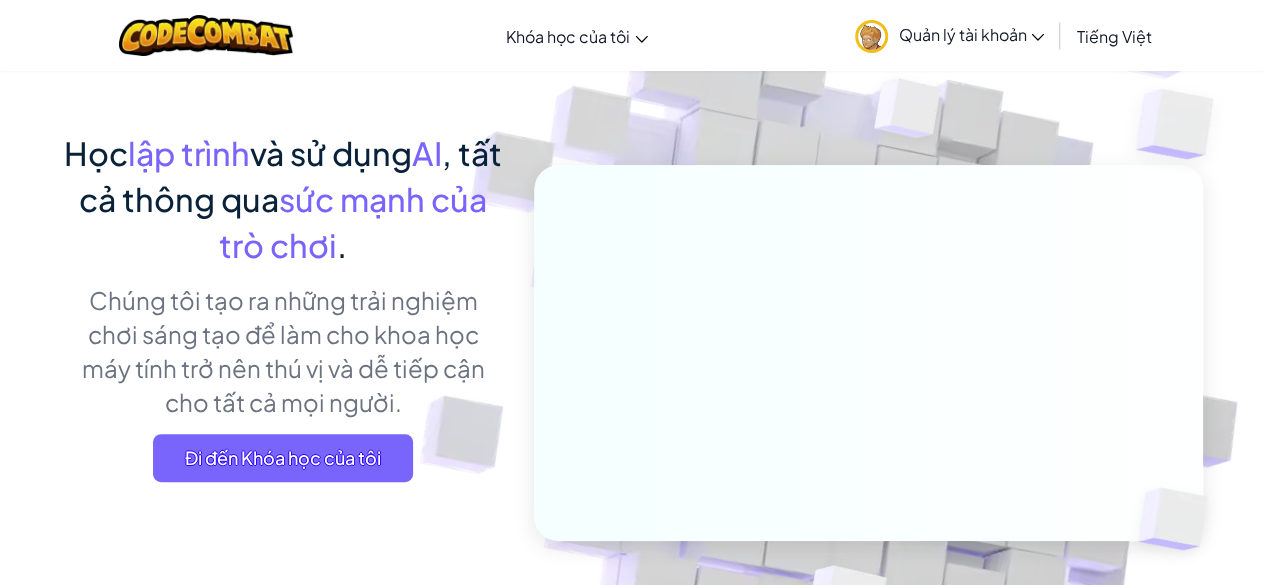 scroll, scrollTop: 200, scrollLeft: 0, axis: vertical 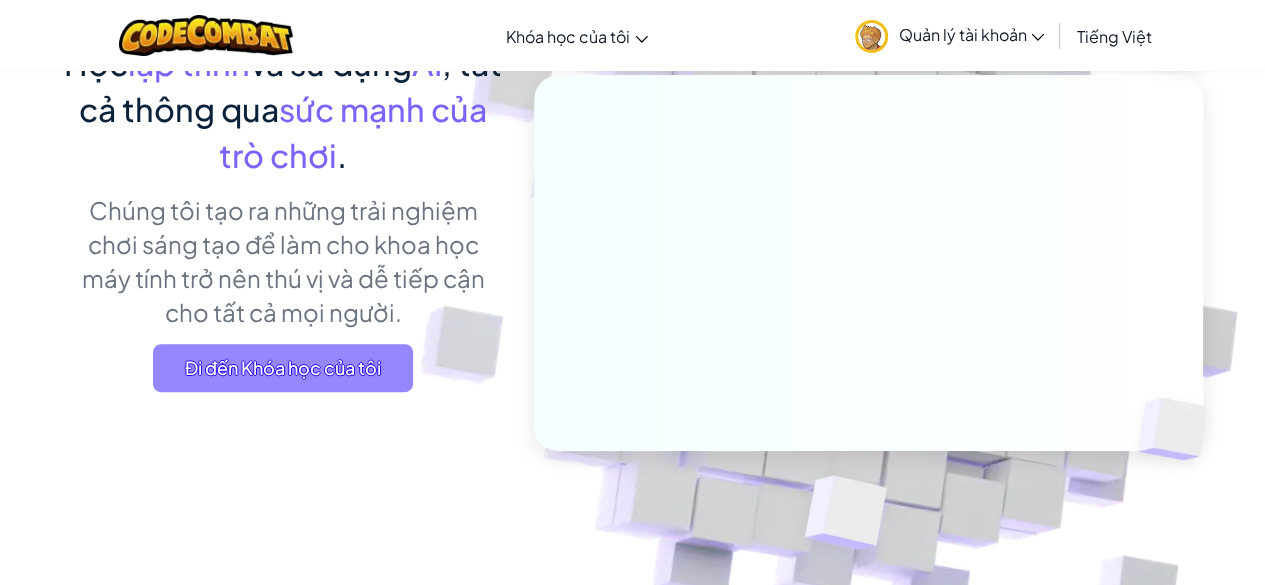 click on "Đi đến Khóa học của tôi" at bounding box center [283, 368] 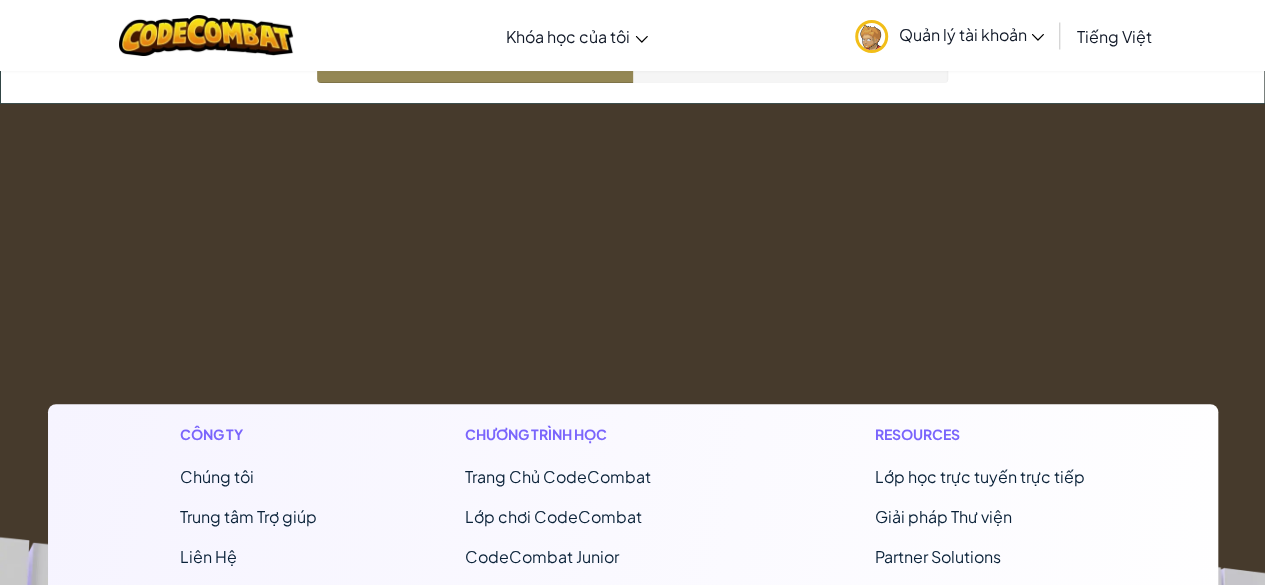 scroll, scrollTop: 0, scrollLeft: 0, axis: both 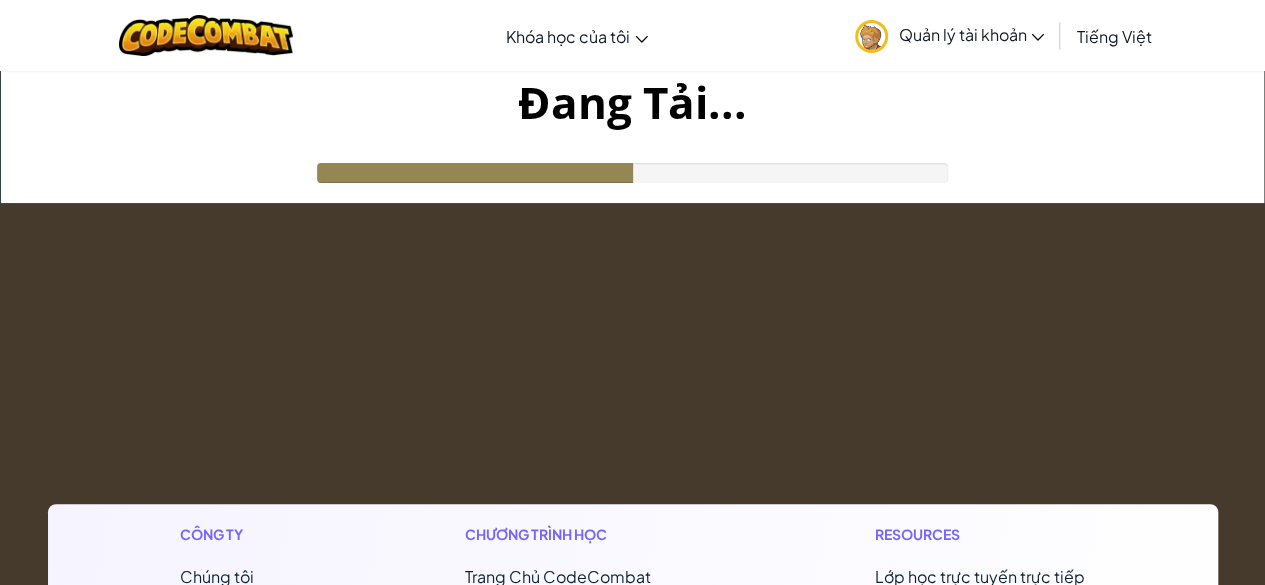 drag, startPoint x: 848, startPoint y: 67, endPoint x: 828, endPoint y: 57, distance: 22.36068 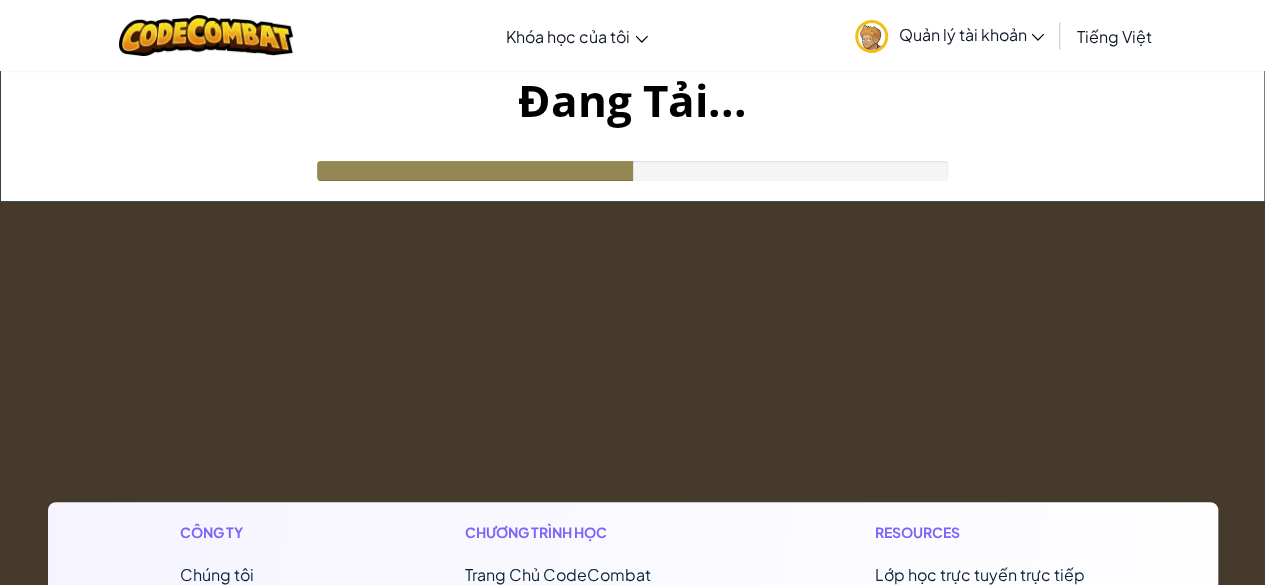 scroll, scrollTop: 0, scrollLeft: 0, axis: both 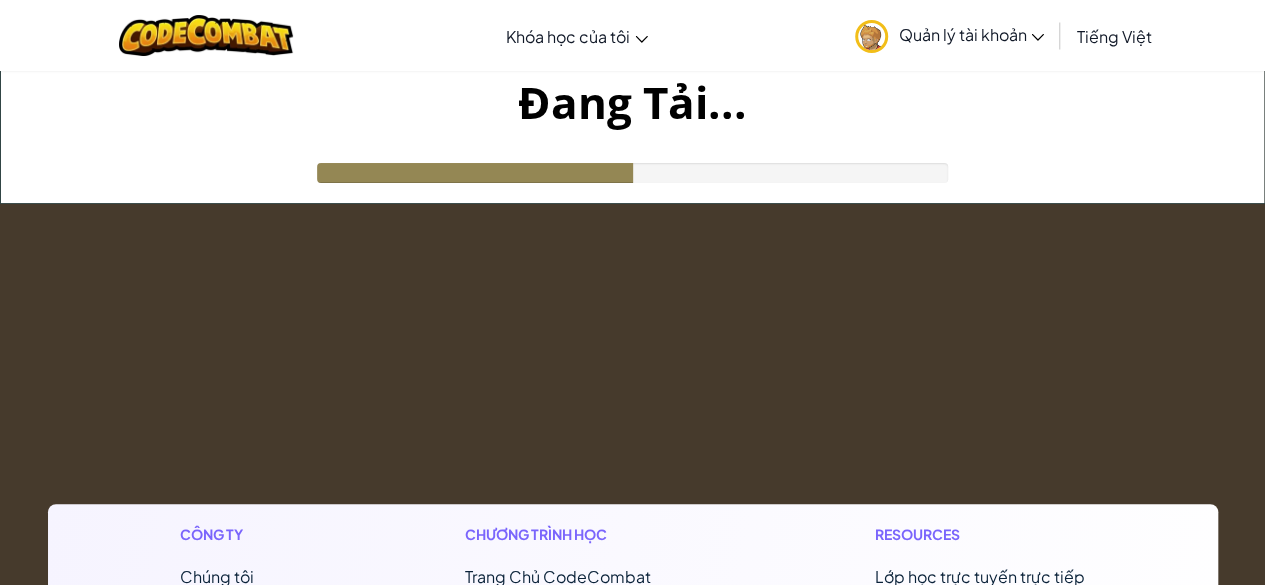 drag, startPoint x: 654, startPoint y: 171, endPoint x: 714, endPoint y: 145, distance: 65.39113 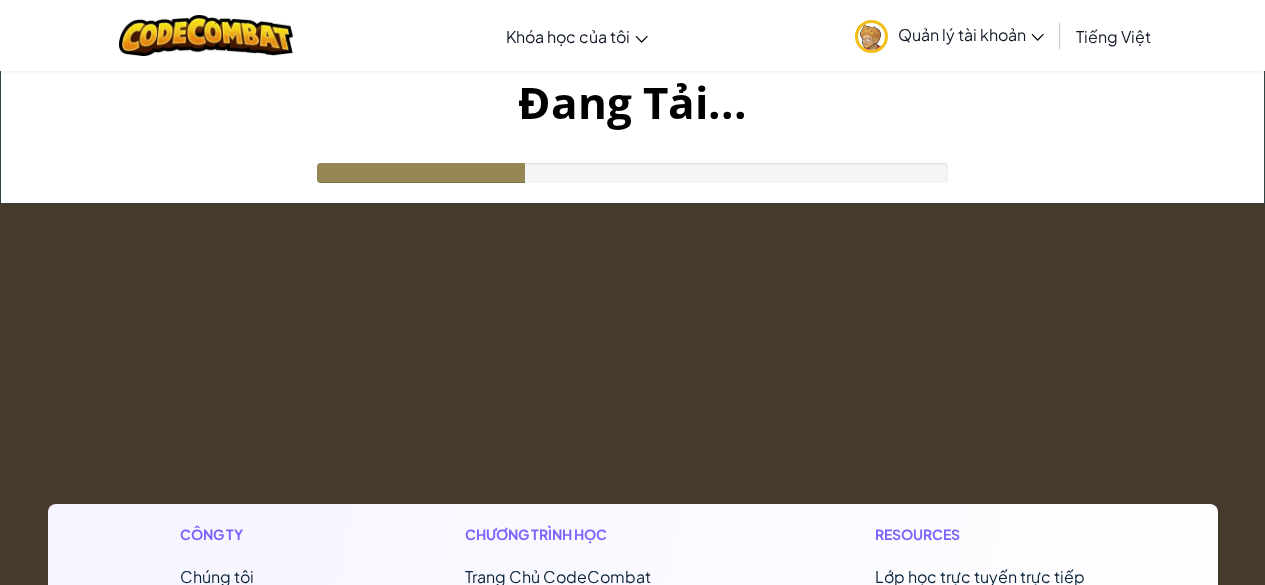 scroll, scrollTop: 0, scrollLeft: 0, axis: both 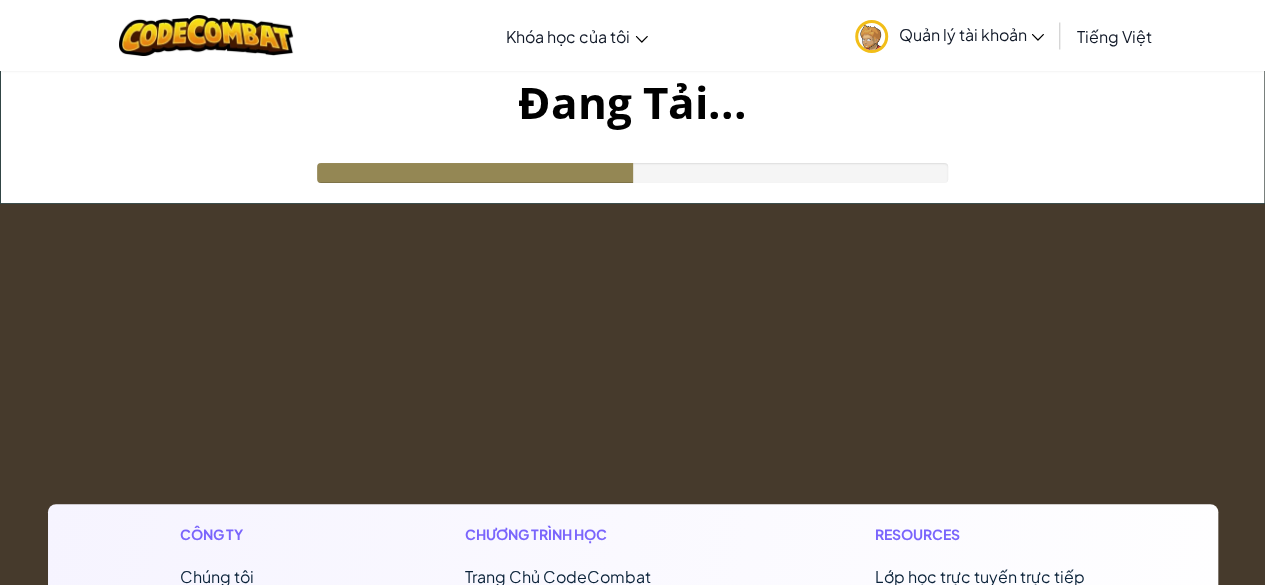 click on "Đang Tải..." at bounding box center (632, 102) 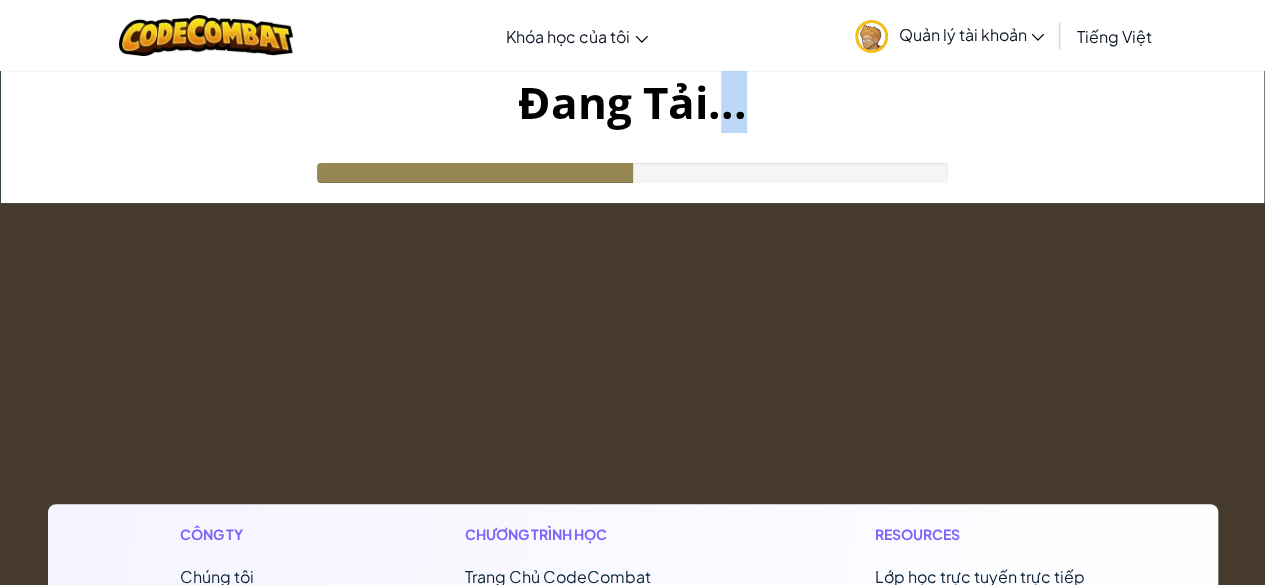 click on "Đang Tải..." at bounding box center (632, 137) 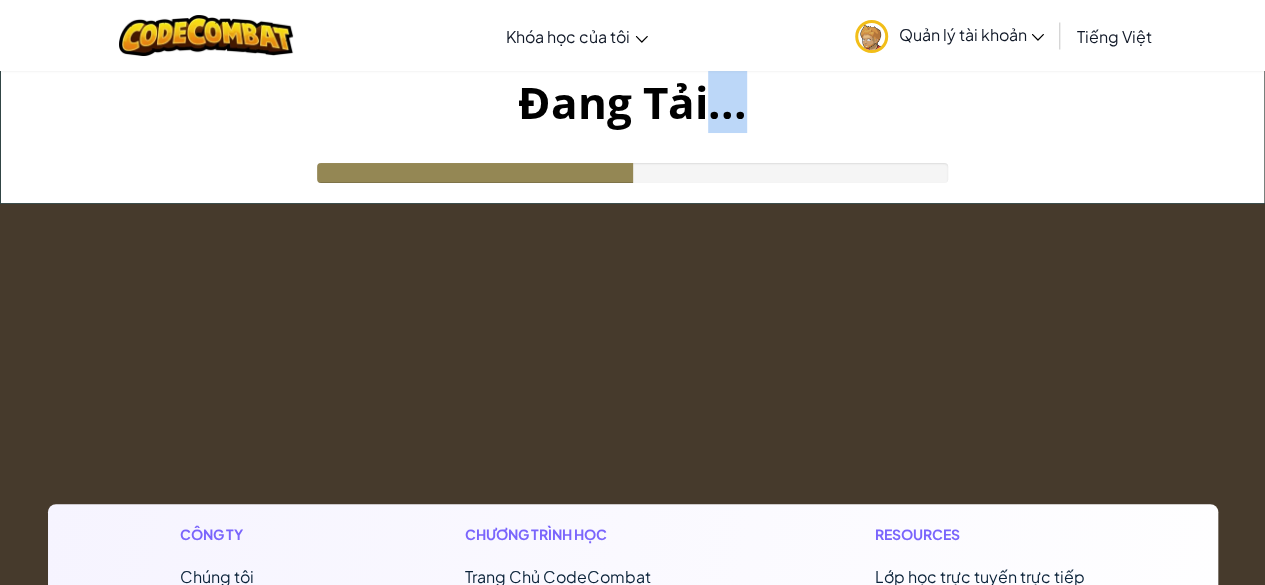 drag, startPoint x: 710, startPoint y: 100, endPoint x: 791, endPoint y: 143, distance: 91.706055 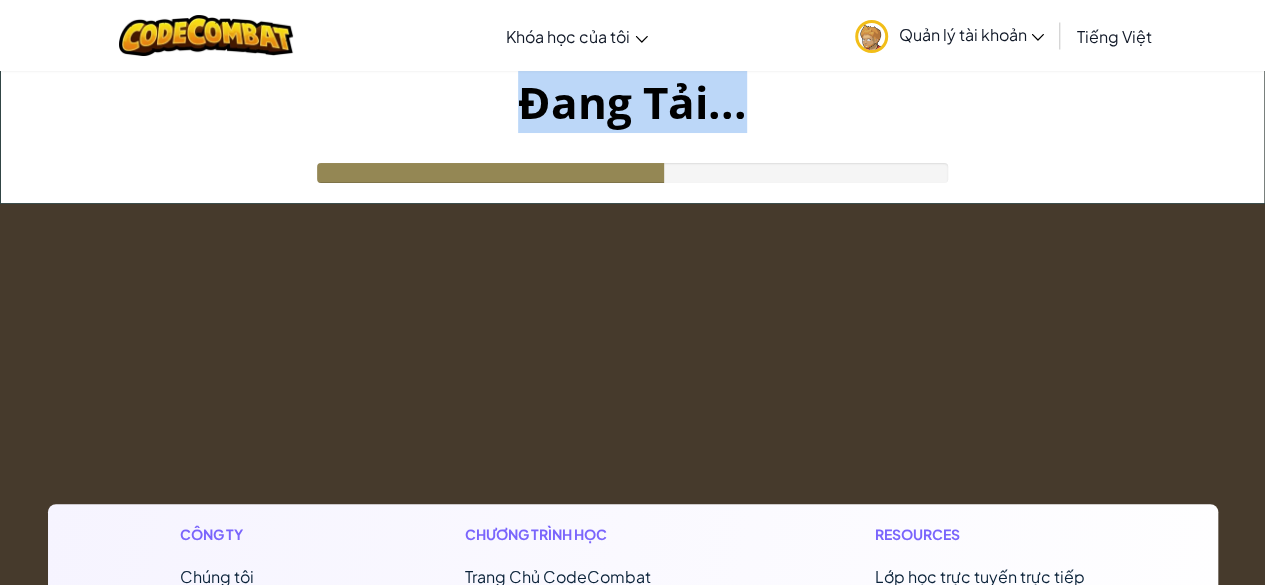 click at bounding box center [490, 173] 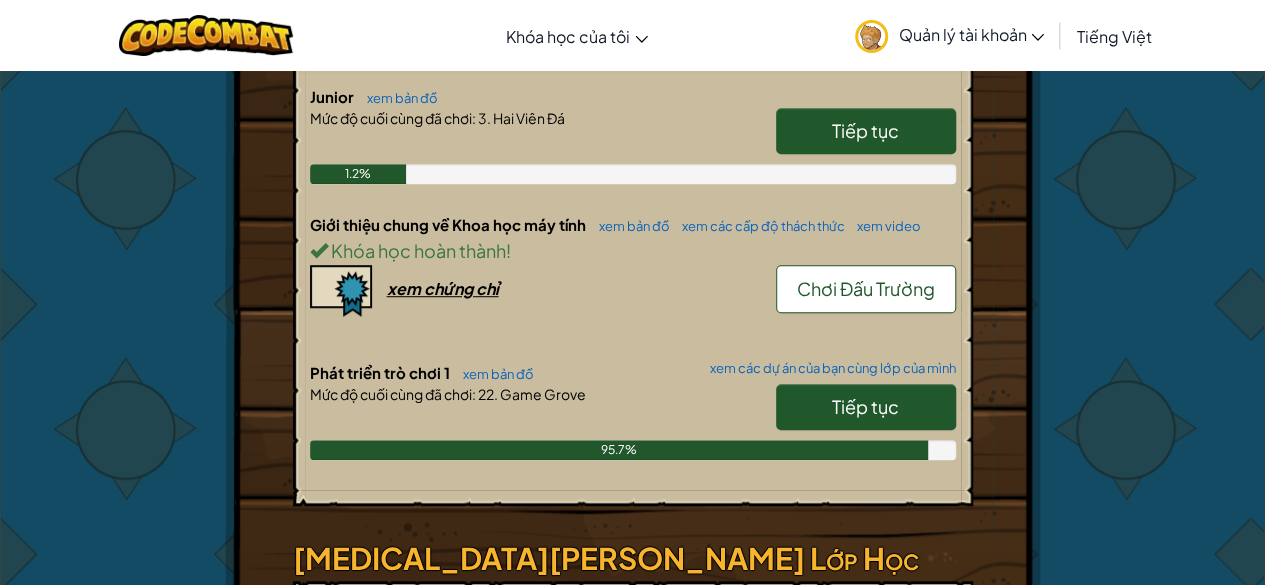 scroll, scrollTop: 616, scrollLeft: 0, axis: vertical 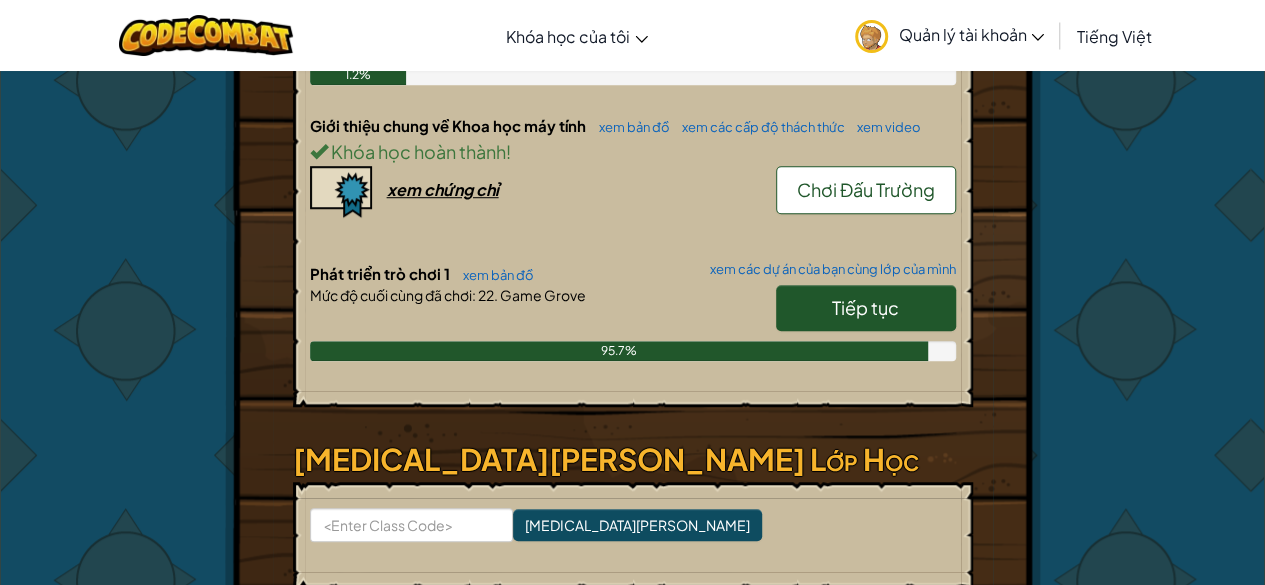 click on "Tiếp tục" at bounding box center [866, 308] 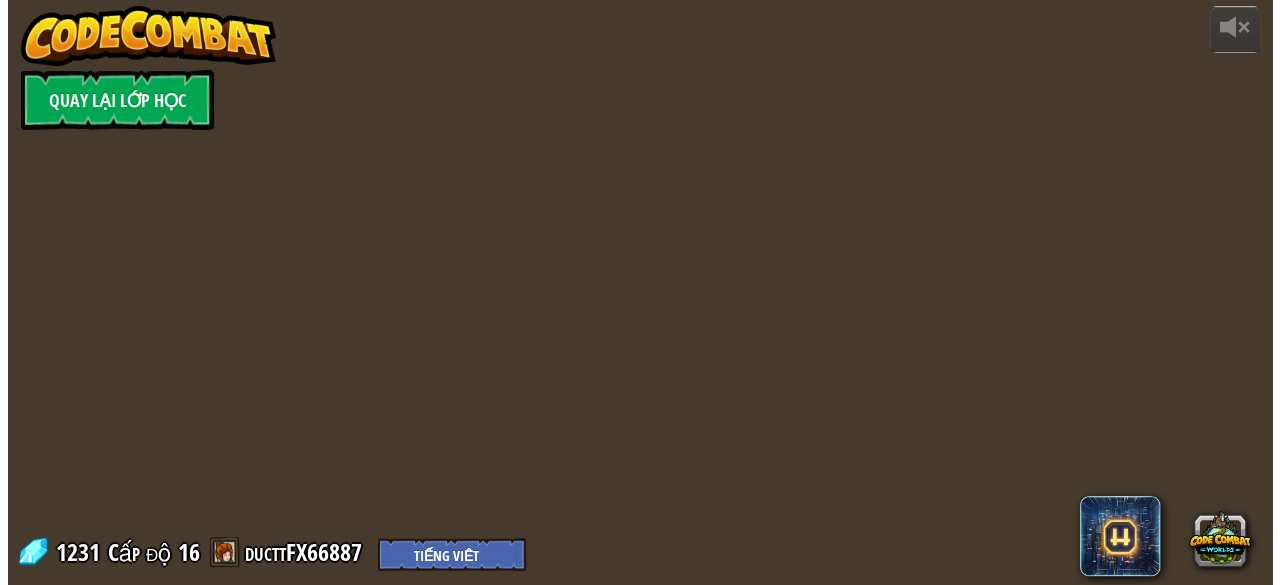 scroll, scrollTop: 0, scrollLeft: 0, axis: both 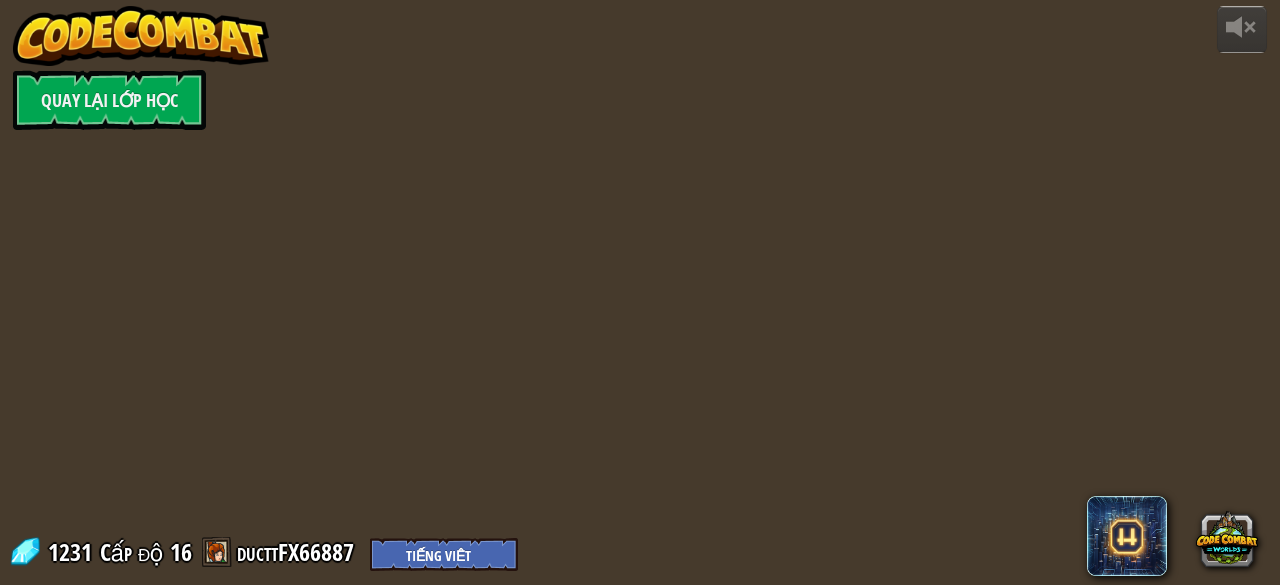 select on "vi" 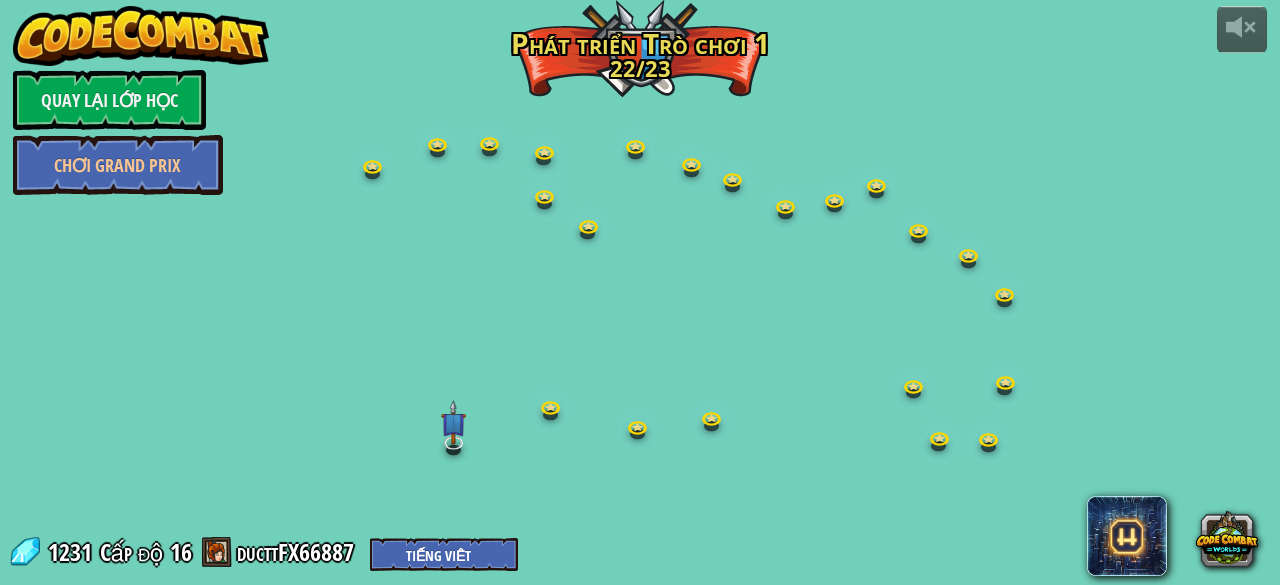 select on "vi" 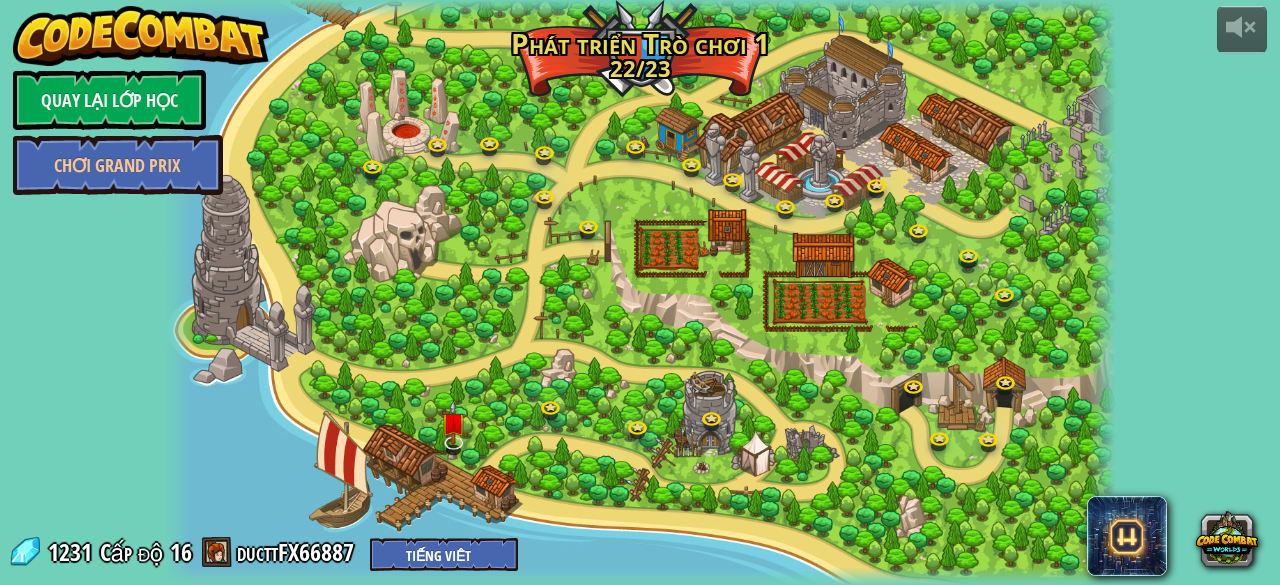 select on "vi" 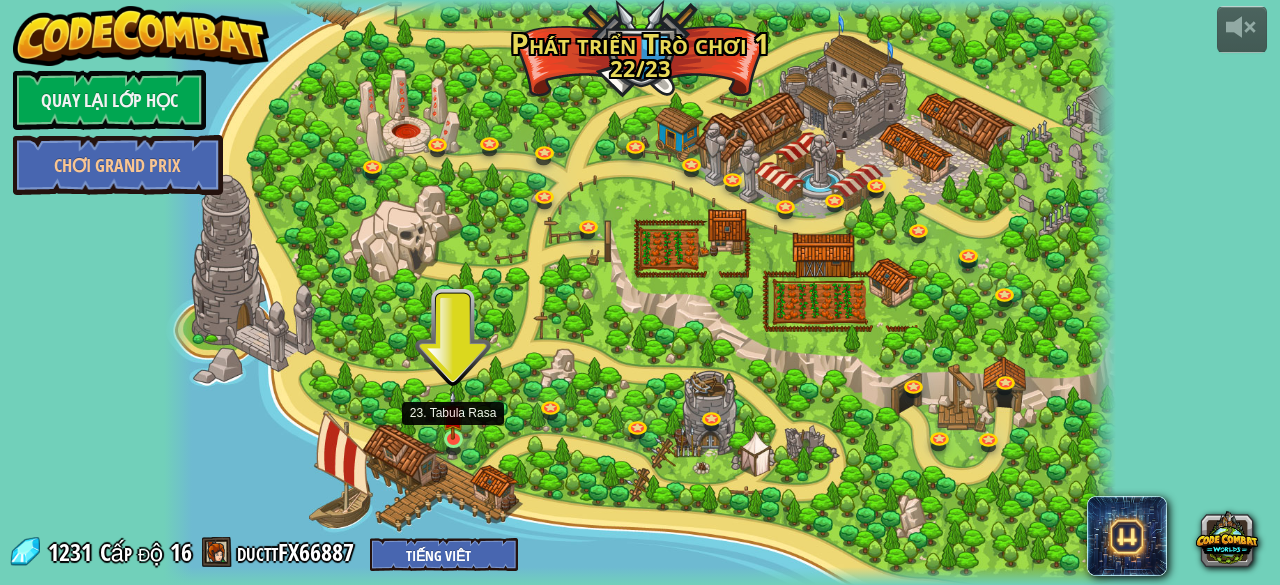 click at bounding box center [453, 415] 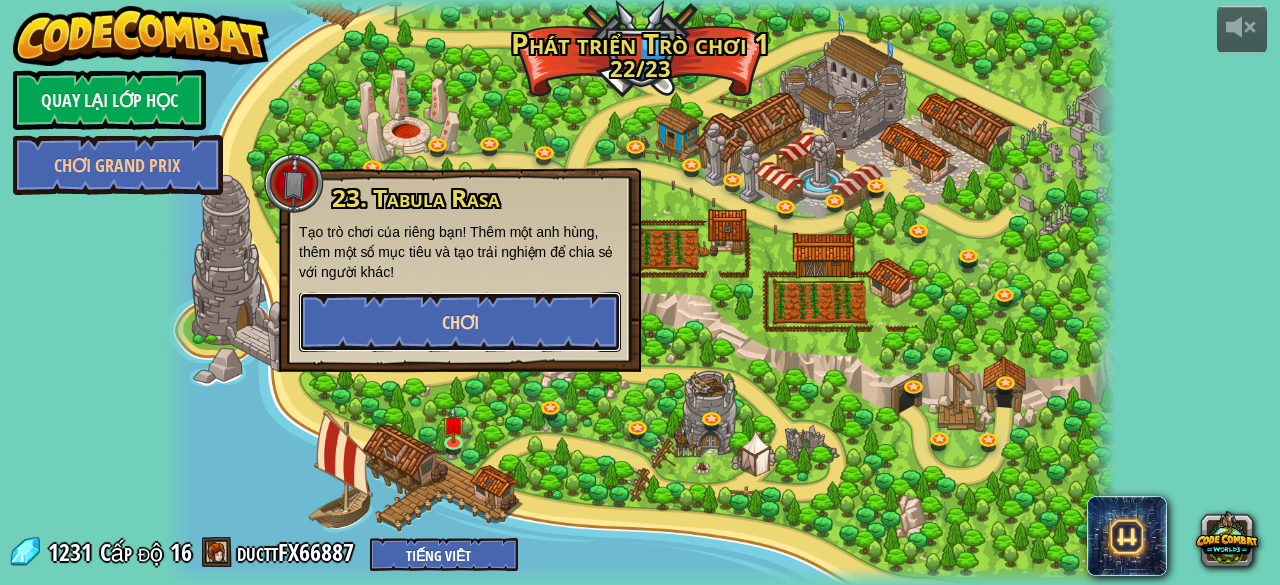 click on "Chơi" at bounding box center (460, 322) 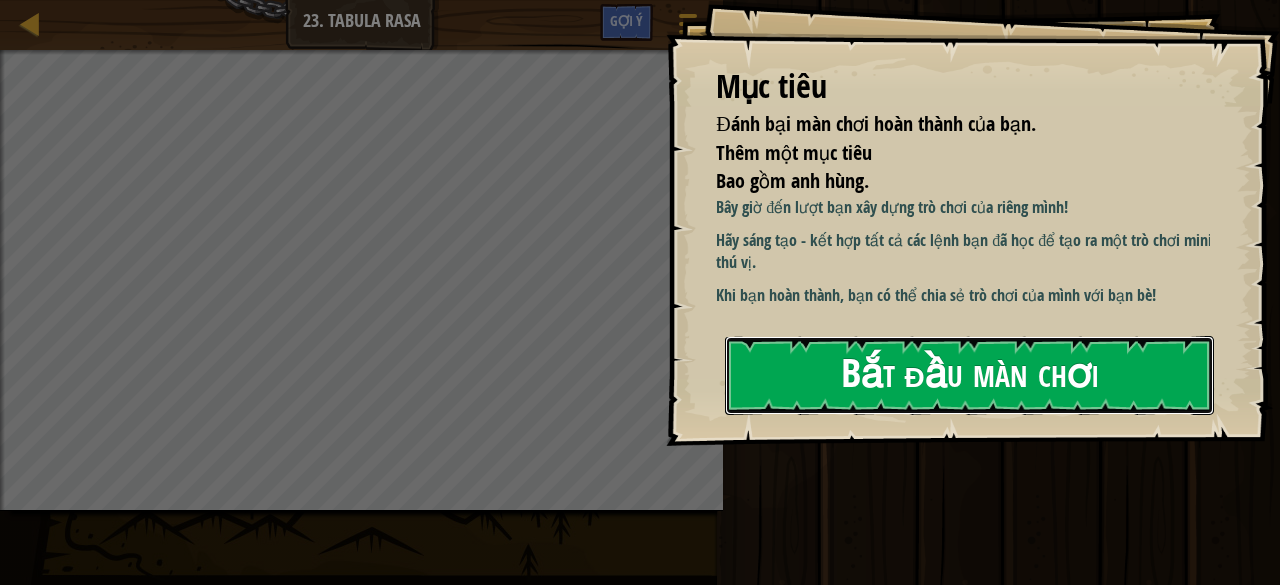click on "Bắt đầu màn chơi" at bounding box center [969, 375] 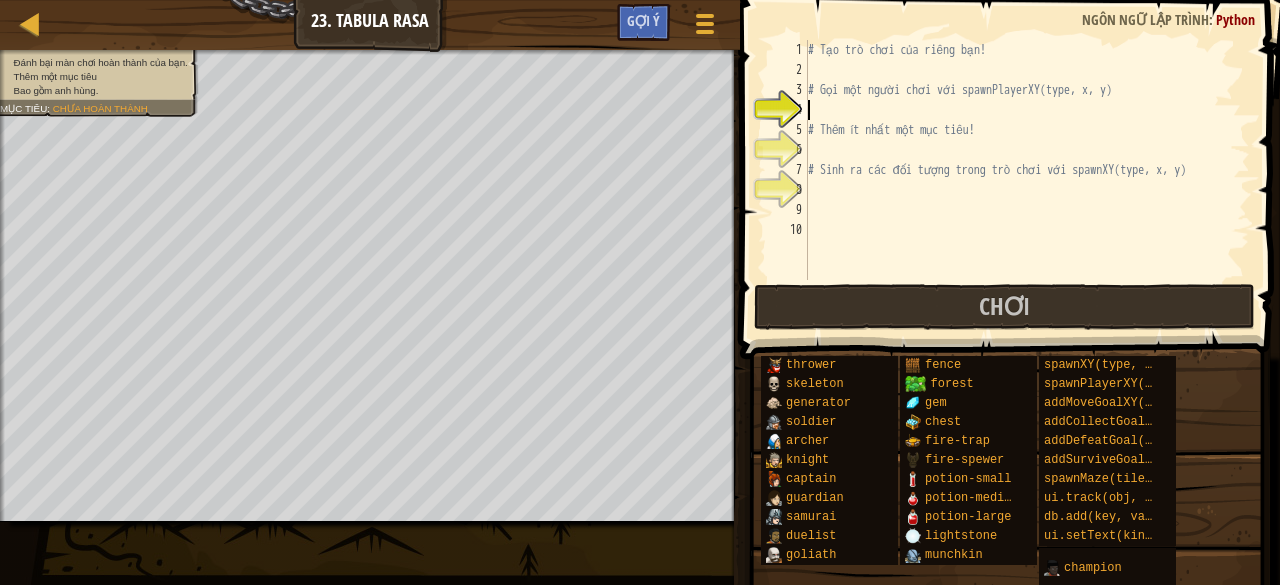 click on "# Tạo trò chơi của riêng bạn! # Gọi một người chơi với spawnPlayerXY(type, x, y) # Thêm ít nhất một mục tiêu! # Sinh ra các đối tượng trong trò chơi với spawnXY(type, x, y)" at bounding box center [1027, 180] 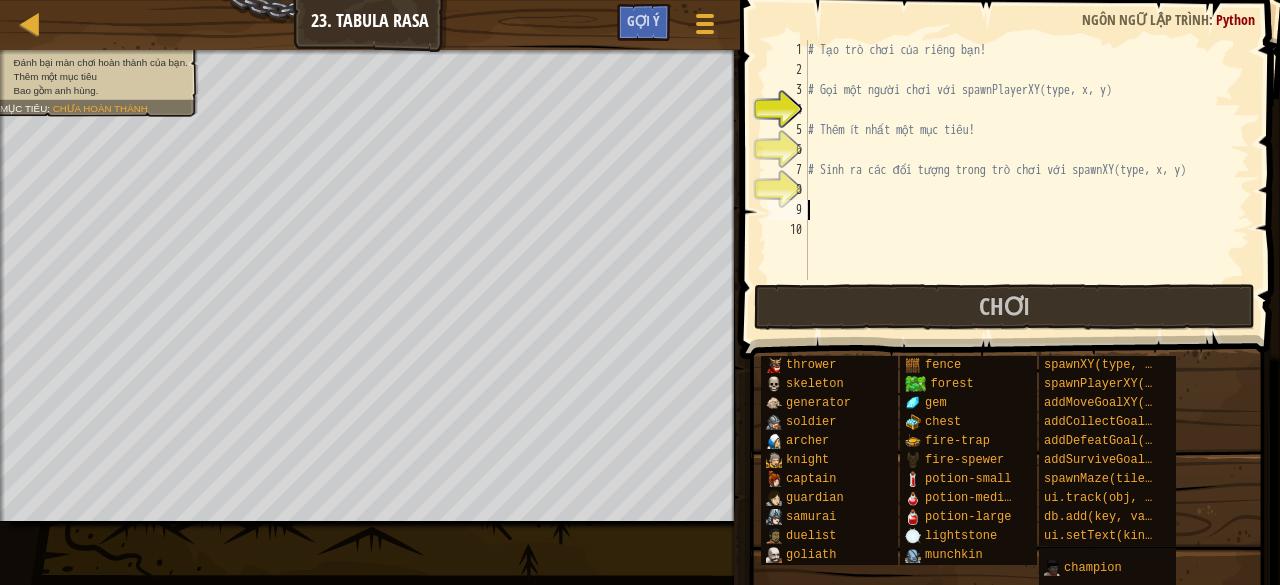 click on "# Tạo trò chơi của riêng bạn! # Gọi một người chơi với spawnPlayerXY(type, x, y) # Thêm ít nhất một mục tiêu! # Sinh ra các đối tượng trong trò chơi với spawnXY(type, x, y)" at bounding box center [1027, 180] 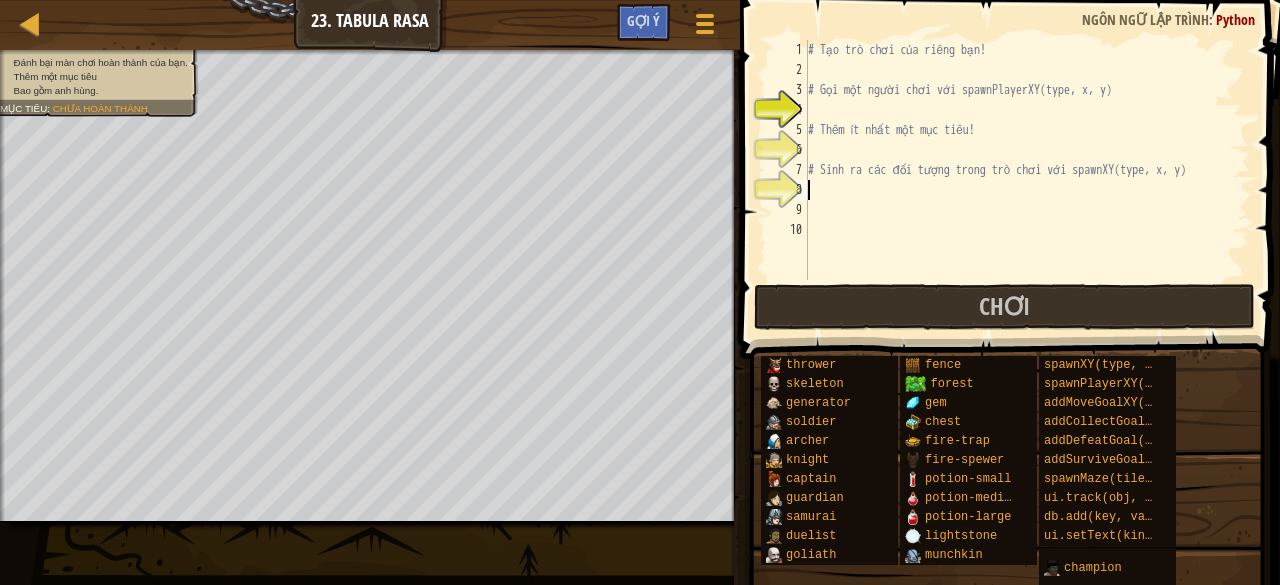 click on "Bản đồ Phát triển trò [PERSON_NAME] 1 23. Tabula Rasa Tuỳ [PERSON_NAME] Gợi ý" at bounding box center [370, 25] 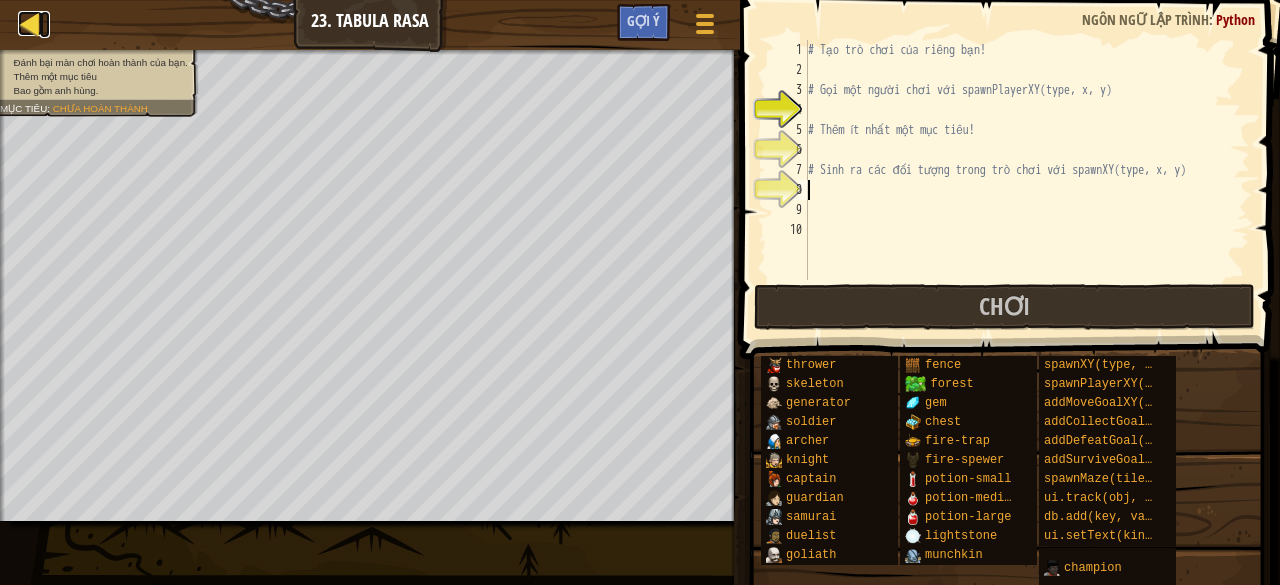 click at bounding box center (30, 23) 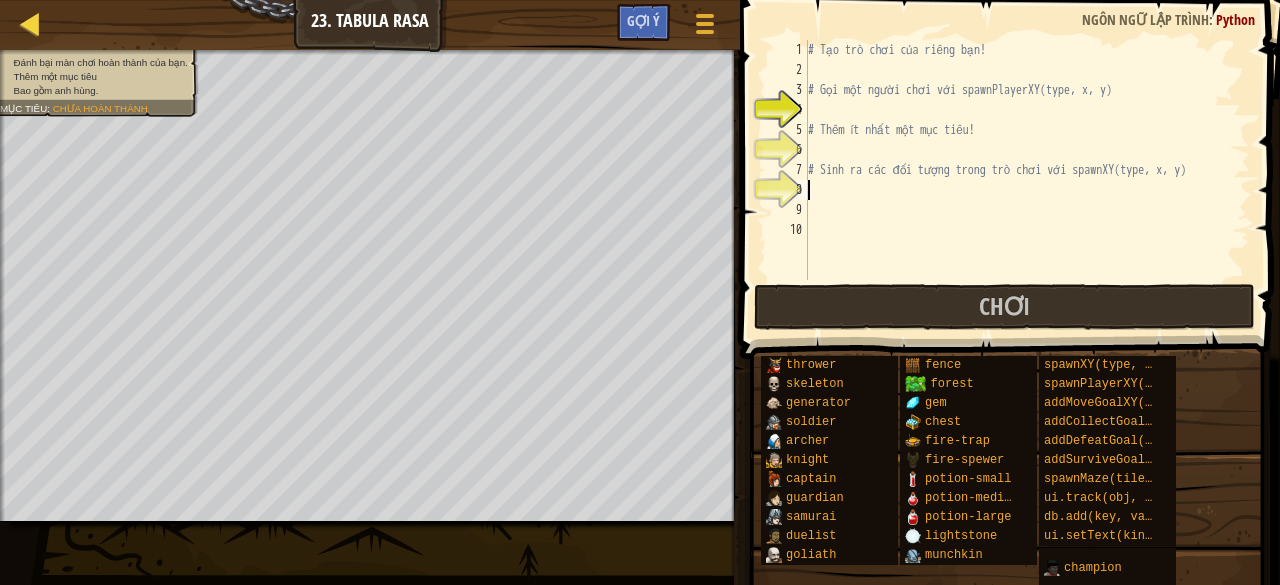 select on "vi" 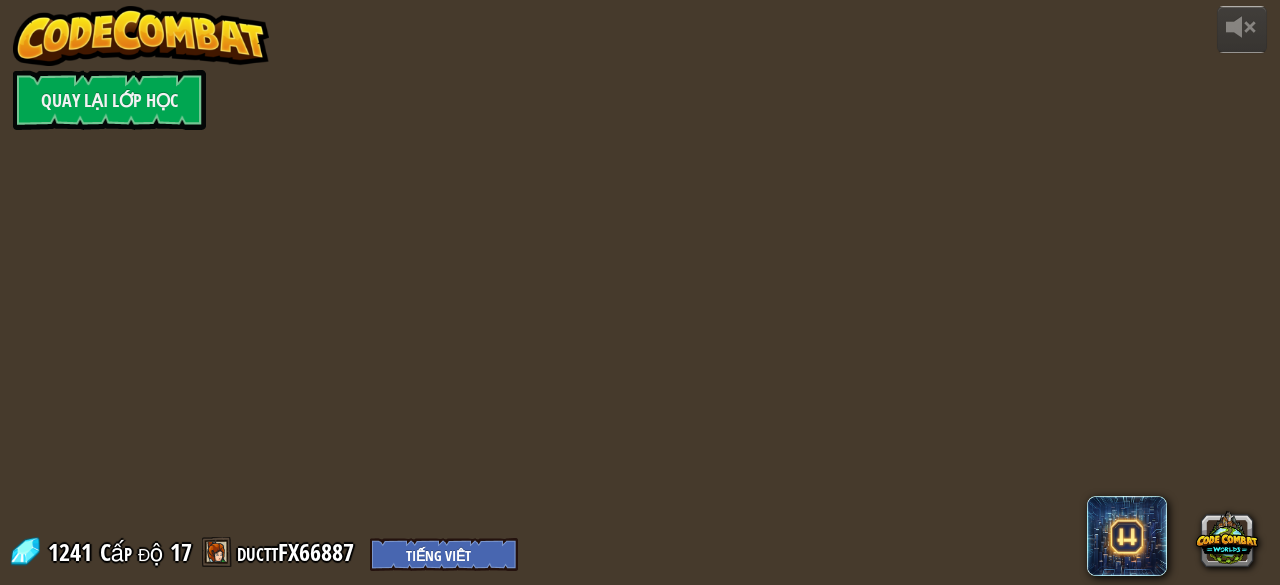 select on "vi" 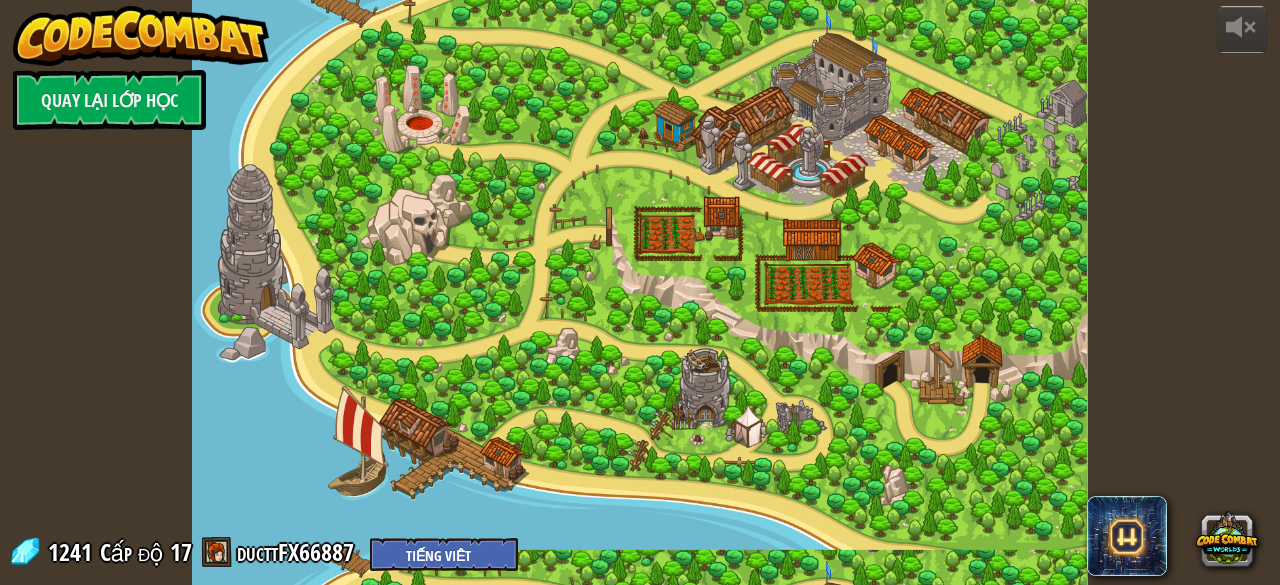 select on "vi" 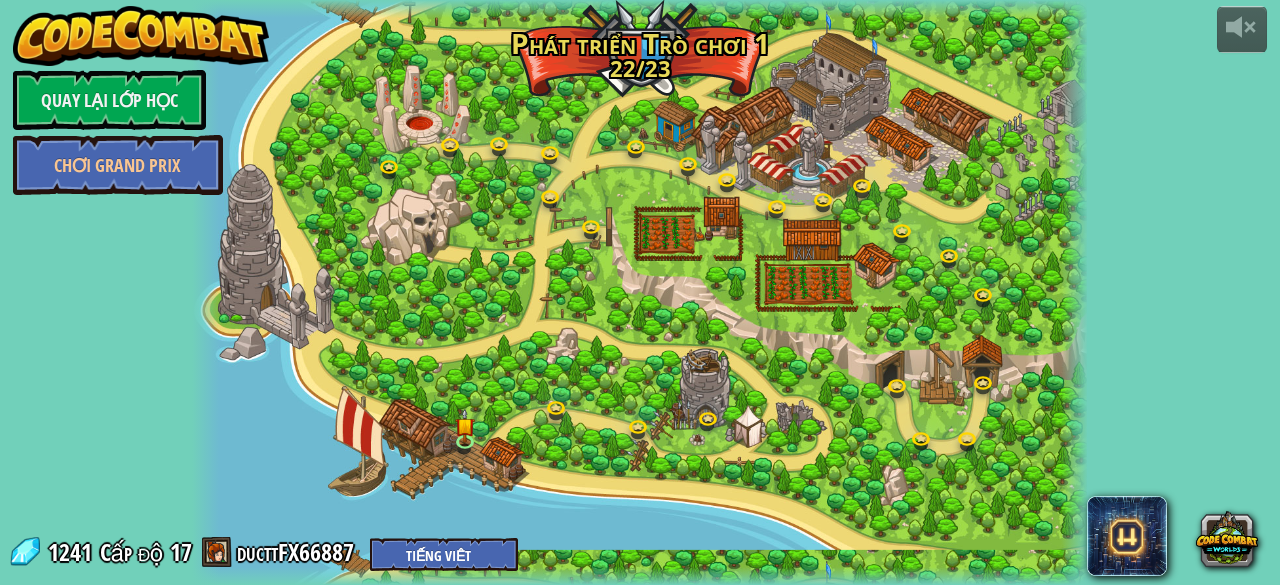 select on "vi" 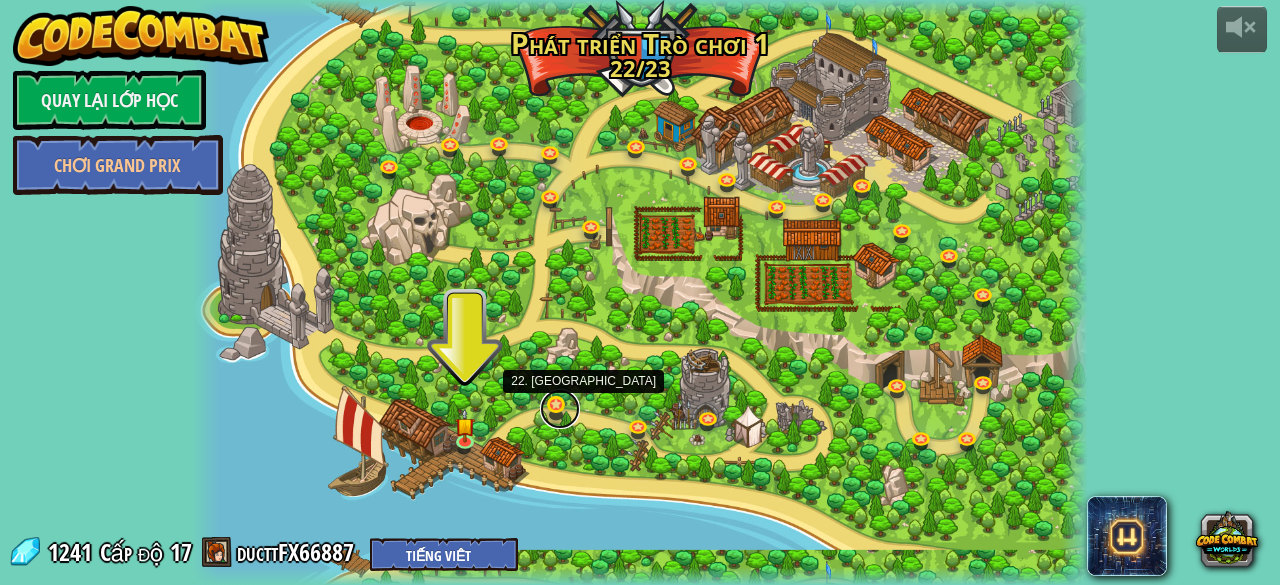 click at bounding box center (560, 409) 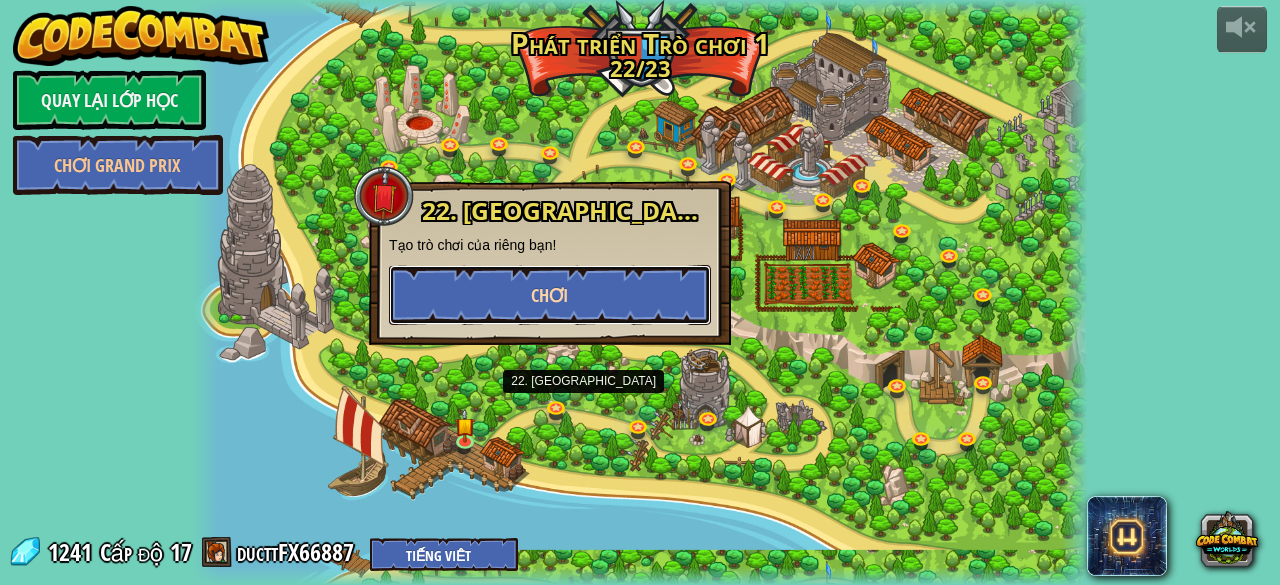 click on "Chơi" at bounding box center [550, 295] 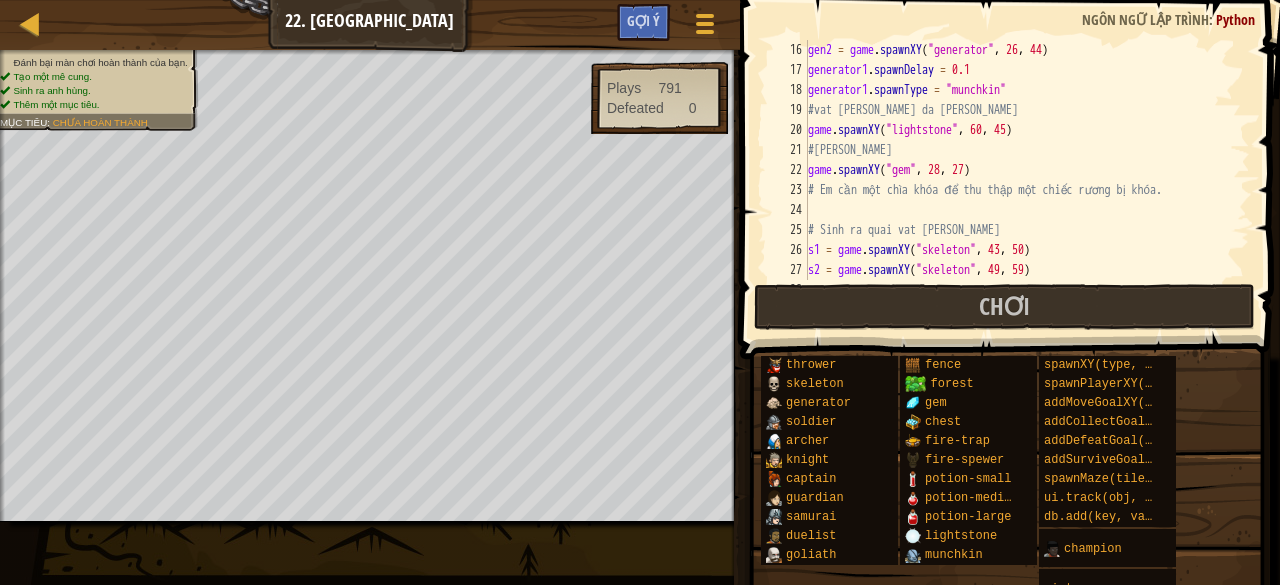 scroll, scrollTop: 300, scrollLeft: 0, axis: vertical 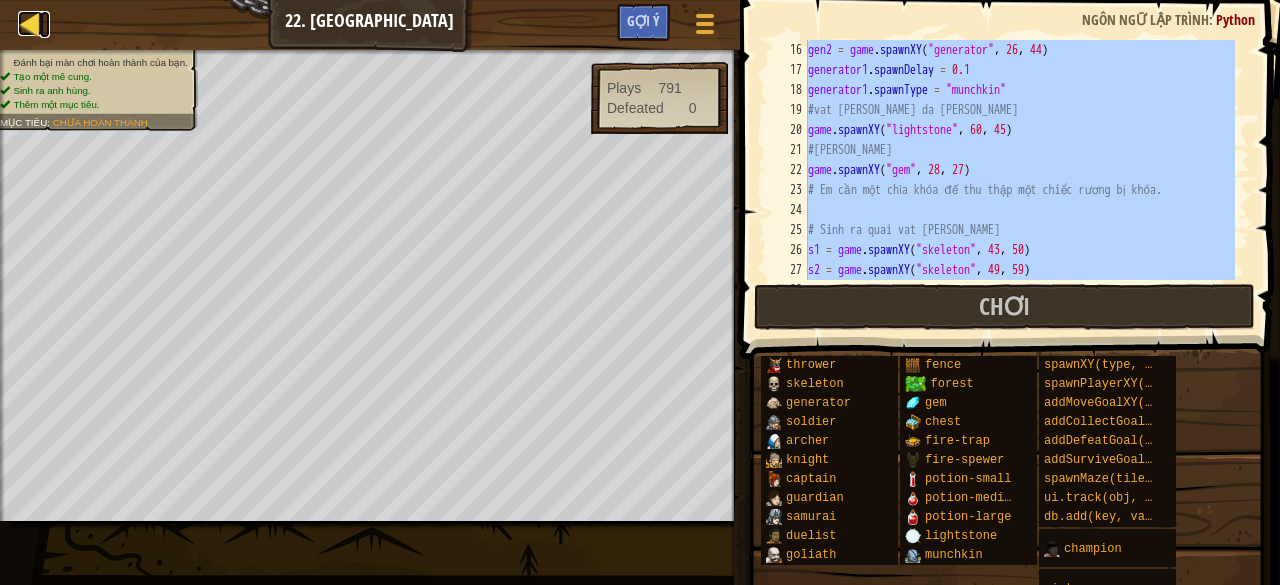 click at bounding box center [30, 23] 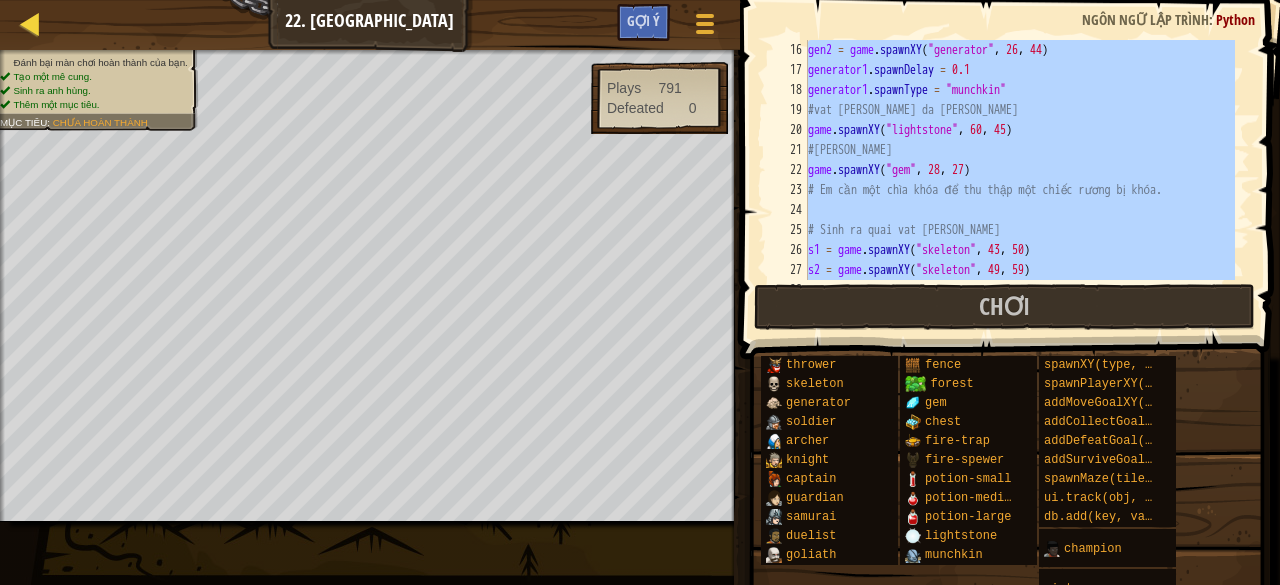 select on "vi" 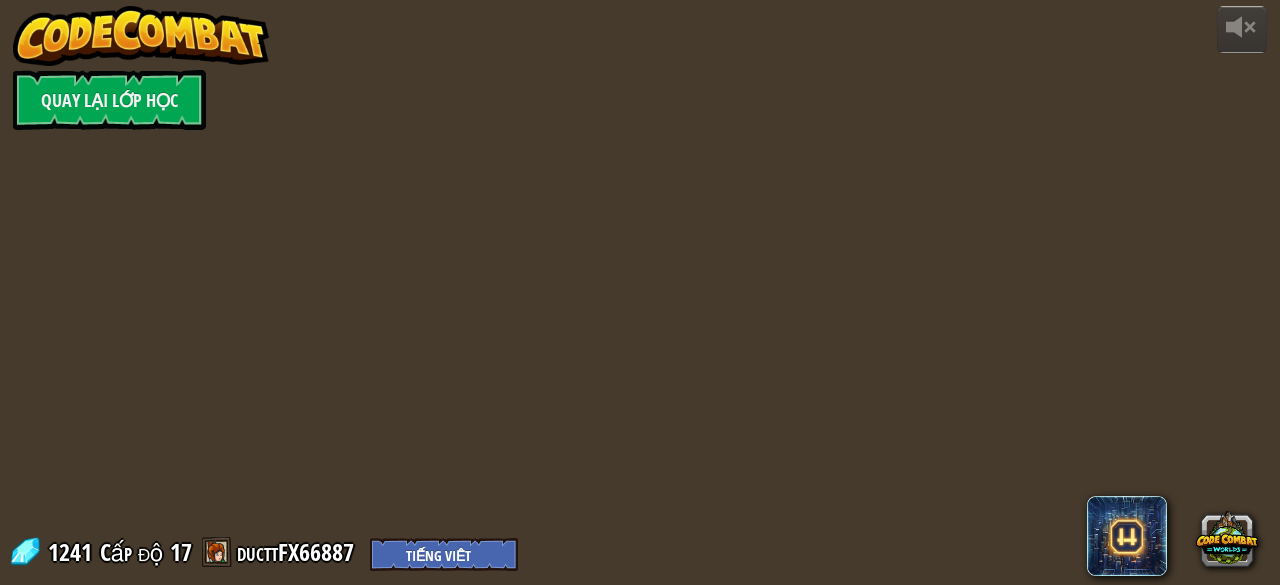 select on "vi" 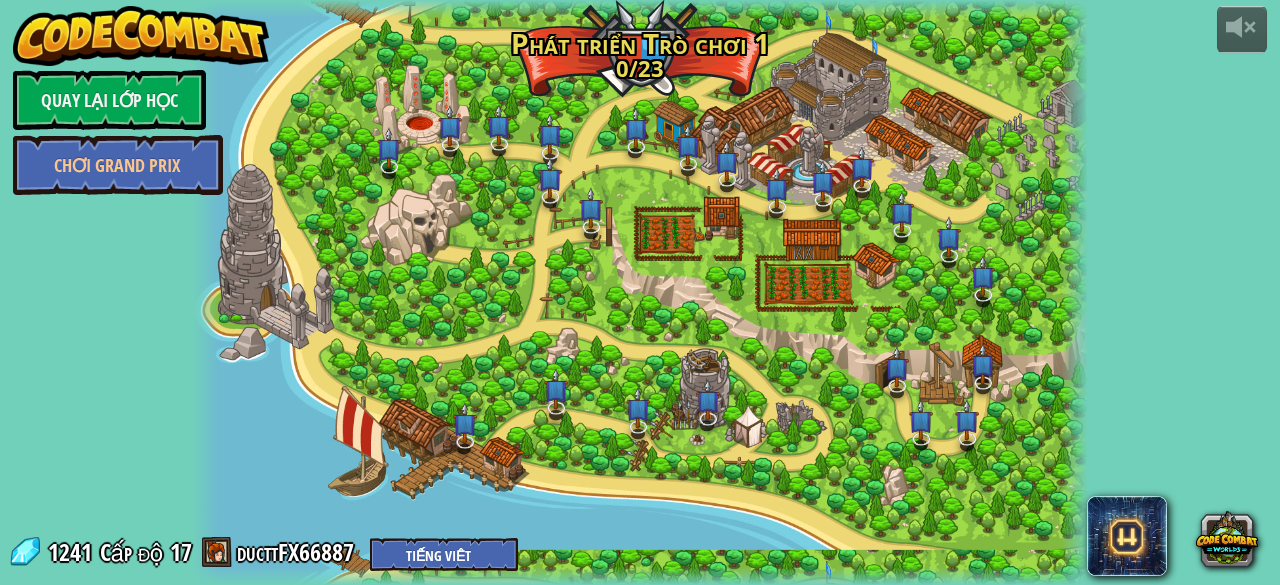 select on "vi" 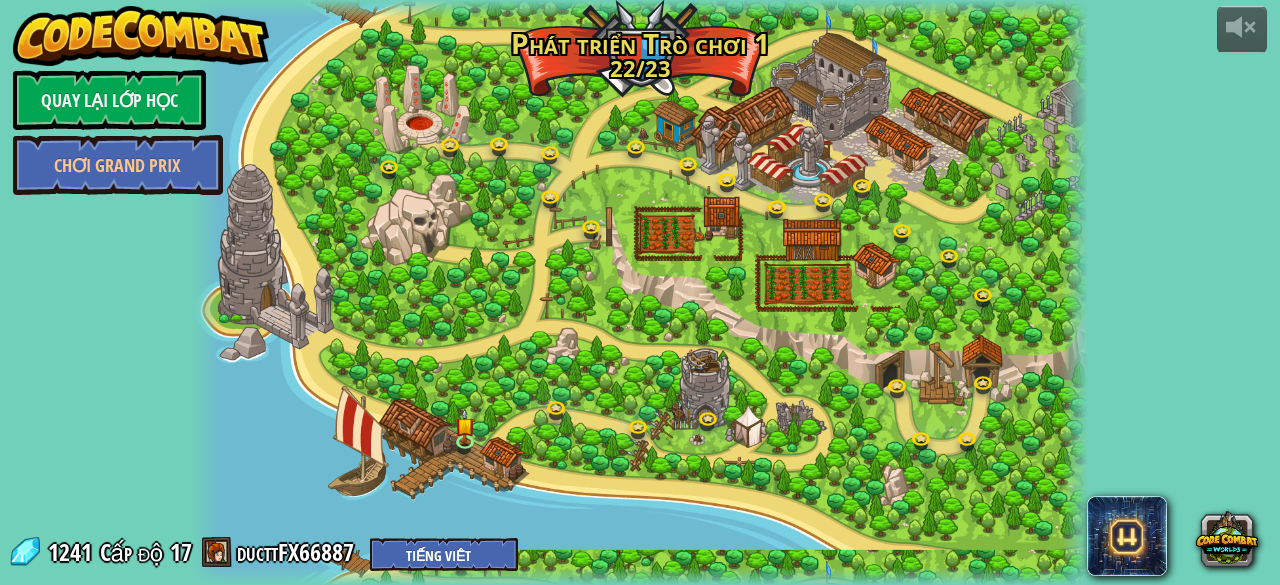 select on "vi" 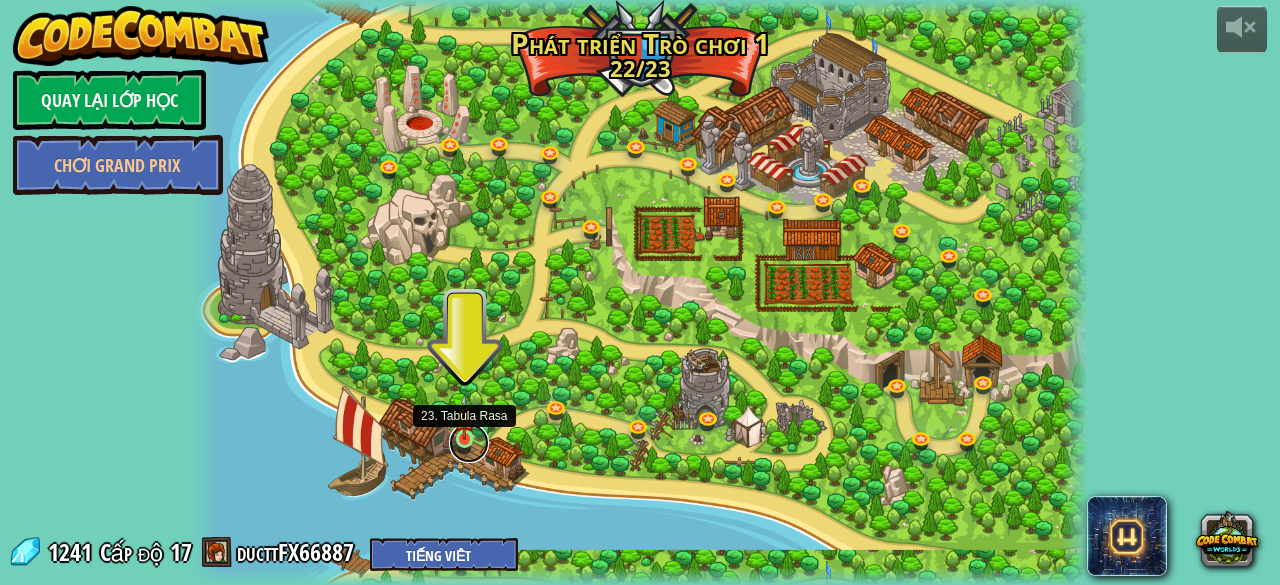 click at bounding box center (469, 443) 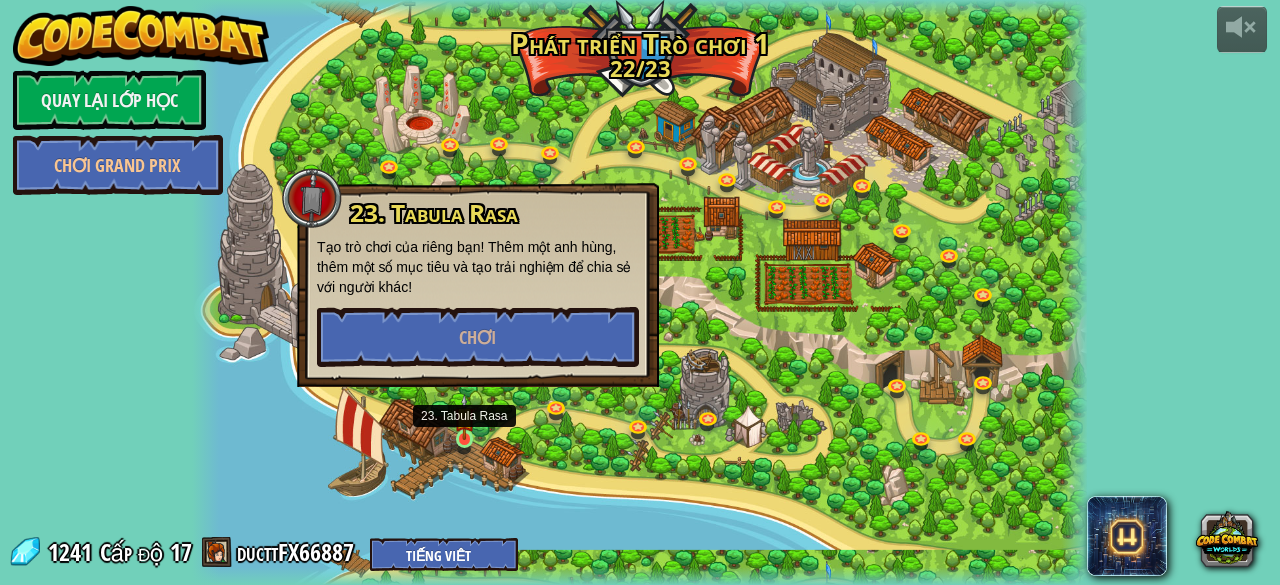 click at bounding box center [464, 417] 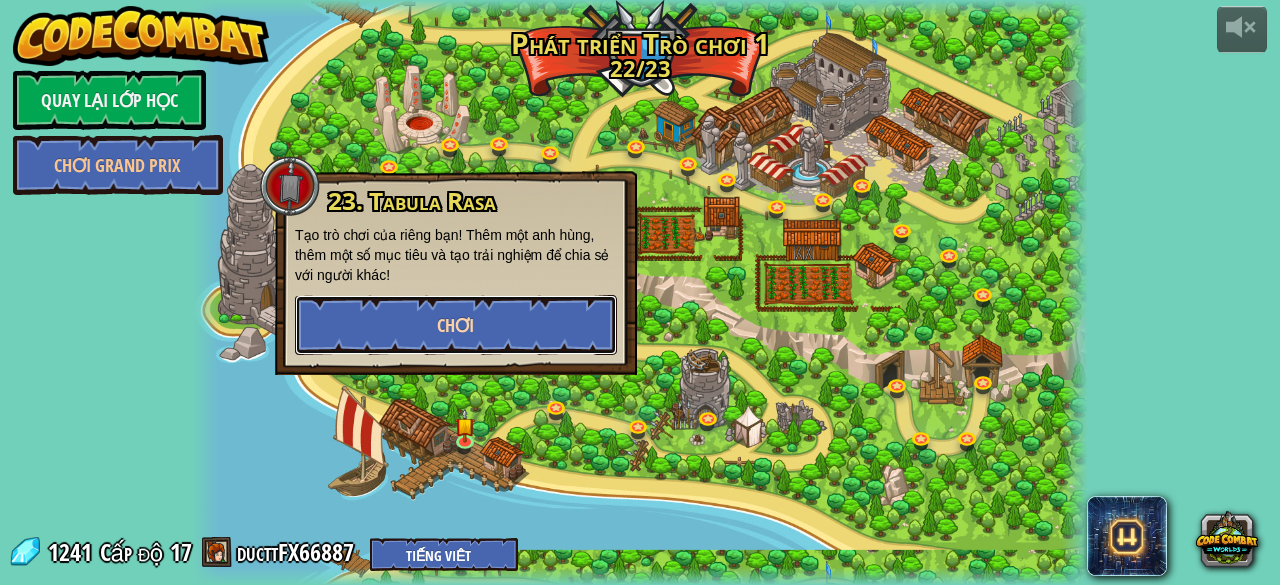click on "Chơi" at bounding box center [456, 325] 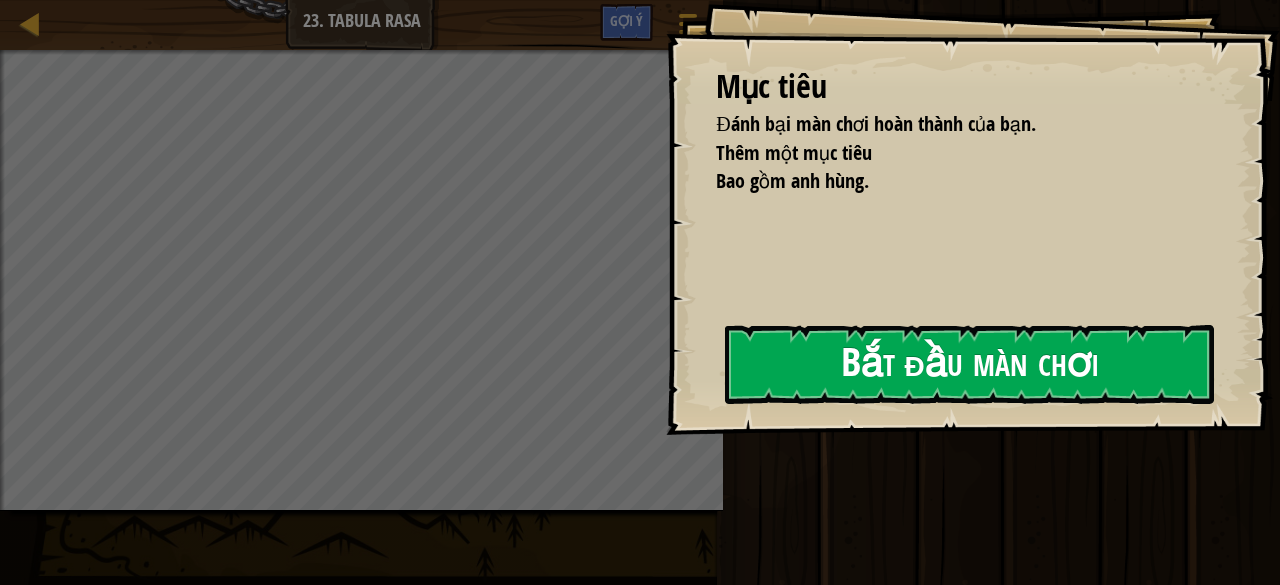 click on "Bắt đầu màn chơi" at bounding box center (969, 364) 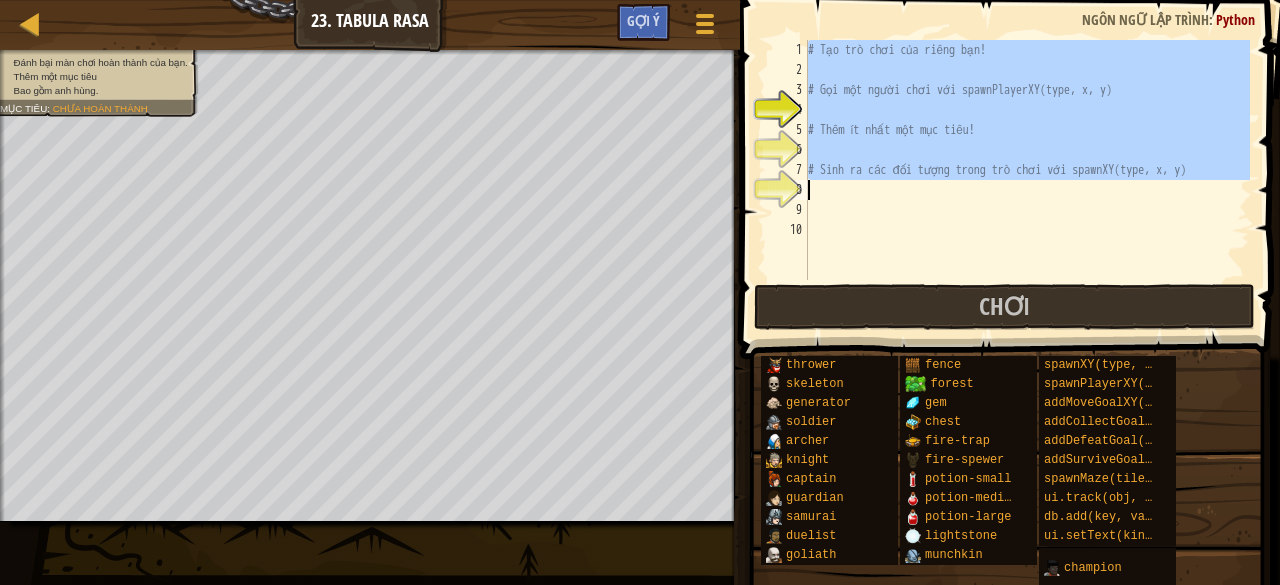 type on "\" 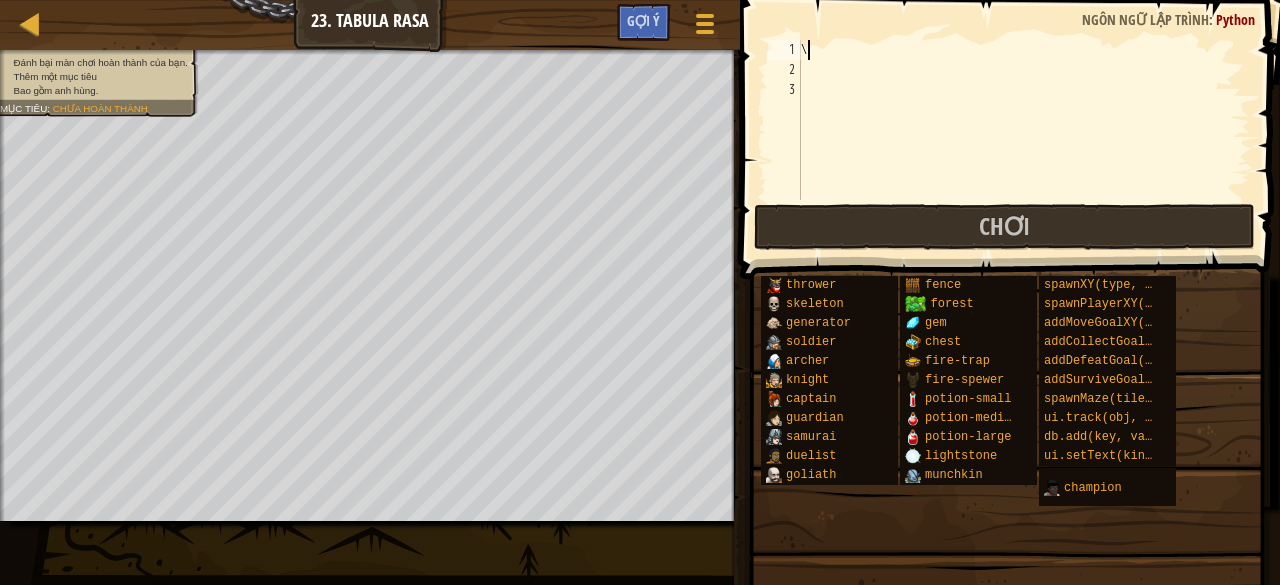 scroll, scrollTop: 9, scrollLeft: 0, axis: vertical 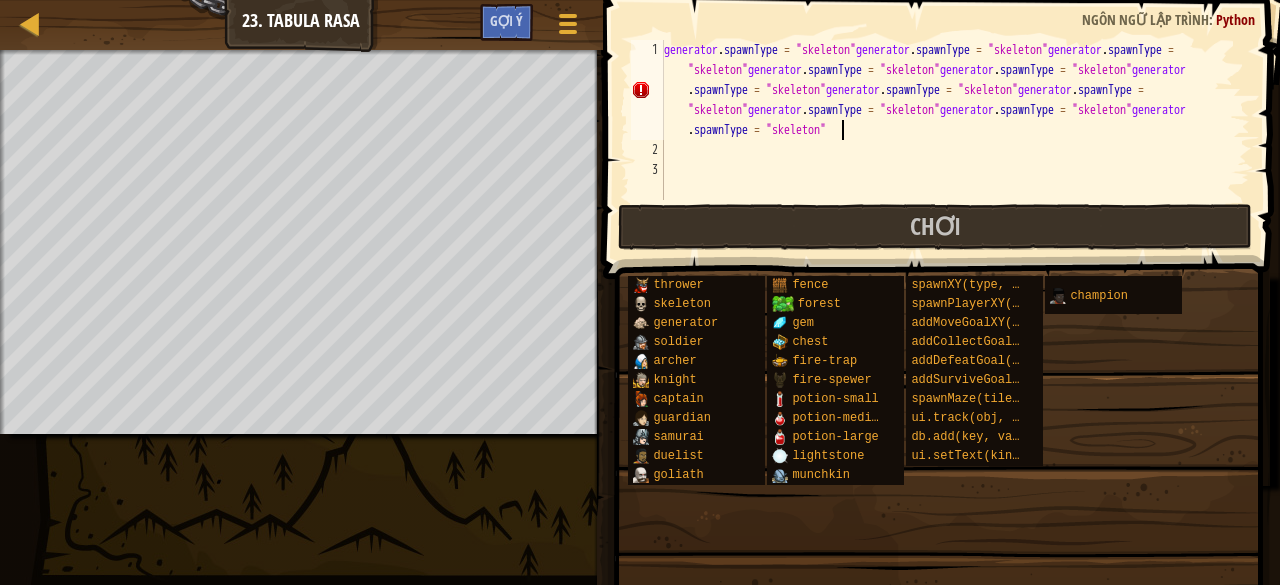 type on "generator.spawnType = "skeleton"generator.spawnType = "skeleton"generator.spawnType = "skeleton"generator.spawnType = "skeleton"generator.spawnType = "skeleton"generator.spawnType = "skeleton"generator.spawnType = "skeleton"generator.spawnType = "skeleton"generator.spawnType = "skeleton"generator.spawnType = "skeleton"generator.spawnType = "skeleton"generator.spawnType = "skeleton"" 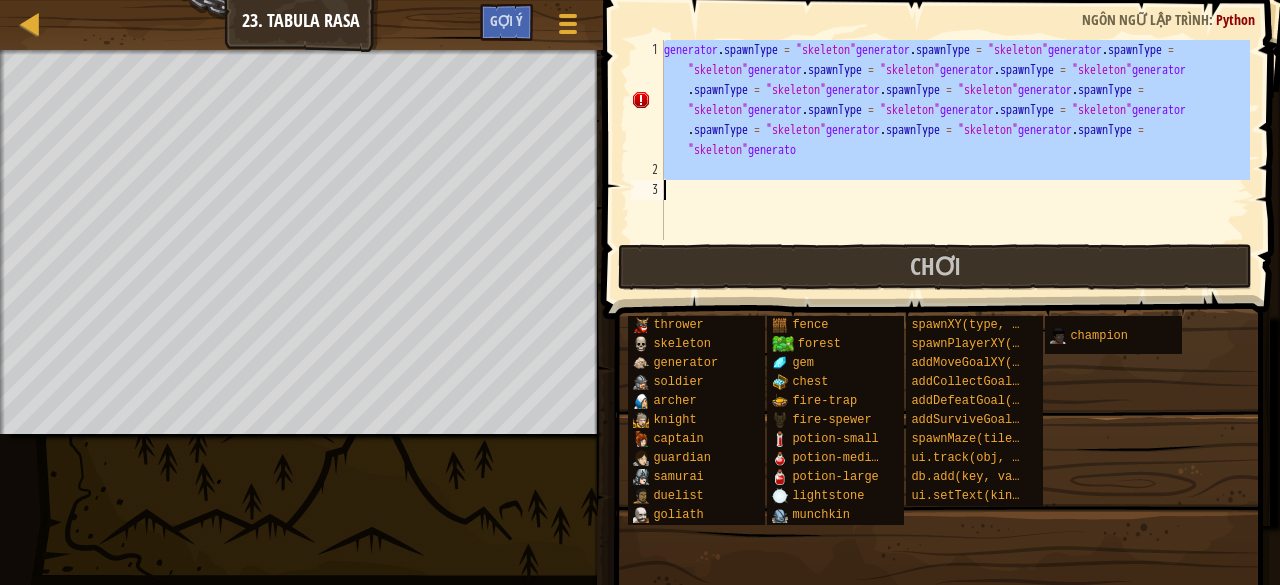type 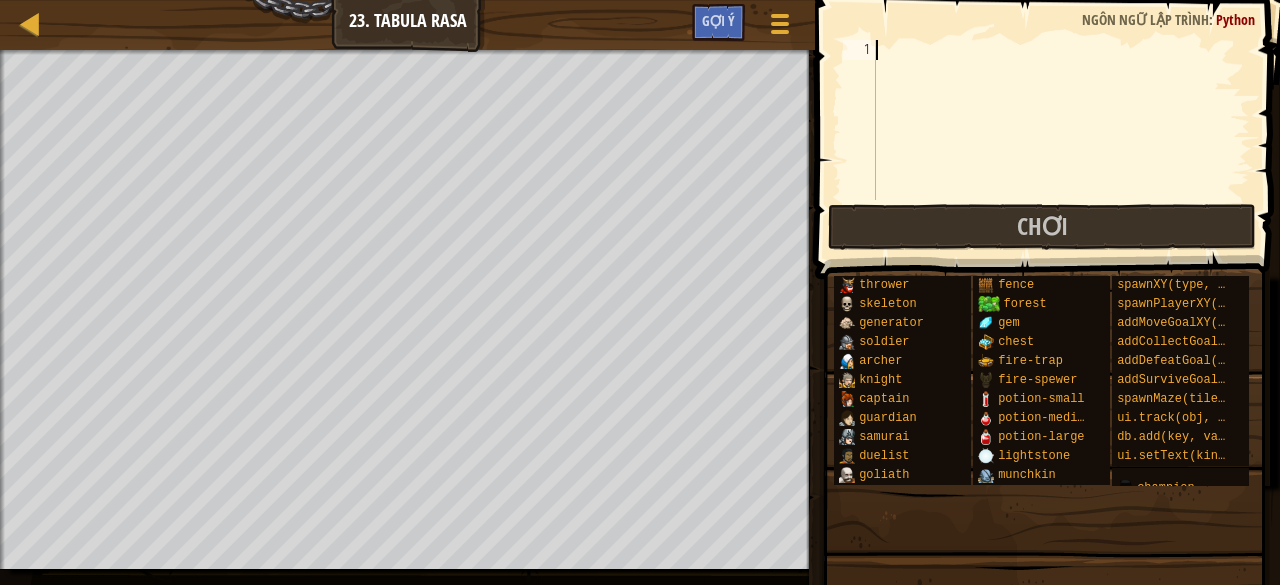drag, startPoint x: 808, startPoint y: 49, endPoint x: 1113, endPoint y: 193, distance: 337.28476 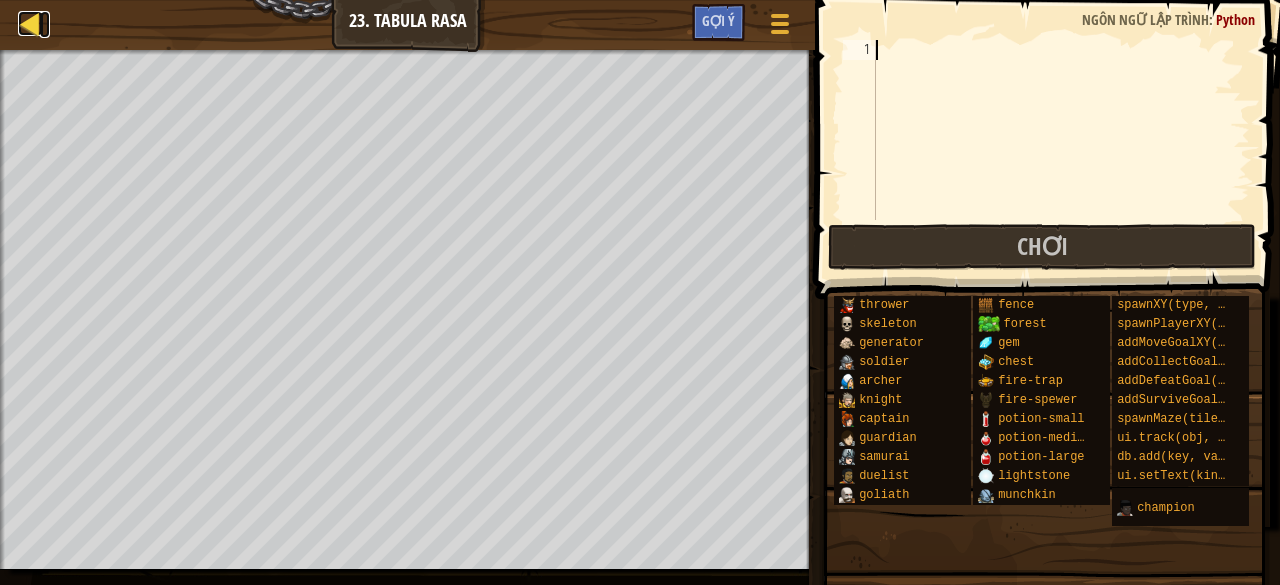 click at bounding box center [30, 23] 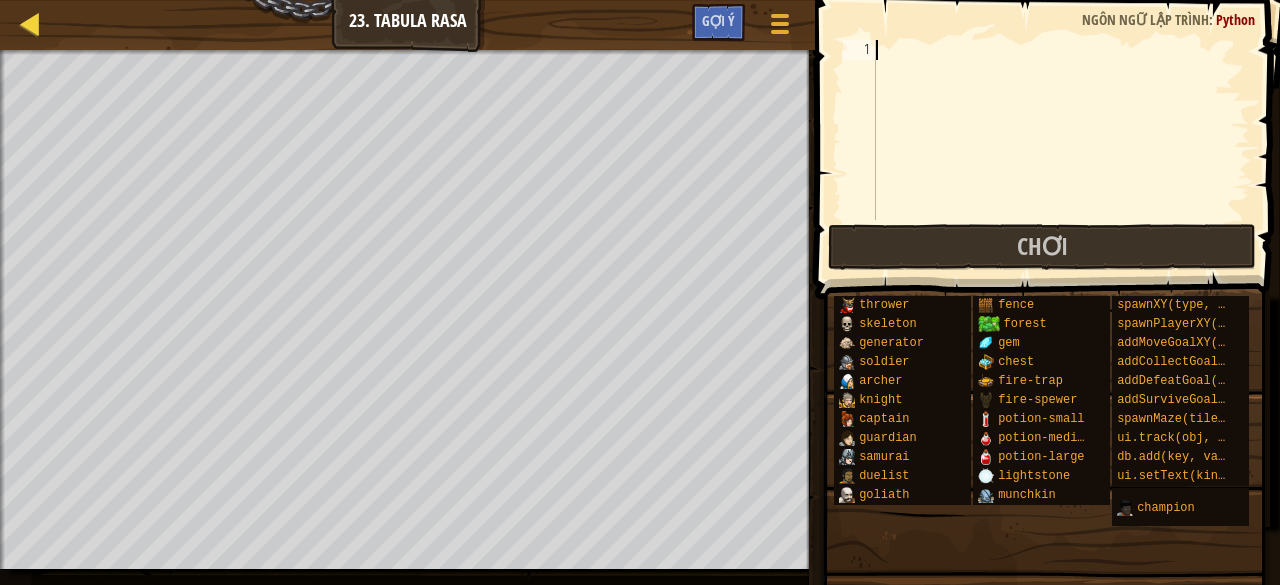 select on "vi" 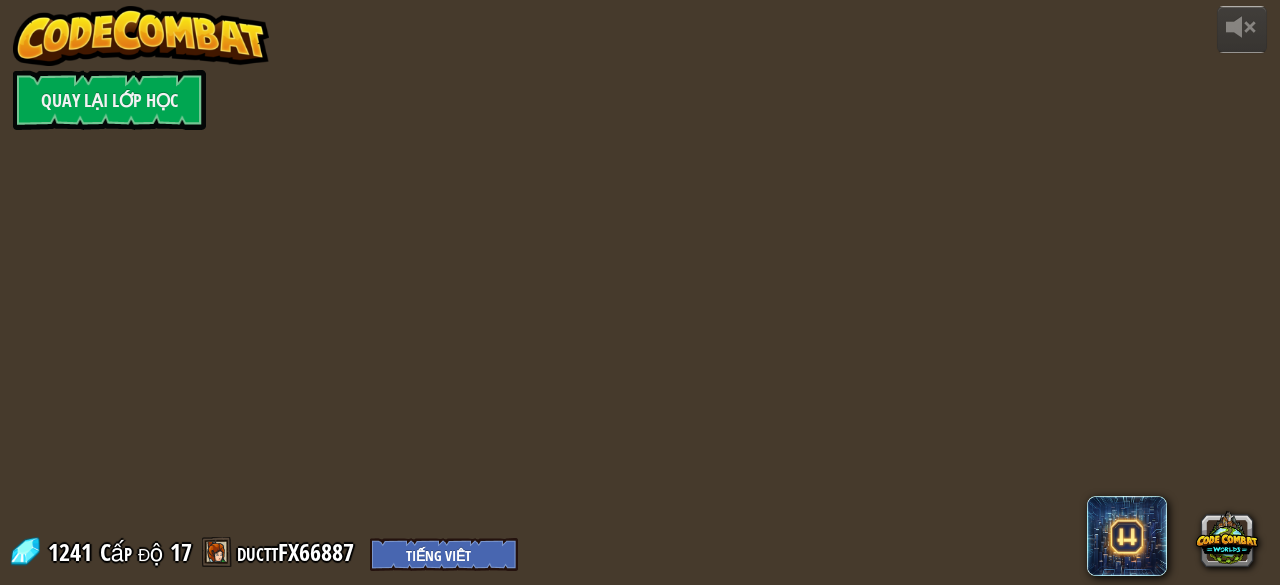 select on "vi" 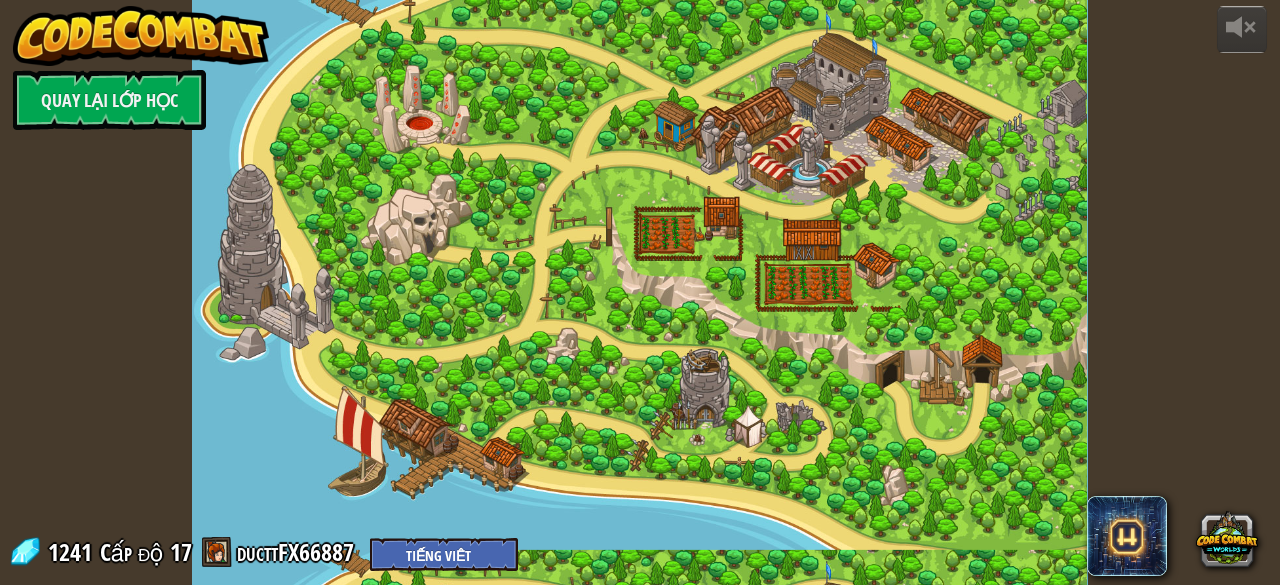 select on "vi" 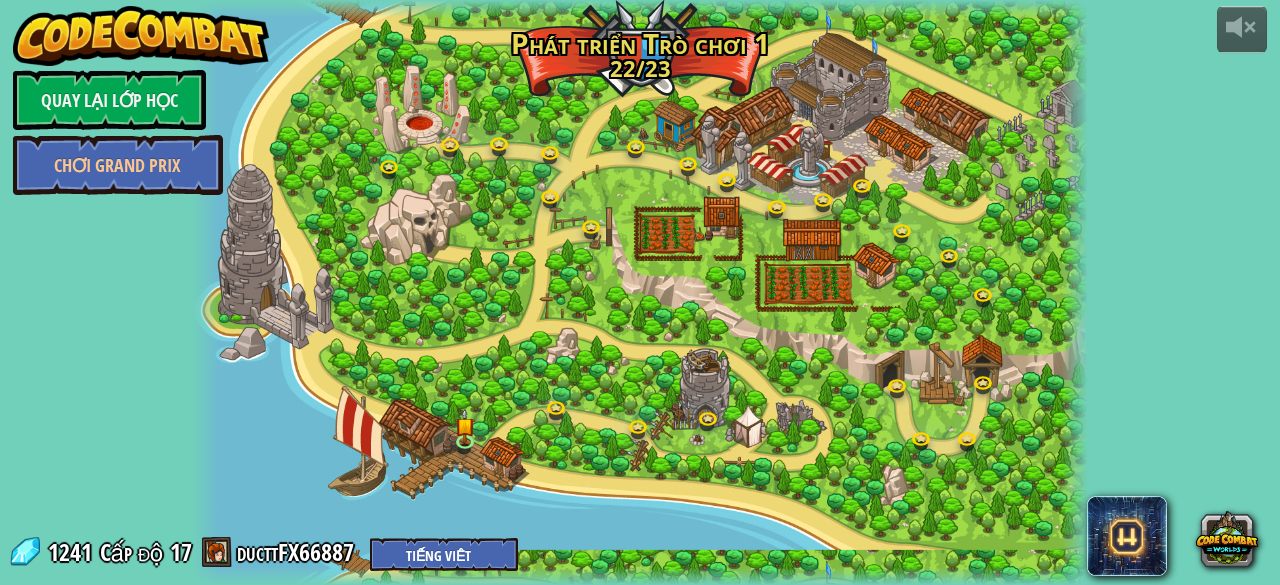 select on "vi" 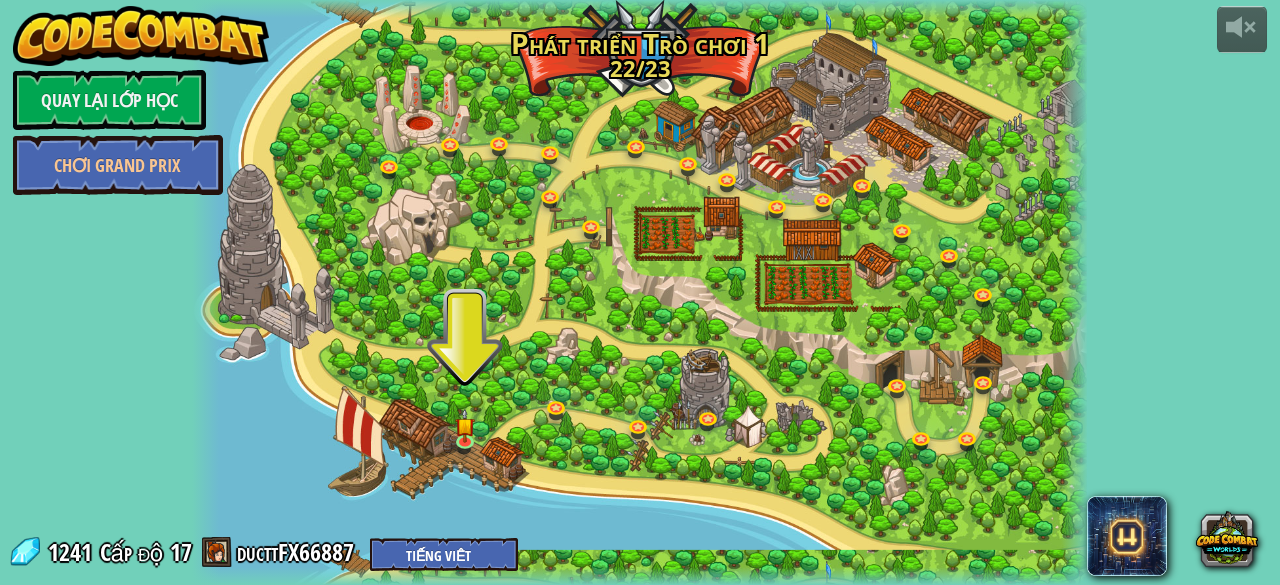 click at bounding box center (639, 292) 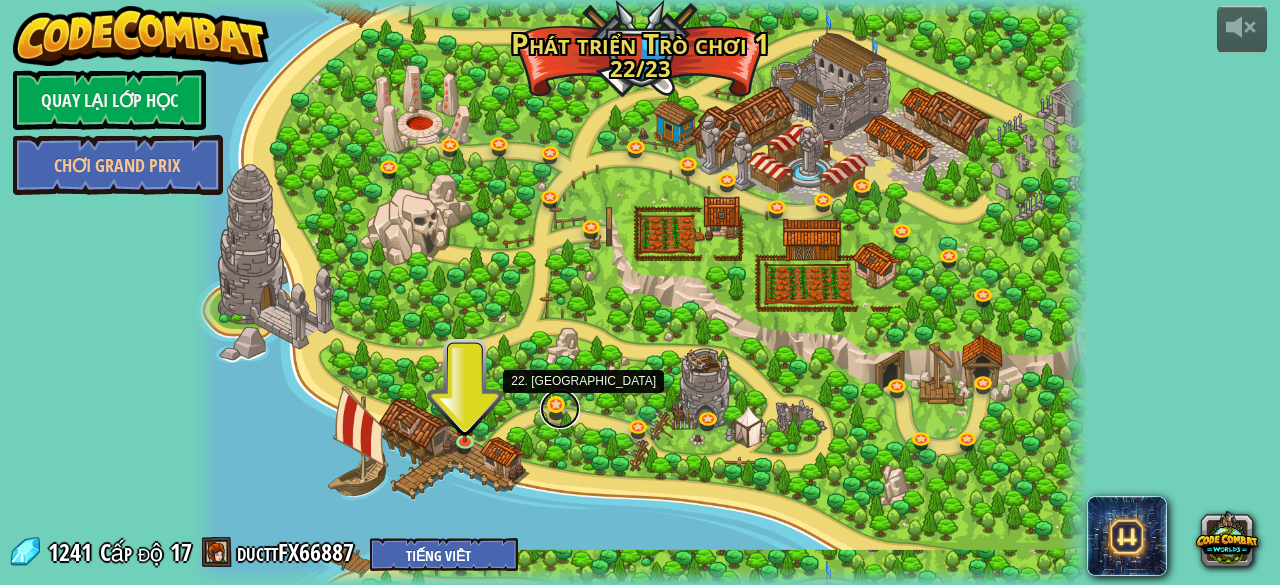 click at bounding box center (560, 409) 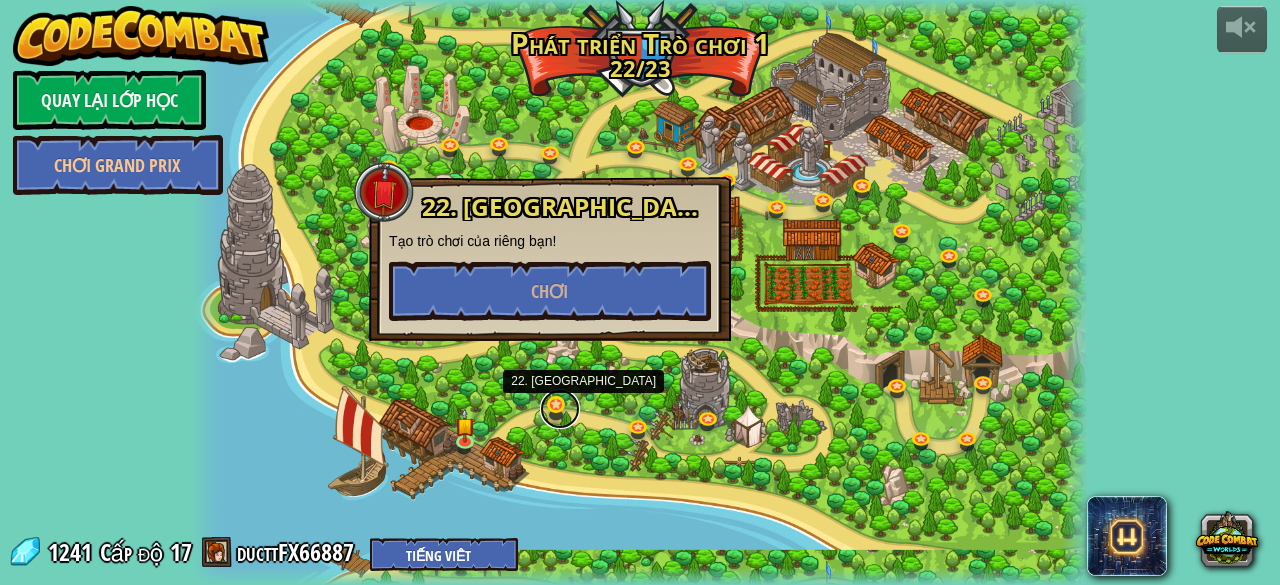 click at bounding box center [560, 409] 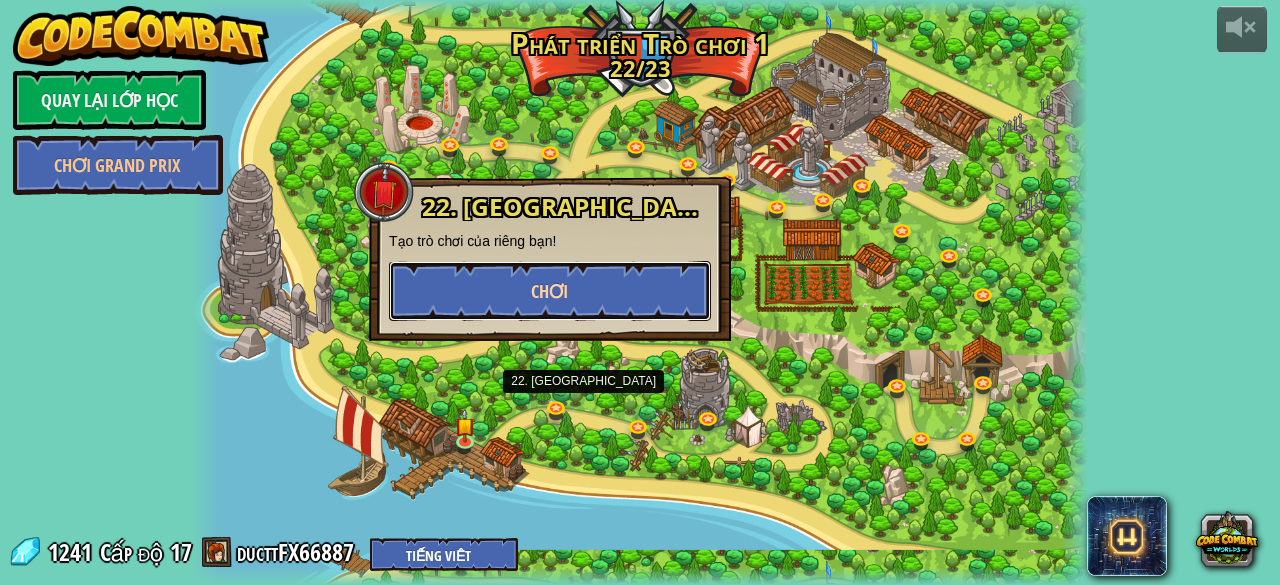 click on "Chơi" at bounding box center (550, 291) 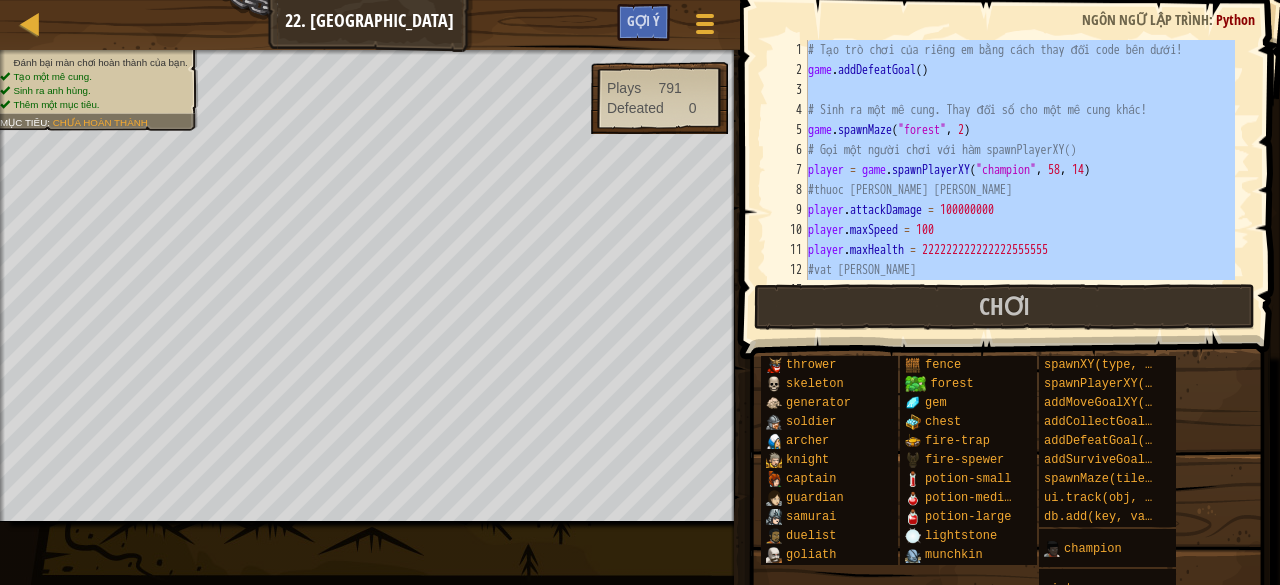 type on "game.on("victory", onVictory)" 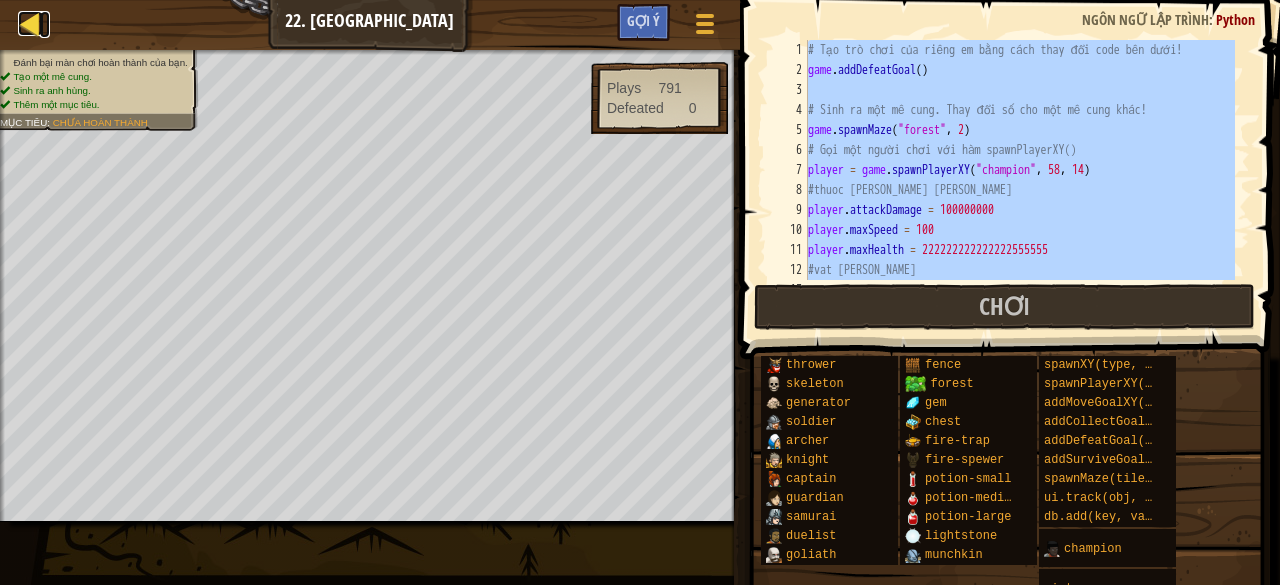 click at bounding box center (30, 23) 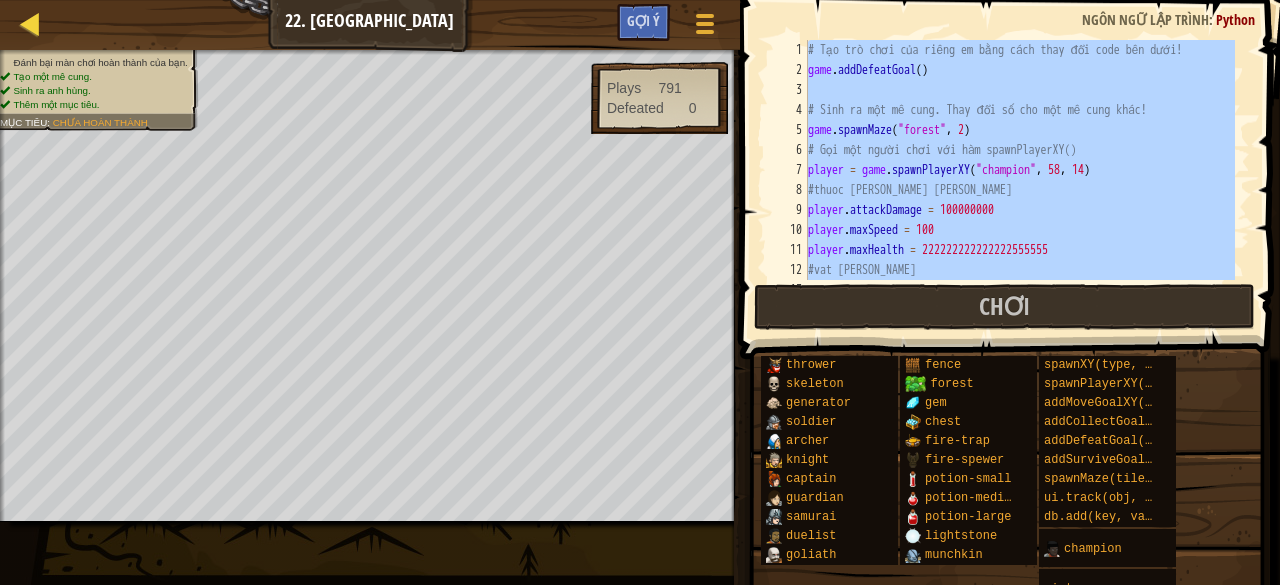 select on "vi" 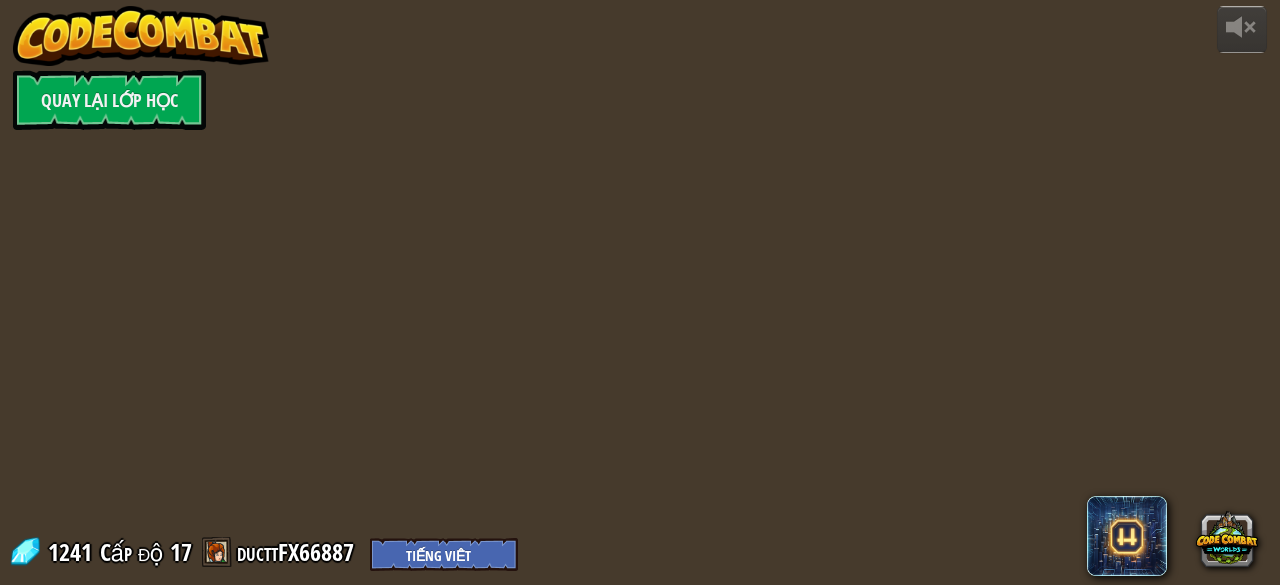 select on "vi" 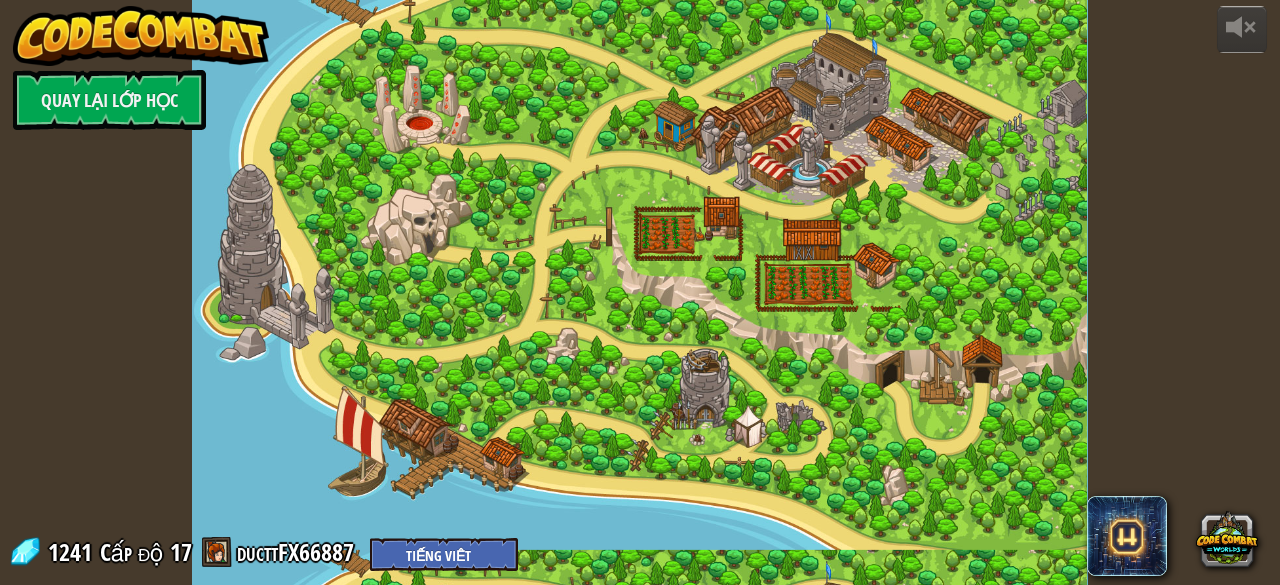 select on "vi" 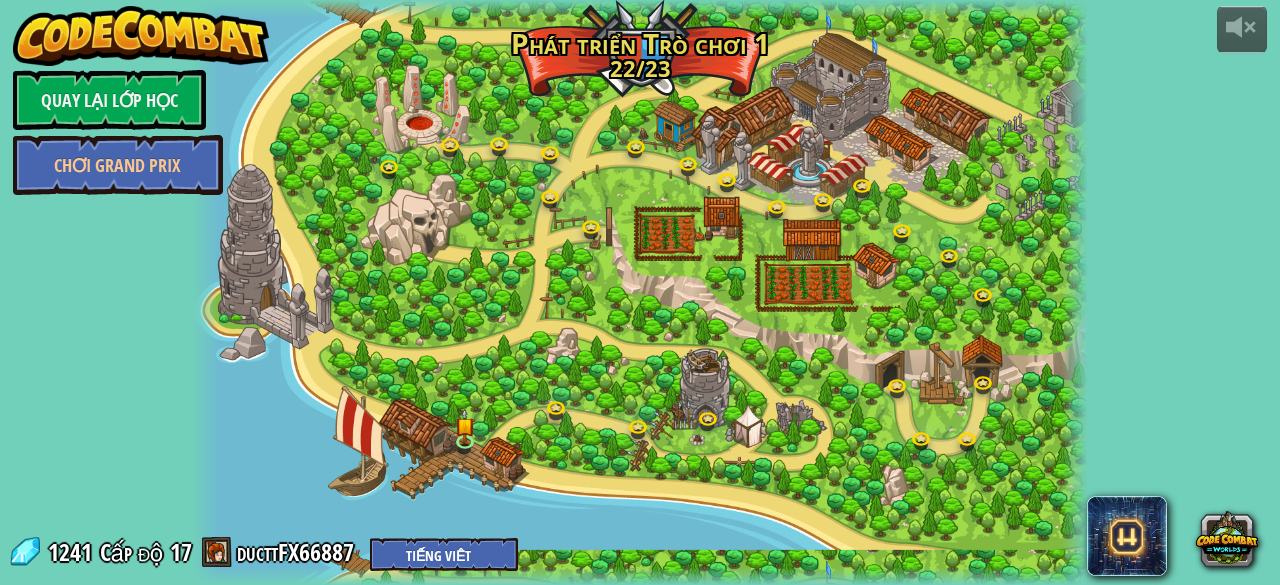 select on "vi" 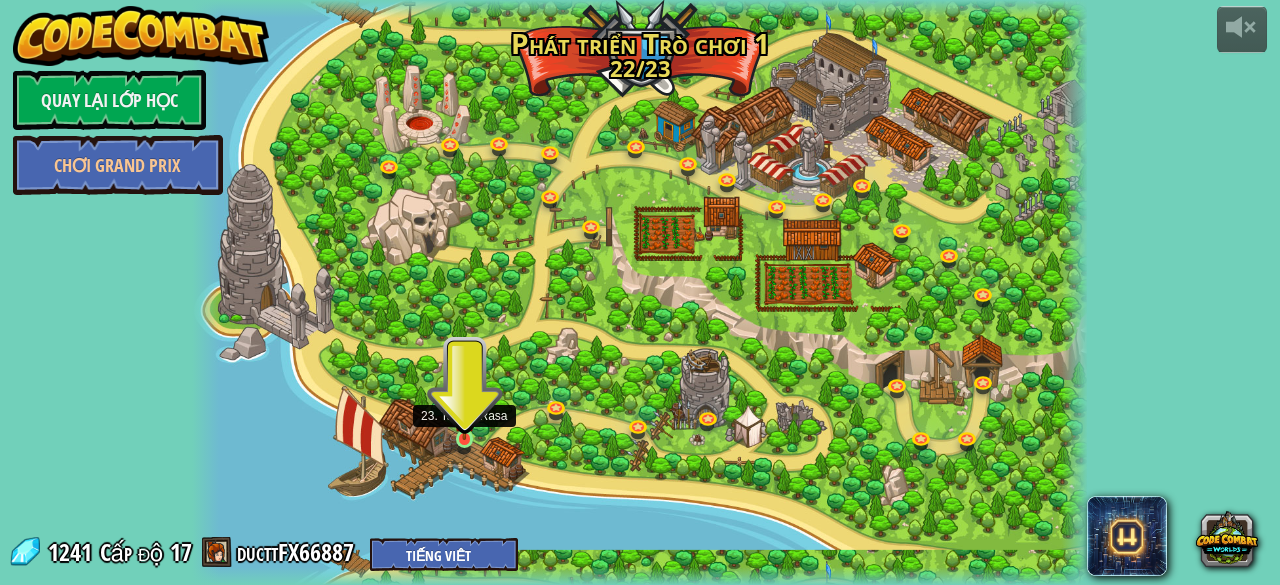 click at bounding box center (464, 417) 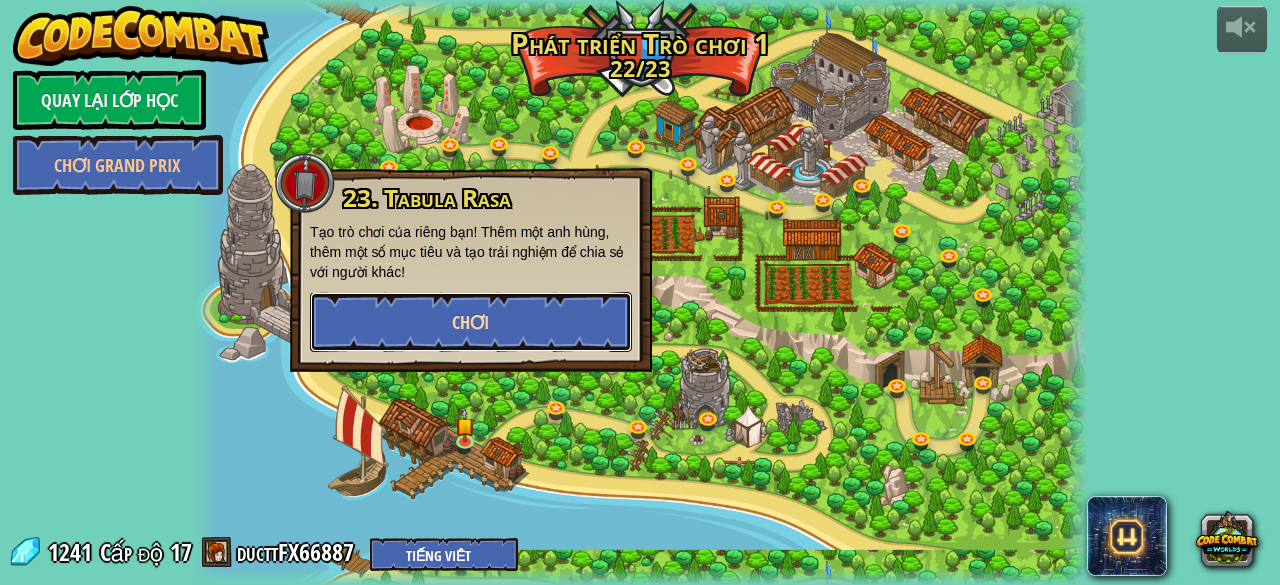 click on "Chơi" at bounding box center (471, 322) 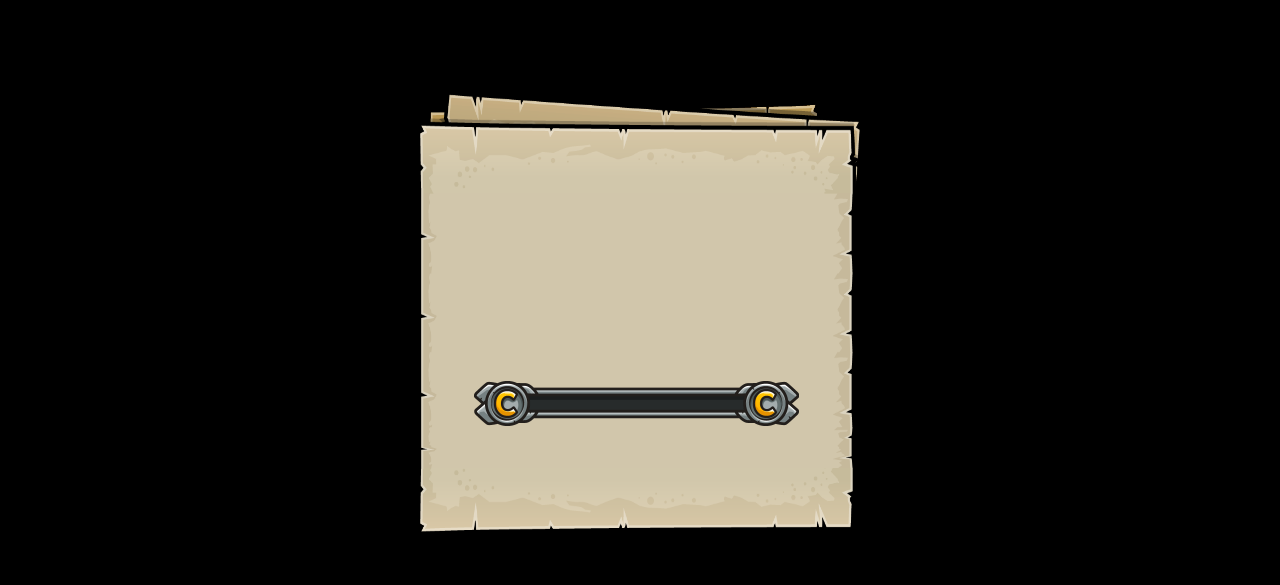 click on "Goals Start Level Không kết nối được với server Bạn cần mua gói dịch vụ để được [PERSON_NAME] cấp độ này. Mua gói [PERSON_NAME] Bạn cần [MEDICAL_DATA][PERSON_NAME] một [PERSON_NAME] học để [PERSON_NAME] màn này. Trở [PERSON_NAME] Học Của [PERSON_NAME] yêu cầu [PERSON_NAME] cấp giấy [PERSON_NAME] bạn để bạn có thể tiếp [PERSON_NAME] CodeCombat! Trở [PERSON_NAME] Học Của Tôi Màn chơi này bị [PERSON_NAME]. Trở [PERSON_NAME] Học Của Tôi Đầu [PERSON_NAME] [PERSON_NAME] vấn đề. Sau đó, viết code. - [PERSON_NAME]" at bounding box center [640, 311] 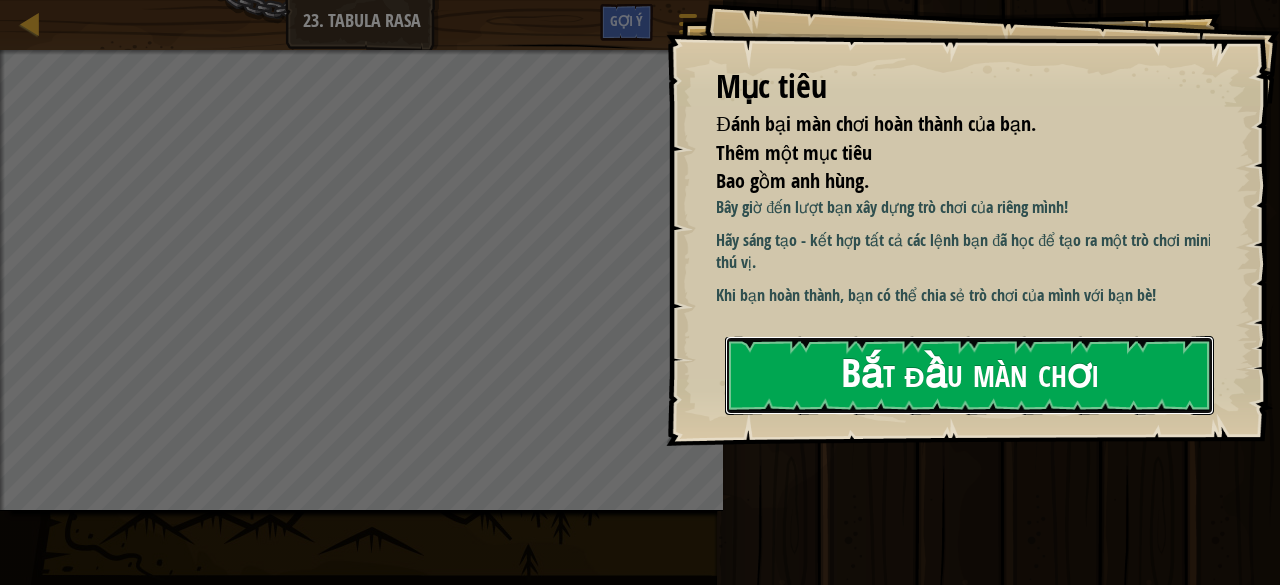 click on "Bắt đầu màn chơi" at bounding box center (969, 375) 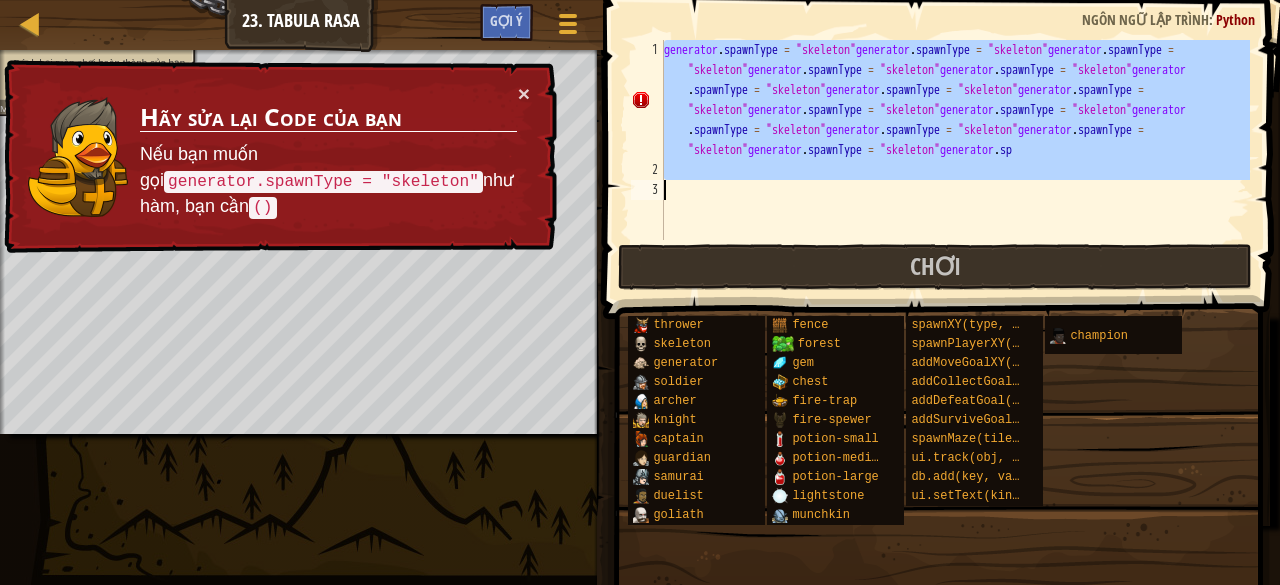 drag, startPoint x: 664, startPoint y: 49, endPoint x: 1144, endPoint y: 195, distance: 501.71307 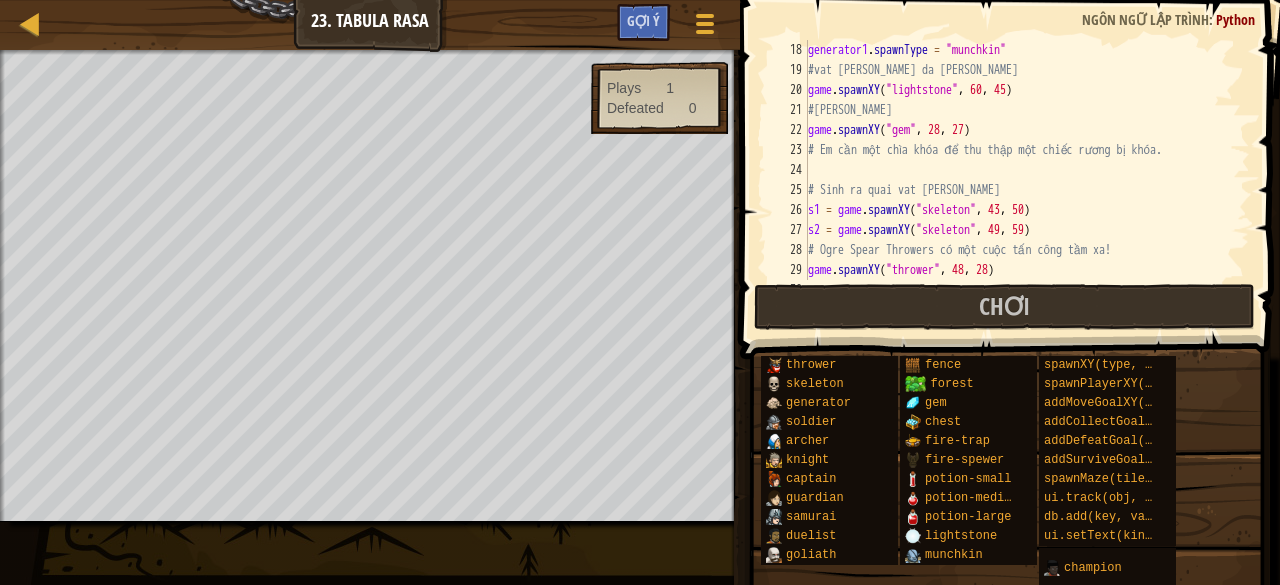 scroll, scrollTop: 340, scrollLeft: 0, axis: vertical 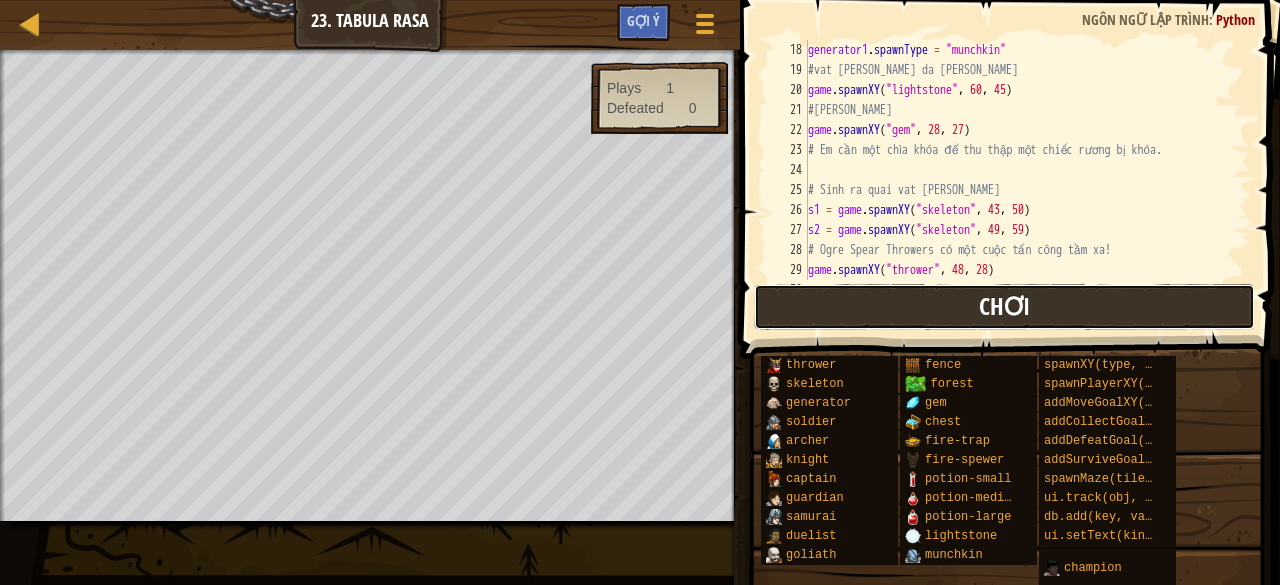 click on "Chơi" at bounding box center (1004, 307) 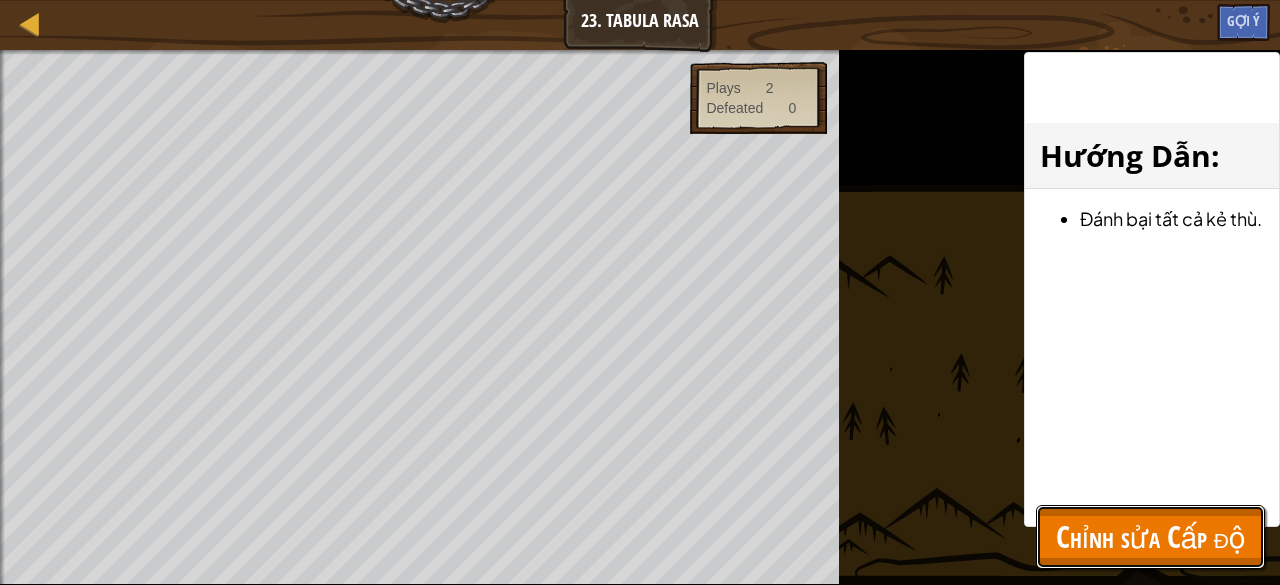click on "Chỉnh sửa Cấp độ" at bounding box center [1150, 537] 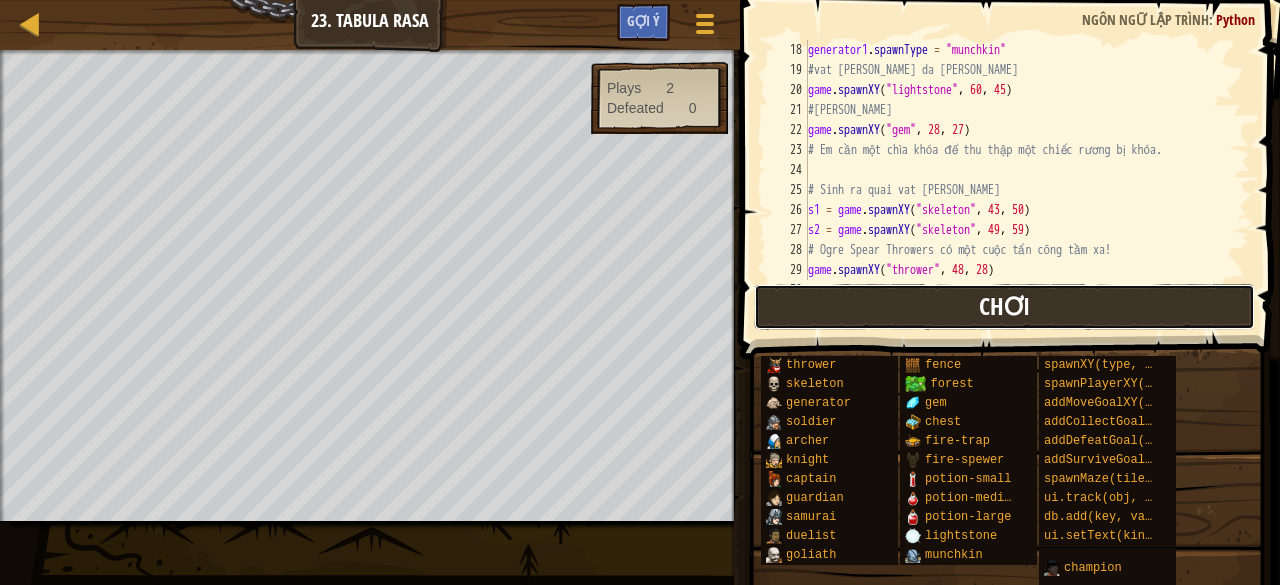 click on "Chơi" at bounding box center (1004, 307) 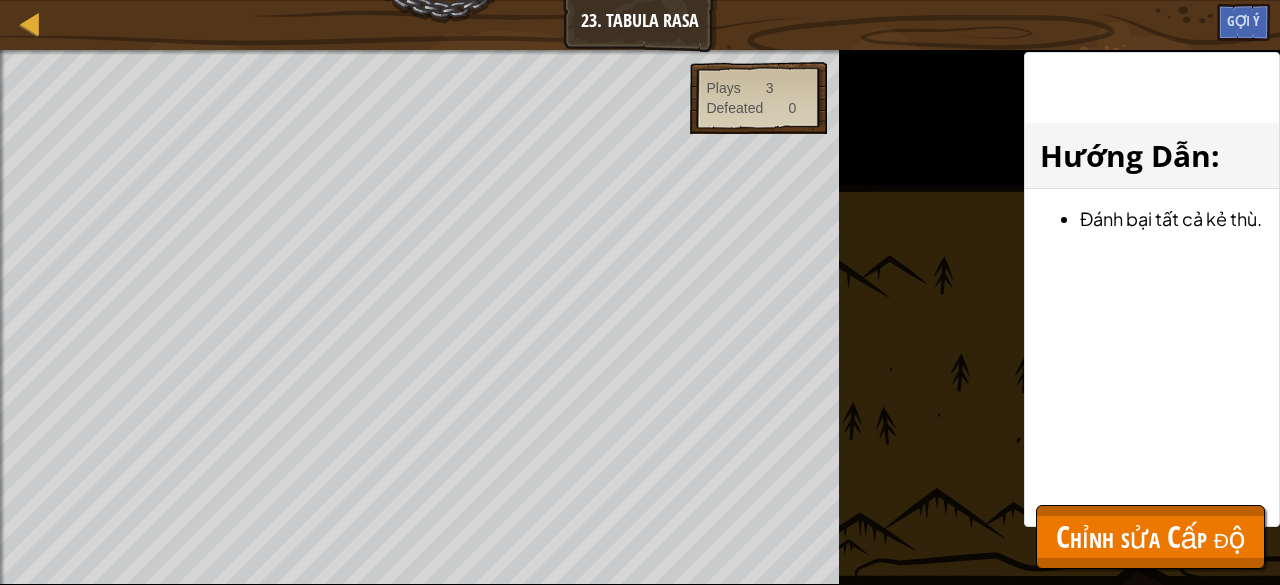 click on "Chỉnh sửa Cấp độ" at bounding box center (1150, 536) 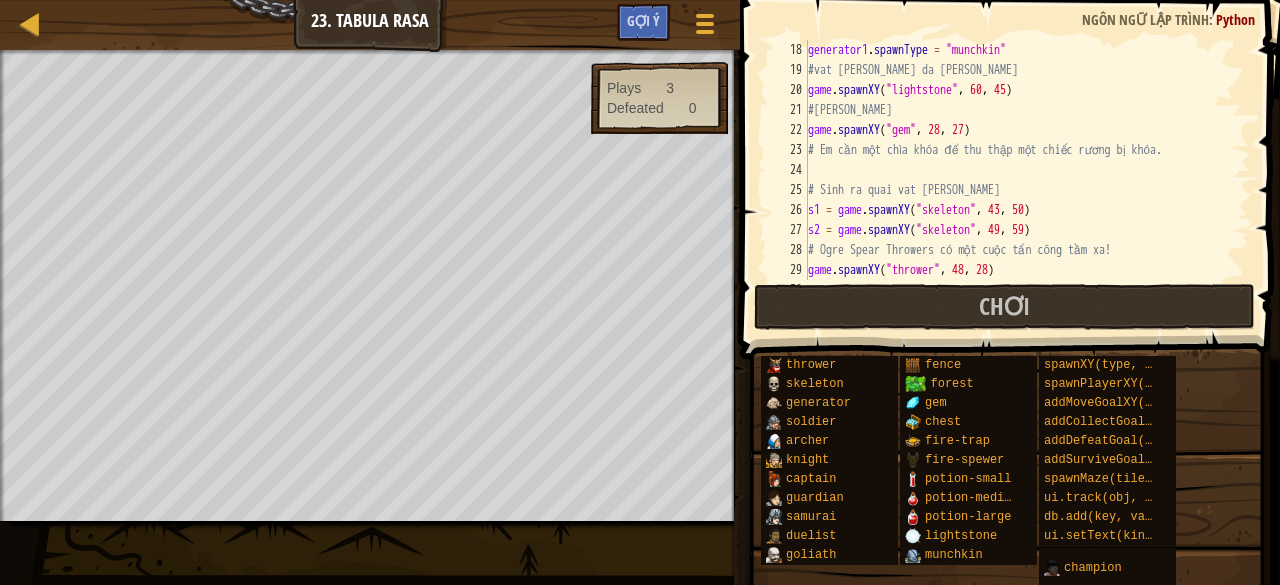 scroll, scrollTop: 280, scrollLeft: 0, axis: vertical 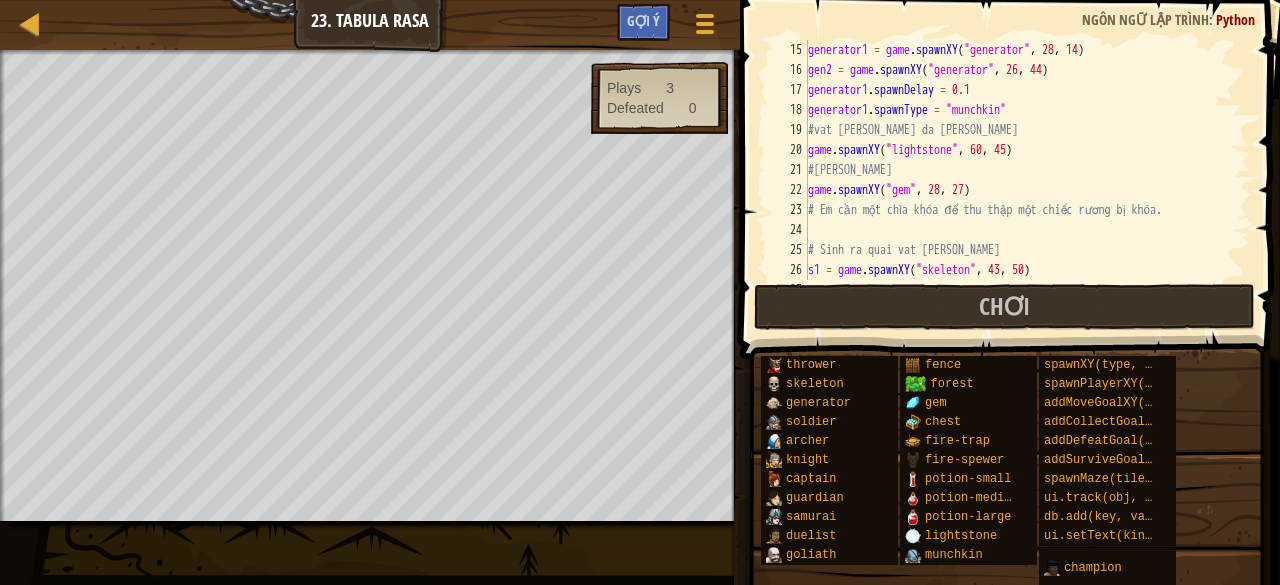 click on "generator1   =   game . spawnXY ( "generator" ,   28 ,   14 ) gen2   =   game . spawnXY ( "generator" ,   26 ,   44 ) generator1 . spawnDelay   =   0.1 generator1 . spawnType   =   "munchkin" #vat [PERSON_NAME] da [PERSON_NAME] game . spawnXY ( "lightstone" ,   60 ,   45 ) #[PERSON_NAME]  game . spawnXY ( "gem" ,   28 ,   27 ) # Em cần một [PERSON_NAME] để thu thập một chiếc rương bị [PERSON_NAME]. # [PERSON_NAME] ra quai vat [PERSON_NAME] s1   =   game . spawnXY ( "skeleton" ,   43 ,   50 ) s2   =   game . spawnXY ( "skeleton" ,   49 ,   59 )" at bounding box center (1019, 180) 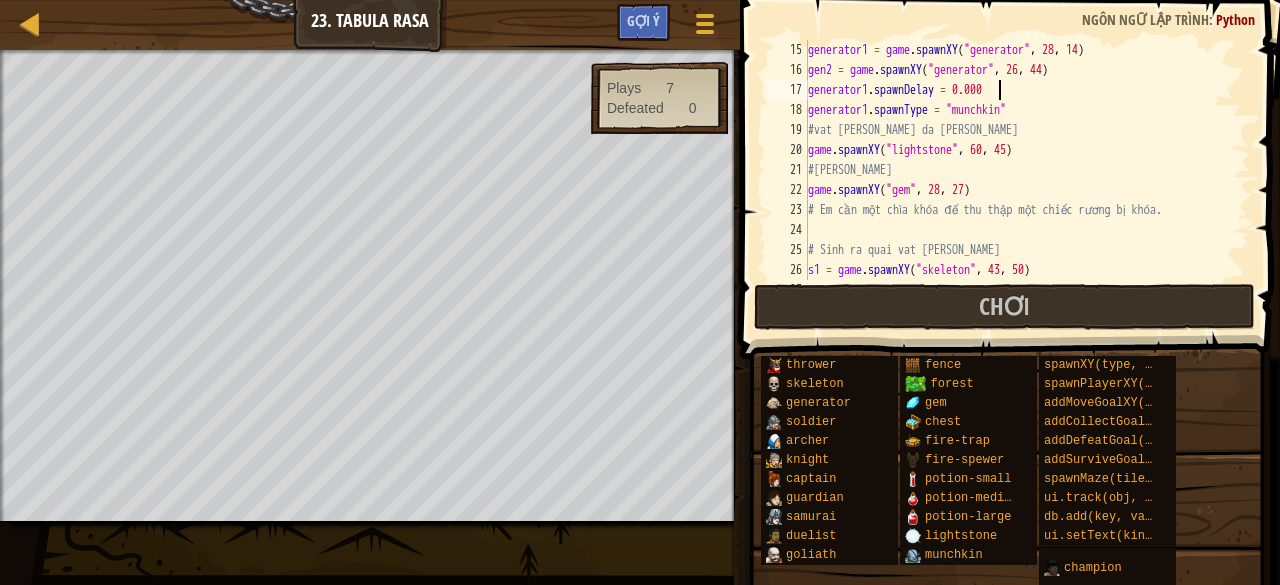 scroll, scrollTop: 9, scrollLeft: 15, axis: both 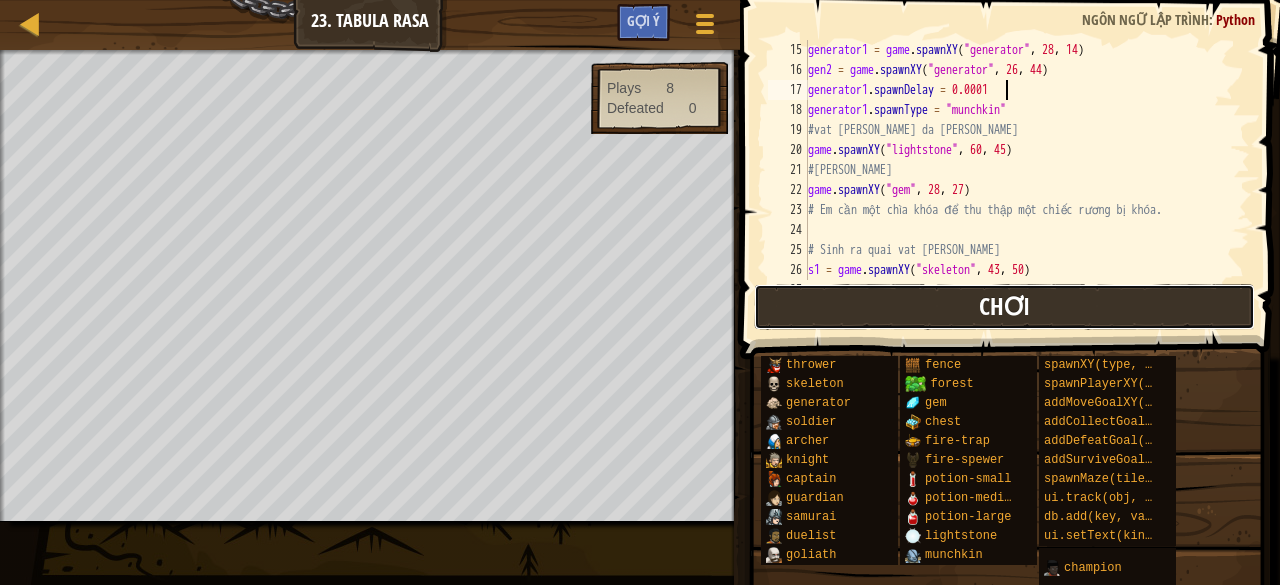 click on "Chơi" at bounding box center [1004, 307] 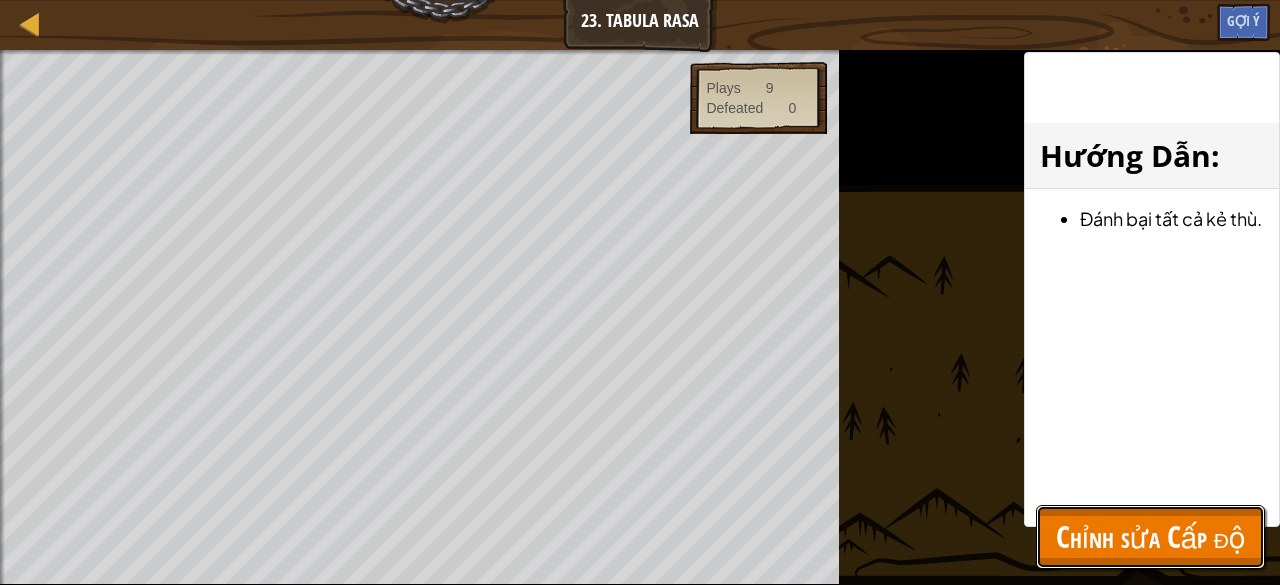 click on "Chỉnh sửa Cấp độ" at bounding box center [1150, 536] 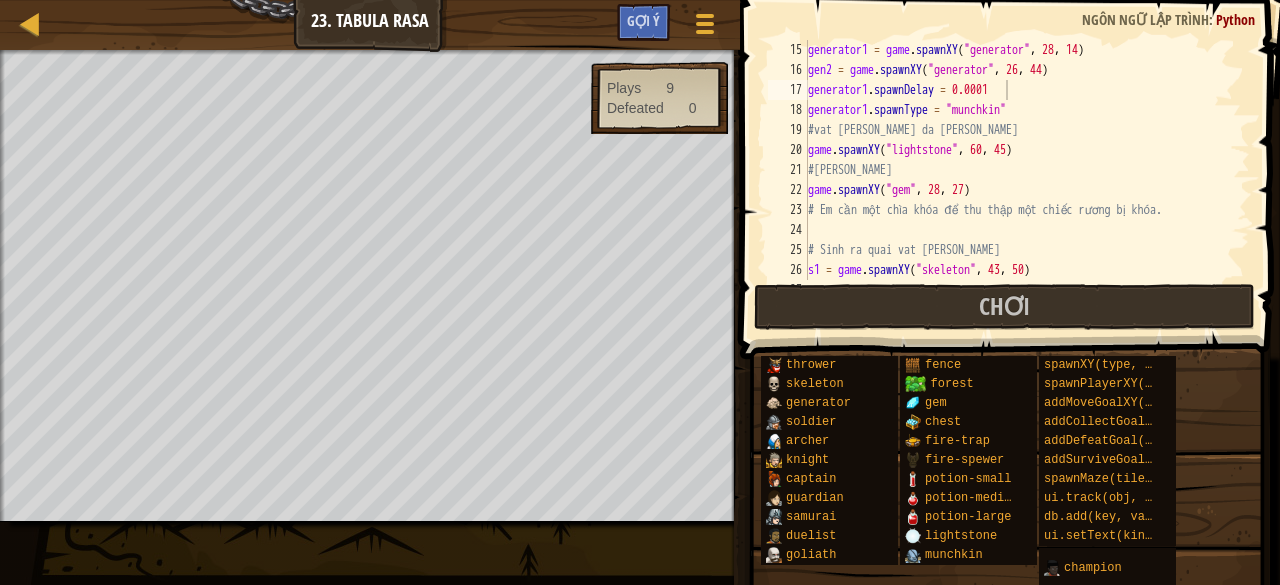 click on "generator1   =   game . spawnXY ( "generator" ,   28 ,   14 ) gen2   =   game . spawnXY ( "generator" ,   26 ,   44 ) generator1 . spawnDelay   =   0.0001 generator1 . spawnType   =   "munchkin" #vat [PERSON_NAME] da [PERSON_NAME] game . spawnXY ( "lightstone" ,   60 ,   45 ) #[PERSON_NAME]  game . spawnXY ( "gem" ,   28 ,   27 ) # Em cần một [PERSON_NAME] để thu thập một chiếc rương bị [PERSON_NAME]. # [PERSON_NAME] ra quai vat [PERSON_NAME] s1   =   game . spawnXY ( "skeleton" ,   43 ,   50 ) s2   =   game . spawnXY ( "skeleton" ,   49 ,   59 )" at bounding box center (1019, 180) 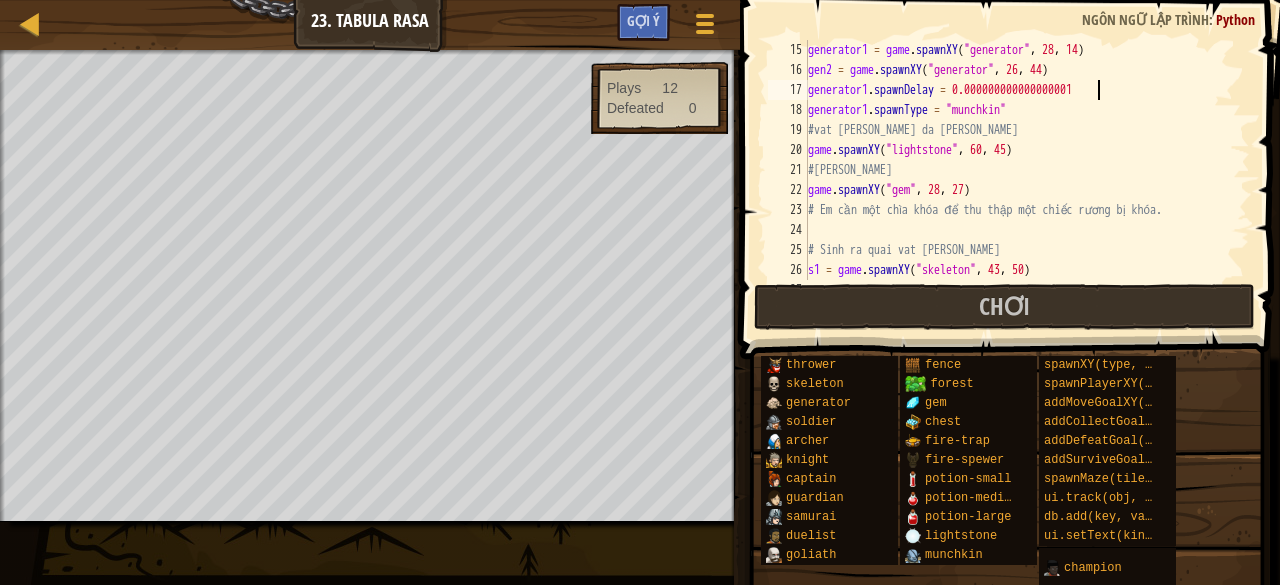 scroll, scrollTop: 9, scrollLeft: 23, axis: both 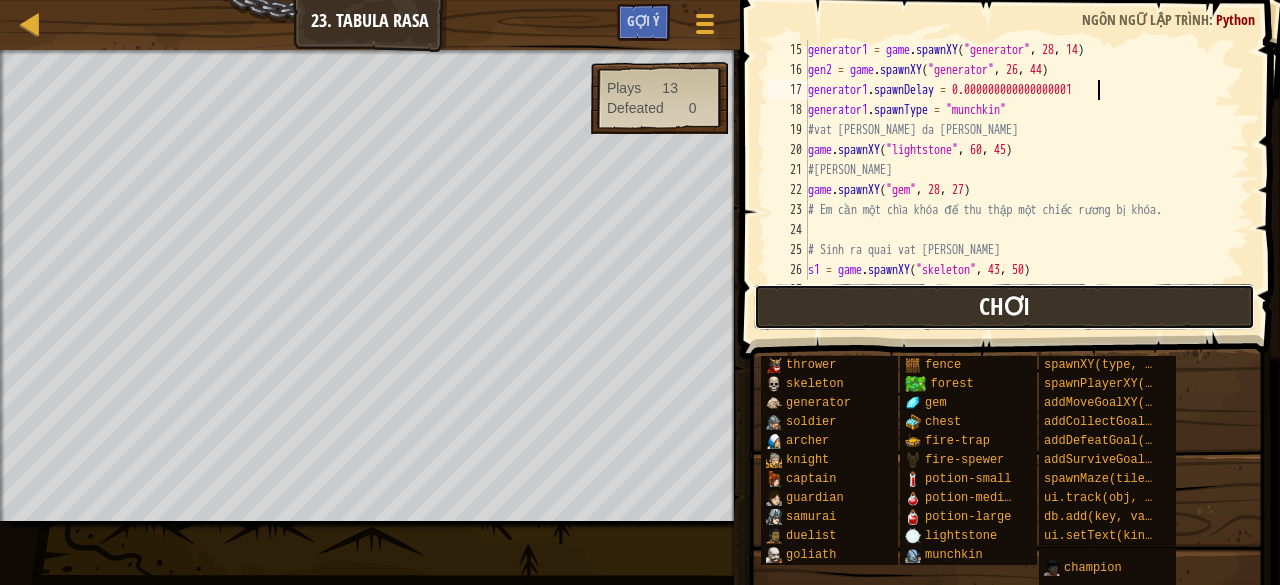 click on "Chơi" at bounding box center [1004, 307] 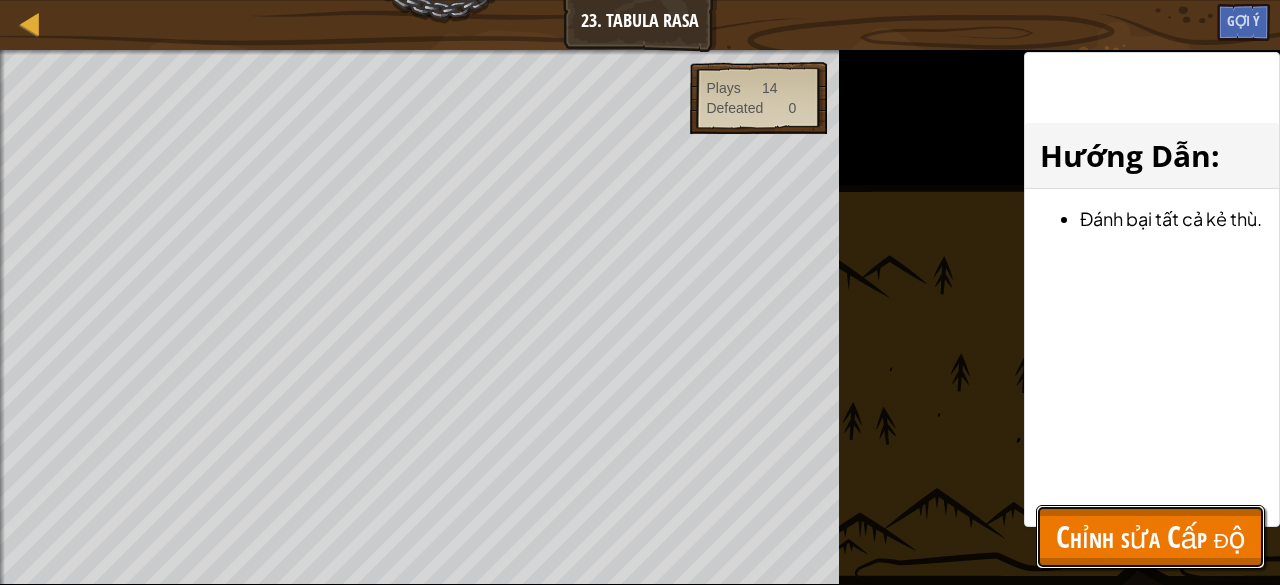 click on "Chỉnh sửa Cấp độ" at bounding box center [1150, 536] 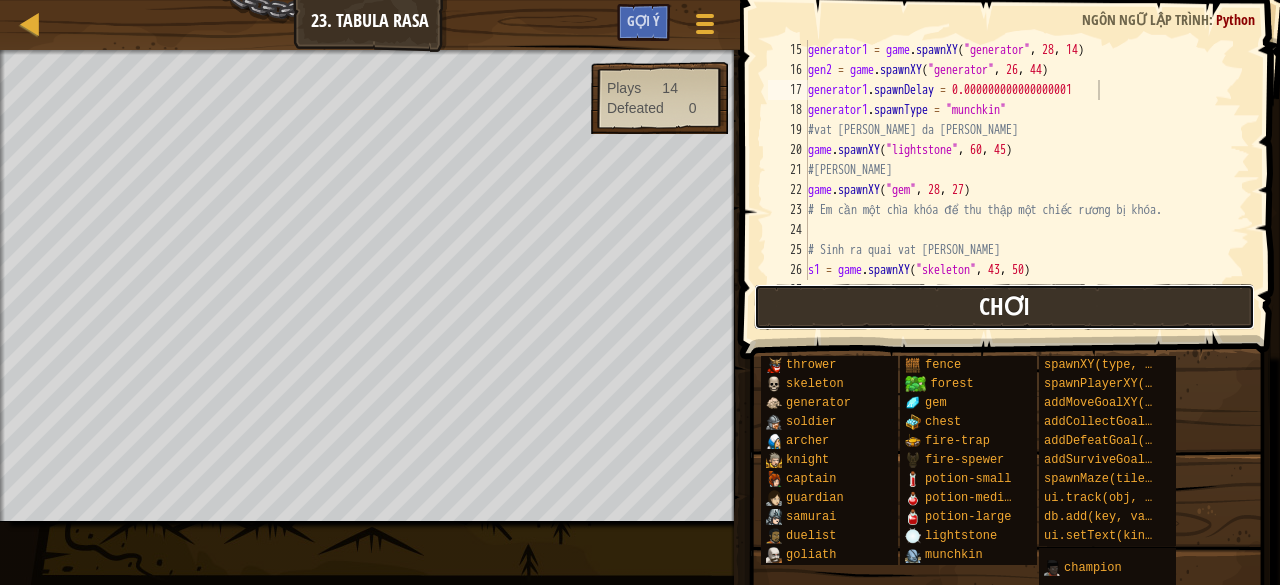 click on "Chơi" at bounding box center [1004, 307] 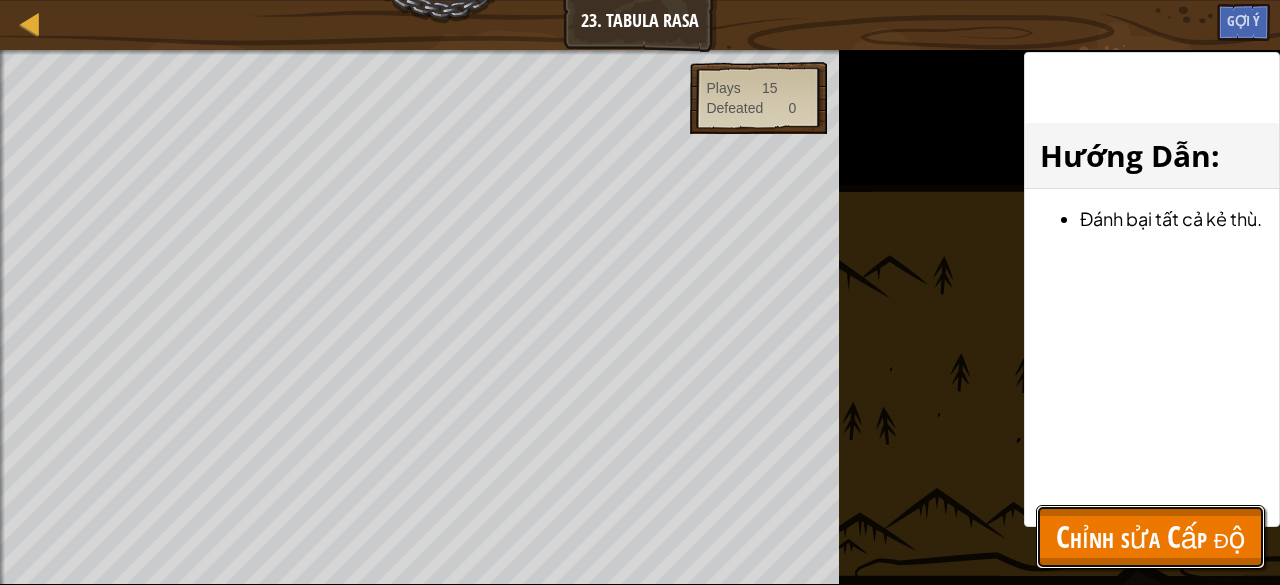click on "Chỉnh sửa Cấp độ" at bounding box center [1150, 536] 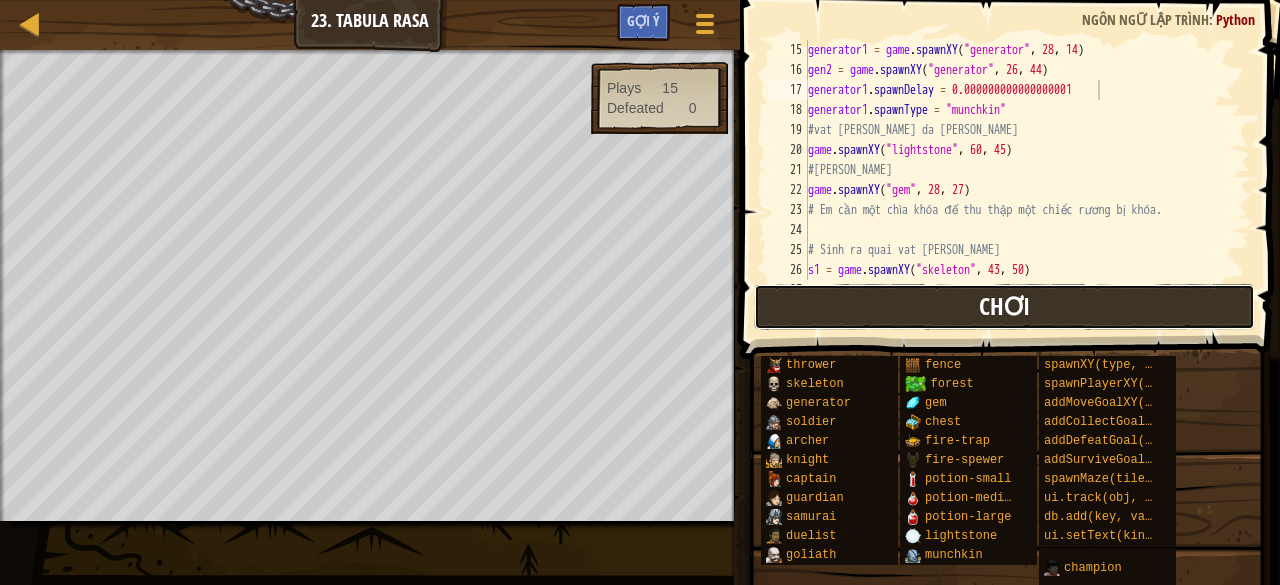 click on "Chơi" at bounding box center (1004, 307) 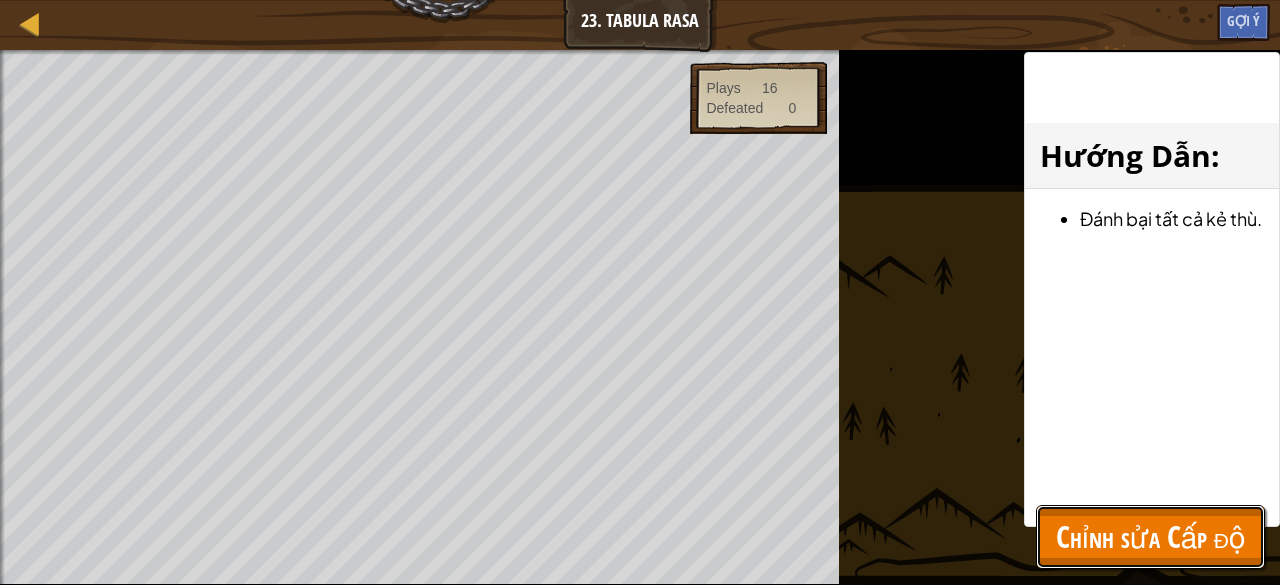 click on "Chỉnh sửa Cấp độ" at bounding box center (1150, 536) 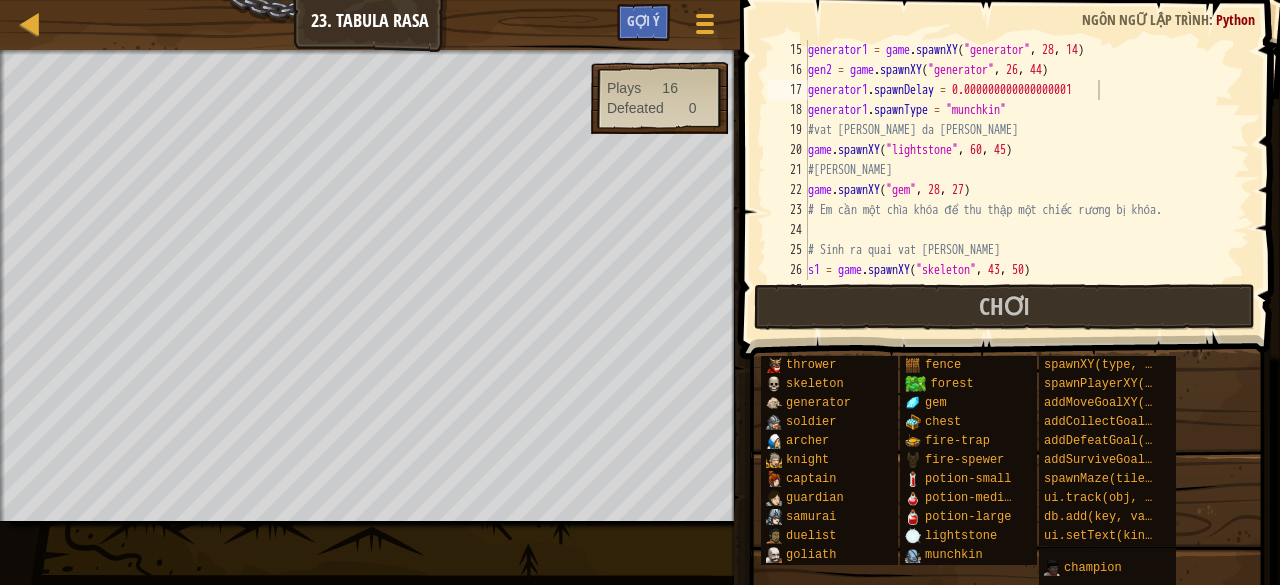click on "generator1   =   game . spawnXY ( "generator" ,   28 ,   14 ) gen2   =   game . spawnXY ( "generator" ,   26 ,   44 ) generator1 . spawnDelay   =   0.000000000000000001 generator1 . spawnType   =   "munchkin" #vat [PERSON_NAME] da [PERSON_NAME] game . spawnXY ( "lightstone" ,   60 ,   45 ) #[PERSON_NAME]  game . spawnXY ( "gem" ,   28 ,   27 ) # Em cần một [PERSON_NAME] để thu thập một chiếc rương bị [PERSON_NAME]. # [PERSON_NAME] ra quai vat [PERSON_NAME] s1   =   game . spawnXY ( "skeleton" ,   43 ,   50 ) s2   =   game . spawnXY ( "skeleton" ,   49 ,   59 )" at bounding box center (1019, 180) 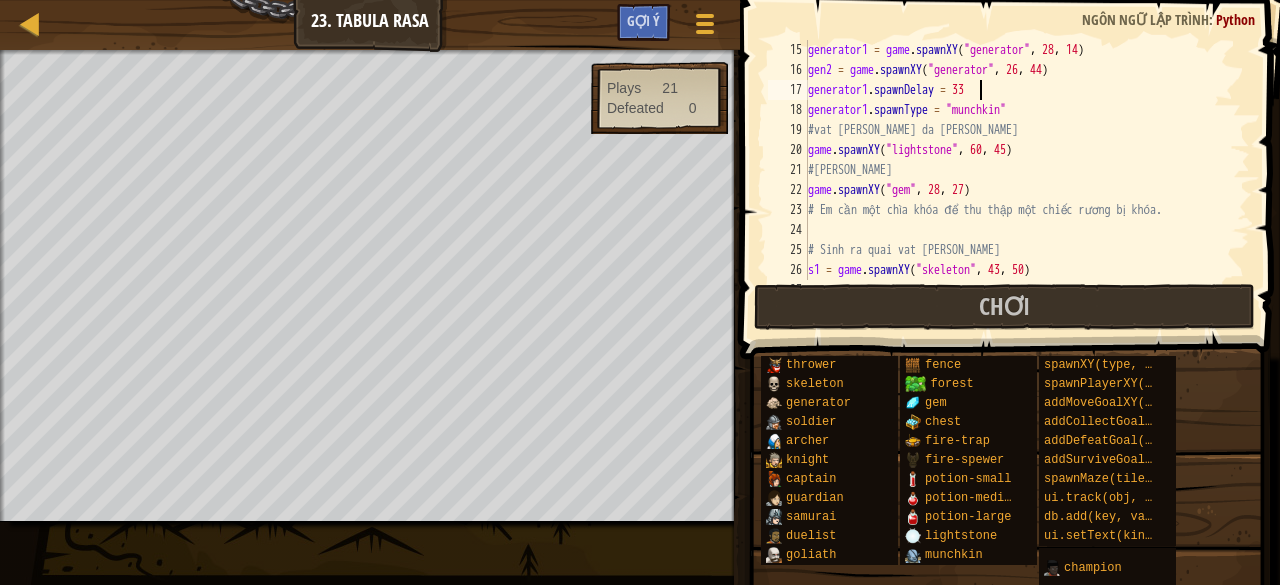 scroll, scrollTop: 9, scrollLeft: 14, axis: both 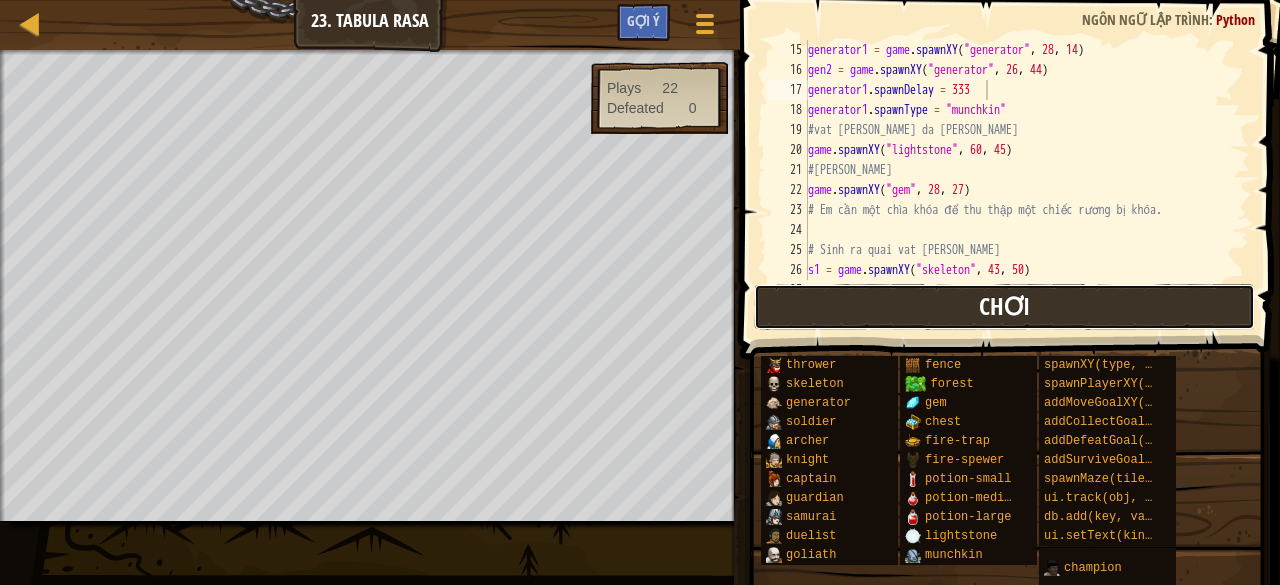 click on "Chơi" at bounding box center (1004, 306) 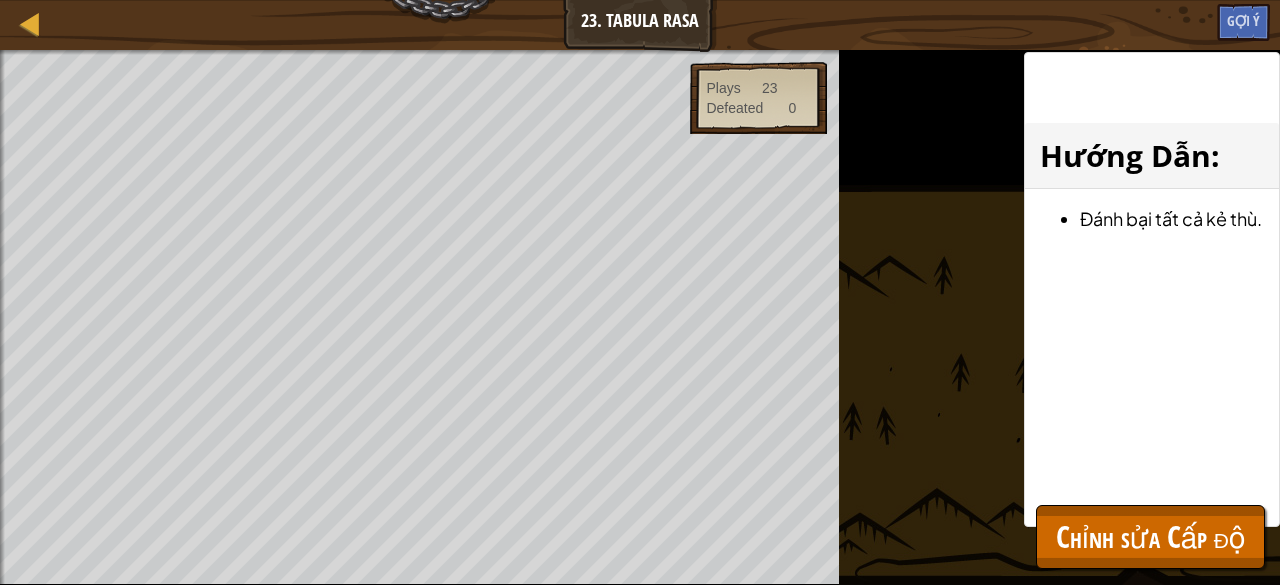 click on "Bản đồ Phát triển trò [PERSON_NAME] 1 23. Tabula Rasa Tuỳ [PERSON_NAME] Gợi ý 1     הההההההההההההההההההההההההההההההההההההההההההההההההההההההההההההההההההההההההההההההההההההההההההההההההההההההההההההההההההההההההההההההההההההההההההההההההההההההההההההההההההההההההההההההההההההההההההההההההההההההההההההההההההההההההההההההההההההההההההההההההההההההההההההההה XXXXXXXXXXXXXXXXXXXXXXXXXXXXXXXXXXXXXXXXXXXXXXXXXXXXXXXXXXXXXXXXXXXXXXXXXXXXXXXXXXXXXXXXXXXXXXXXXXXXXXXXXXXXXXXXXXXXXXXXXXXXXXXXXXXXXXXXXXXXXXXXXXXXXXXXXXXXXXXXXXXXXXXXXXXXXXXXXXXXXXXXXXXXXXXXXXXXXXXXXXXXXXXXXXXXXXXXXXXXXXXXXXXXXXXXXXXXXXXXXXXXXXXXXXXXXXXX Giải pháp × Gợi ý Trò [PERSON_NAME] generator1.spawnDelay = 333 15 16 17 18 19 20 21 22 23 24 25 26 27 generator1   =   game . spawnXY ( "generator" ,   28 ,   14 )" at bounding box center (640, 0) 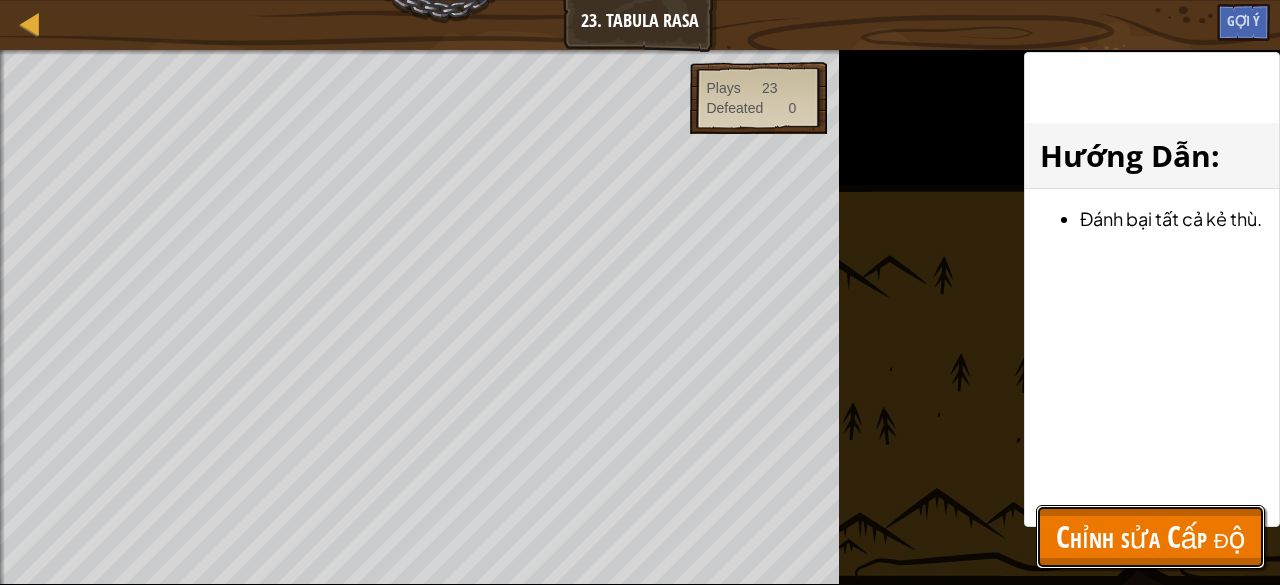 click on "Chỉnh sửa Cấp độ" at bounding box center [1150, 536] 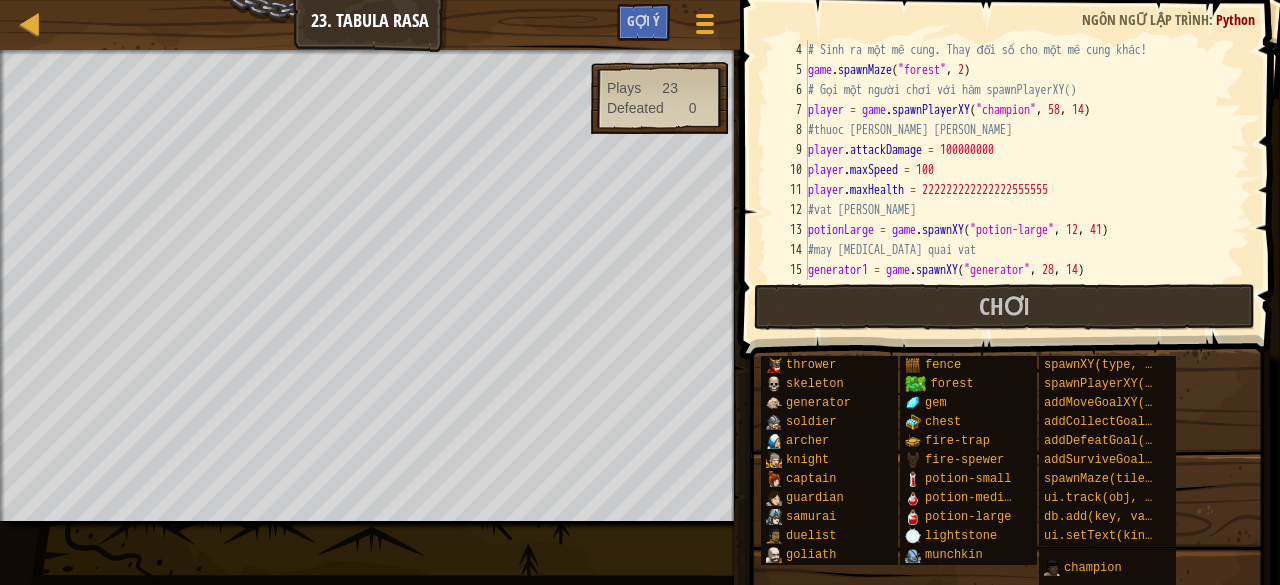 scroll, scrollTop: 120, scrollLeft: 0, axis: vertical 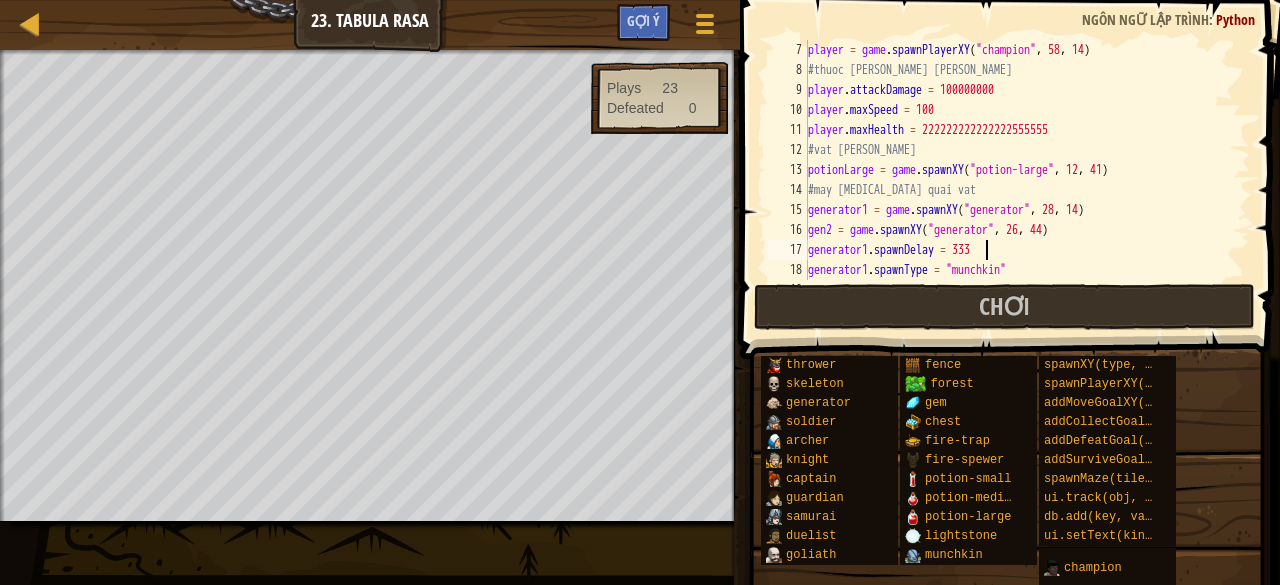 click on "player   =   game . spawnPlayerXY ( "champion" ,   58 ,   14 ) #thuoc [PERSON_NAME] [PERSON_NAME] player . attackDamage   =   100000000 player . maxSpeed   =   100 player . maxHealth   =   222222222222222555555 #vat [PERSON_NAME] potionLarge   =   game . spawnXY ( "potion-large" ,   12 ,   41 ) #may [MEDICAL_DATA] quai vat generator1   =   game . spawnXY ( "generator" ,   28 ,   14 ) gen2   =   game . spawnXY ( "generator" ,   26 ,   44 ) generator1 . spawnDelay   =   333 generator1 . spawnType   =   "munchkin" #vat [PERSON_NAME] da [PERSON_NAME]" at bounding box center [1019, 180] 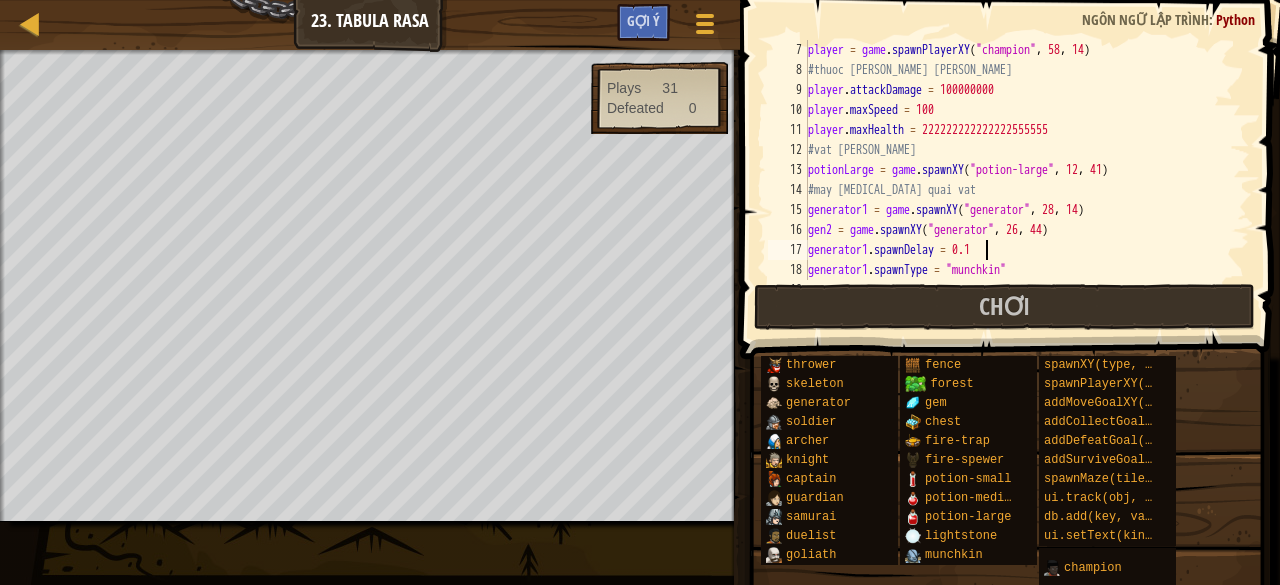 scroll, scrollTop: 9, scrollLeft: 14, axis: both 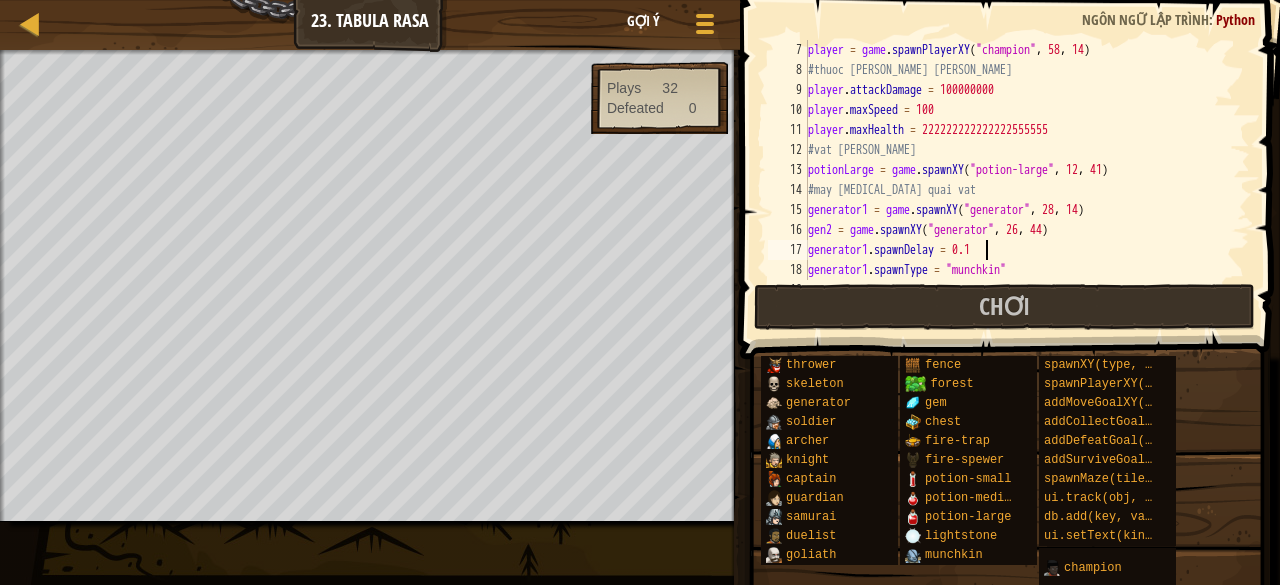 type on "generator1.spawnDelay = 0.1" 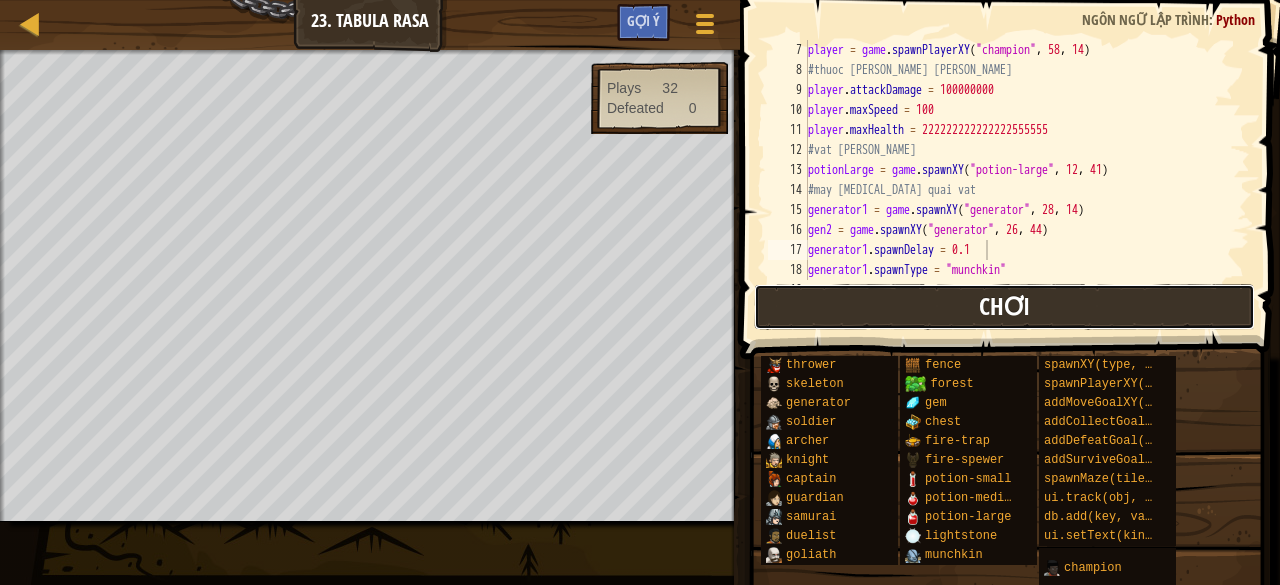click on "Chơi" at bounding box center (1004, 307) 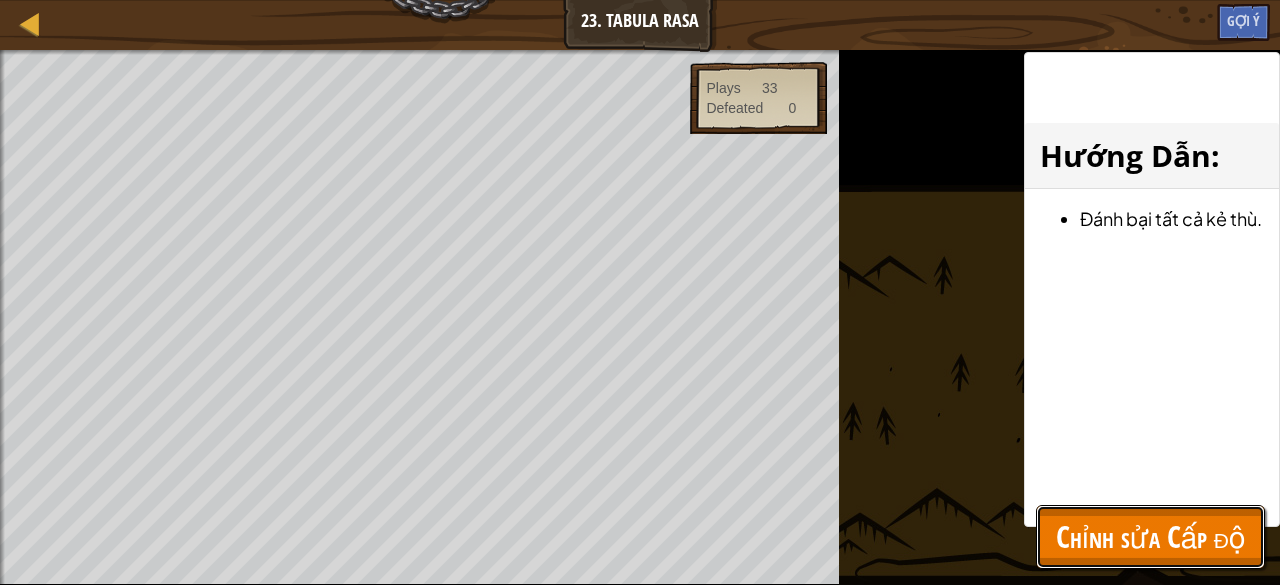 click on "Chỉnh sửa Cấp độ" at bounding box center (1150, 536) 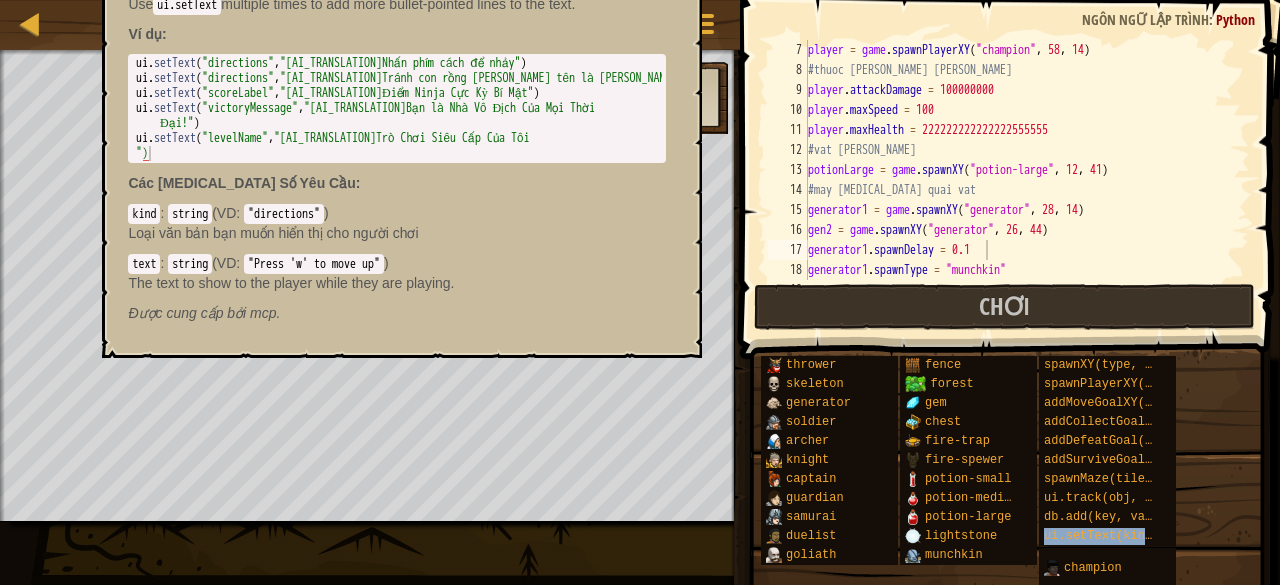 click on "ui.setText(kind, text)" at bounding box center (1123, 536) 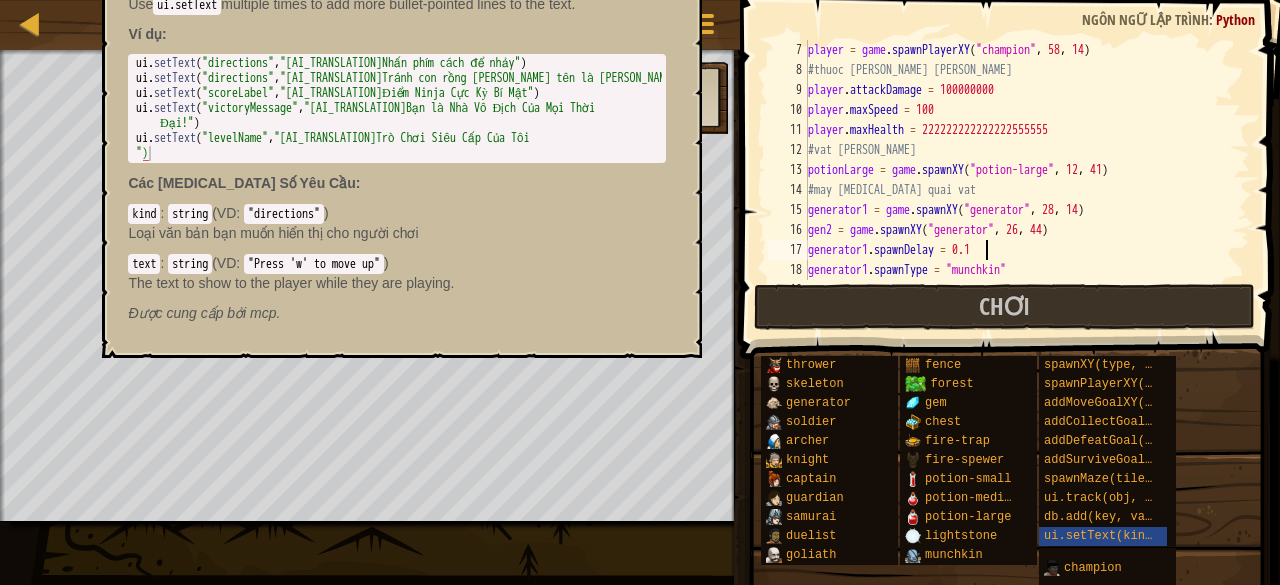 click on "thrower skeleton generator soldier [PERSON_NAME] [PERSON_NAME] captain guardian samurai duelist goliath fence forest gem chest fire-trap fire-spewer potion-small potion-medium potion-large lightstone munchkin spawnXY(type, x, y) spawnPlayerXY(type, x, y) addMoveGoalXY(x, y) addCollectGoal(amount) addDefeatGoal(amount) addSurviveGoal(seconds) spawnMaze(tileType, seed) ui.track(obj, prop) db.add(key, value) ui.setText(kind, text) champion" at bounding box center (1013, 471) 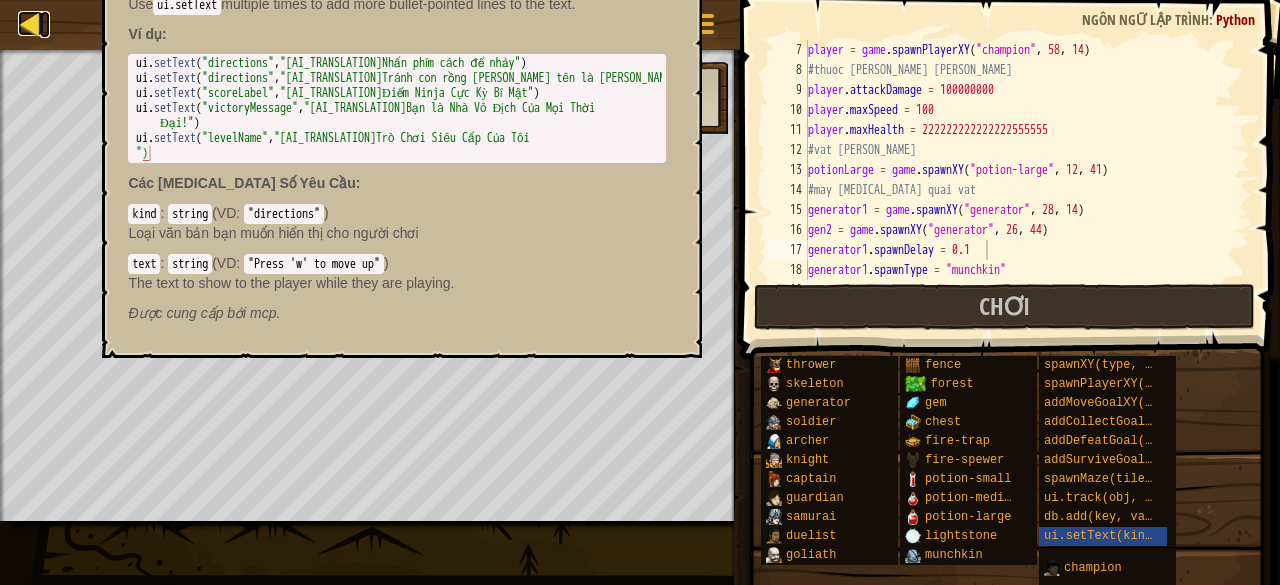 click at bounding box center [30, 23] 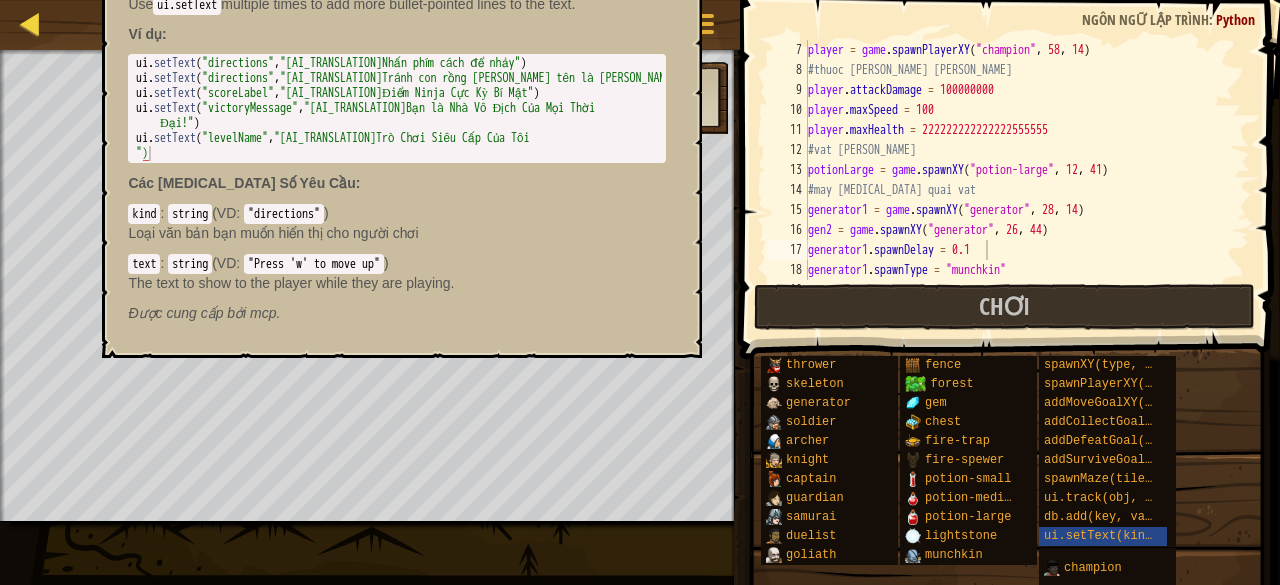 select on "vi" 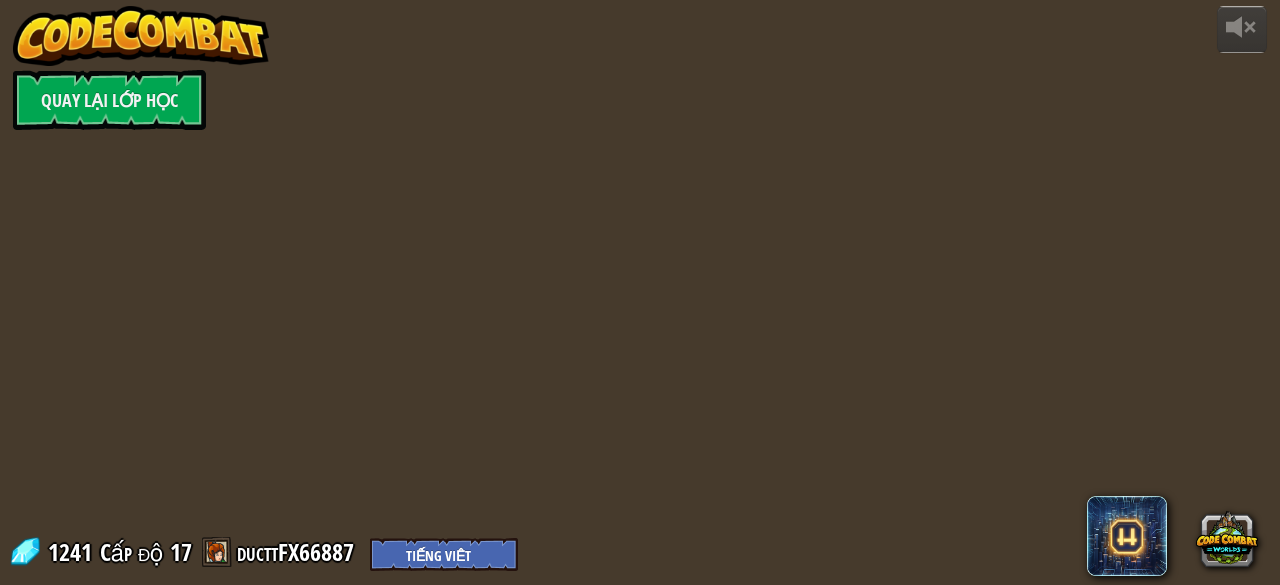 select on "vi" 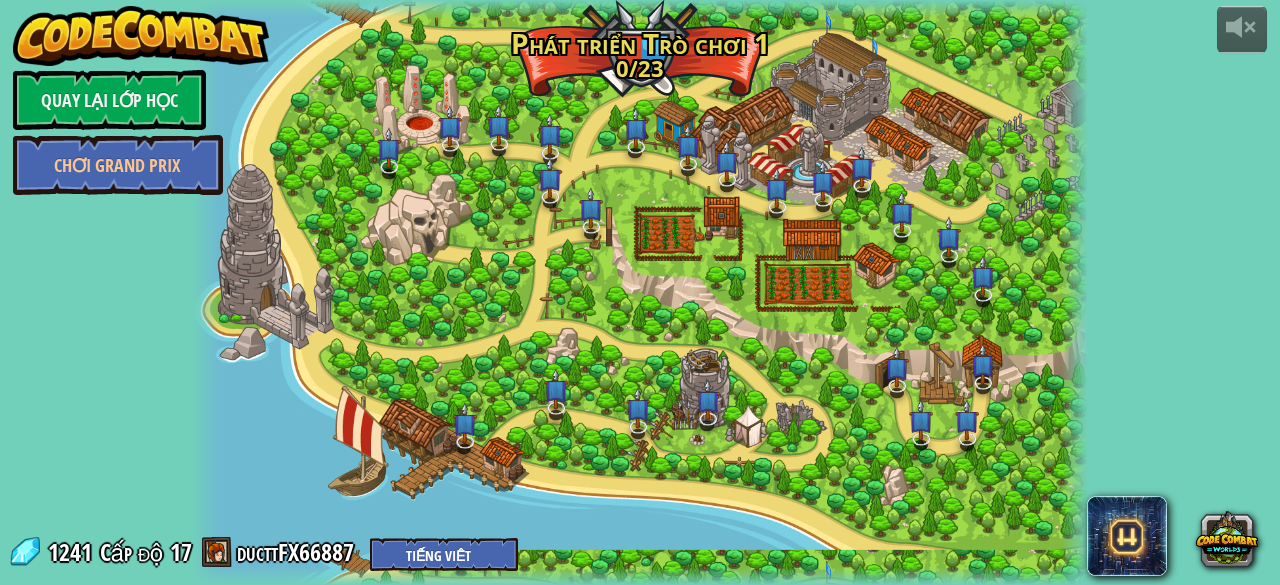 select on "vi" 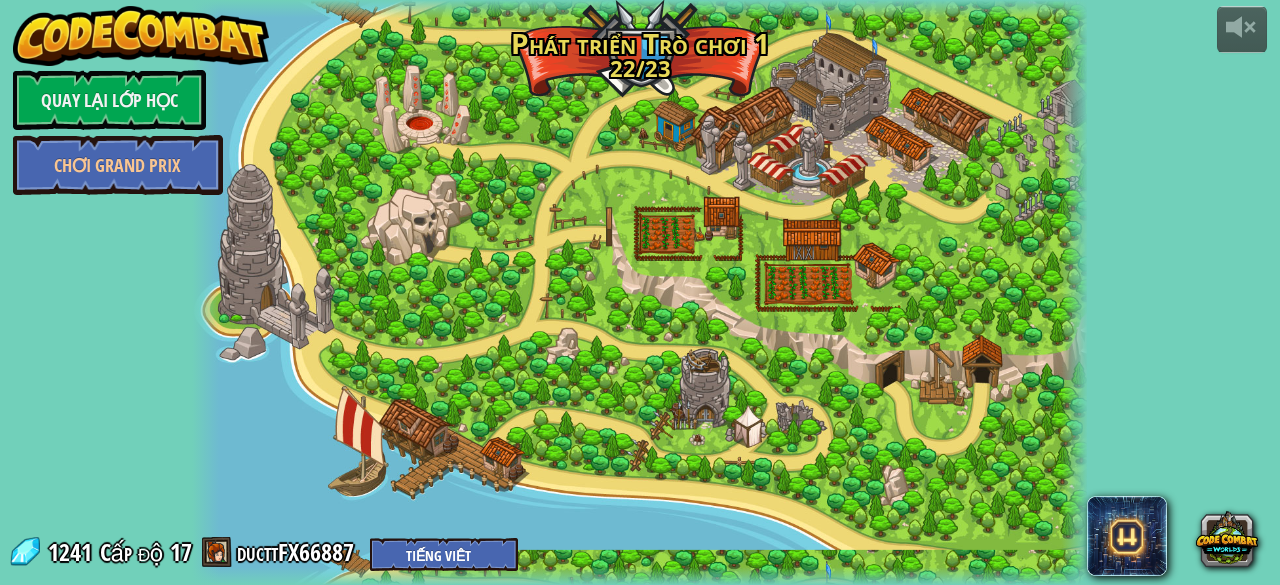 select on "vi" 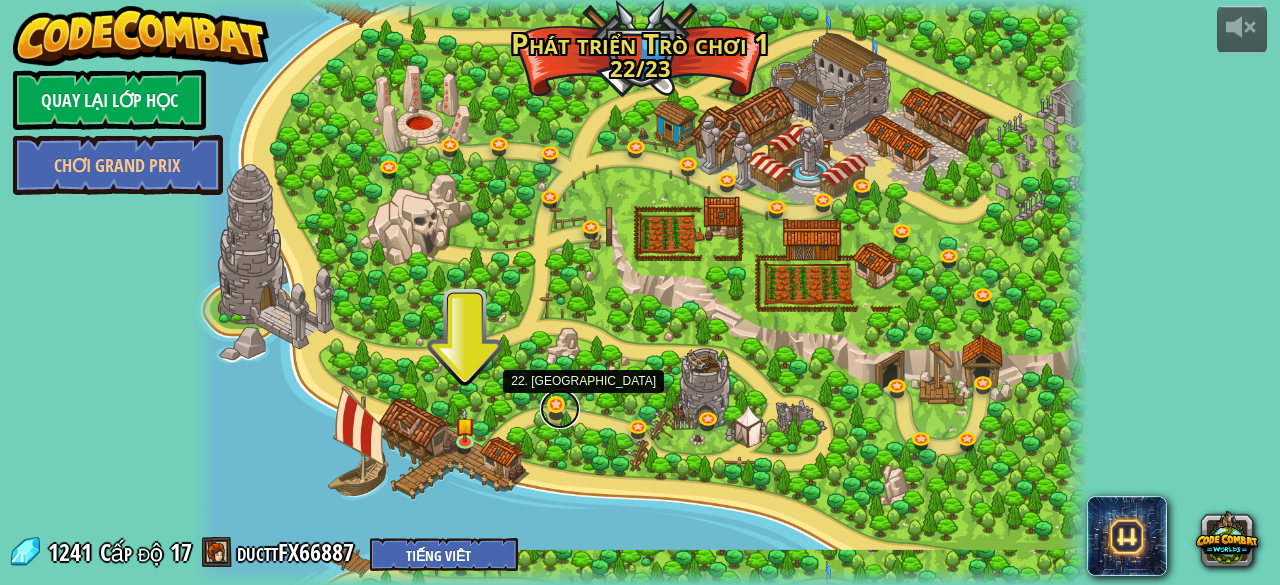 click at bounding box center (560, 409) 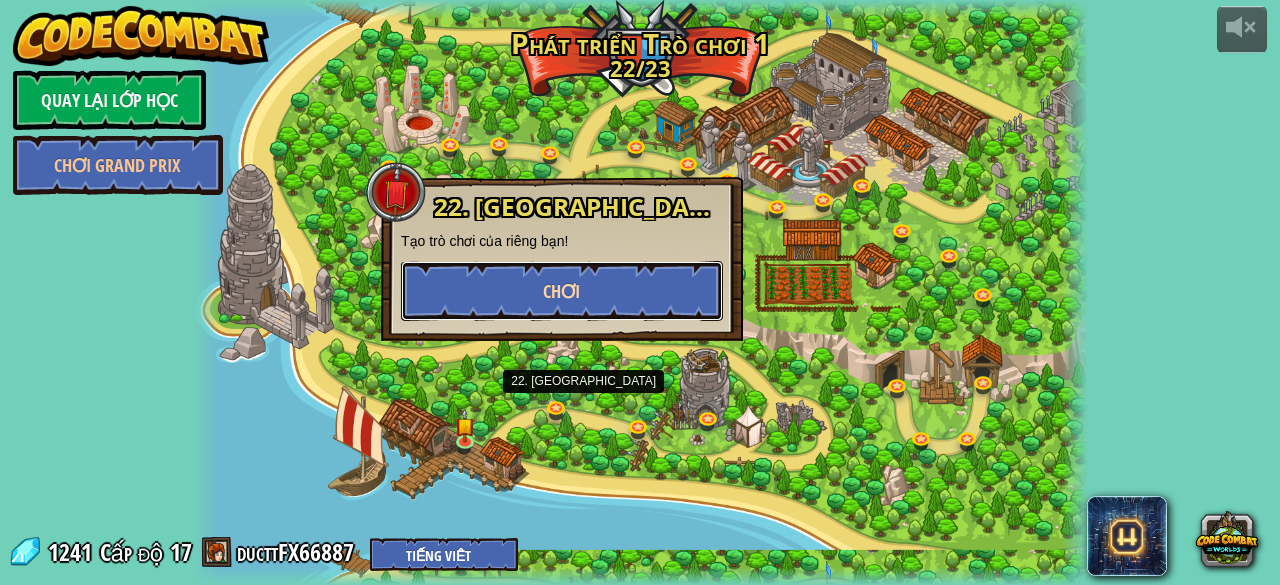 click on "Chơi" at bounding box center [561, 291] 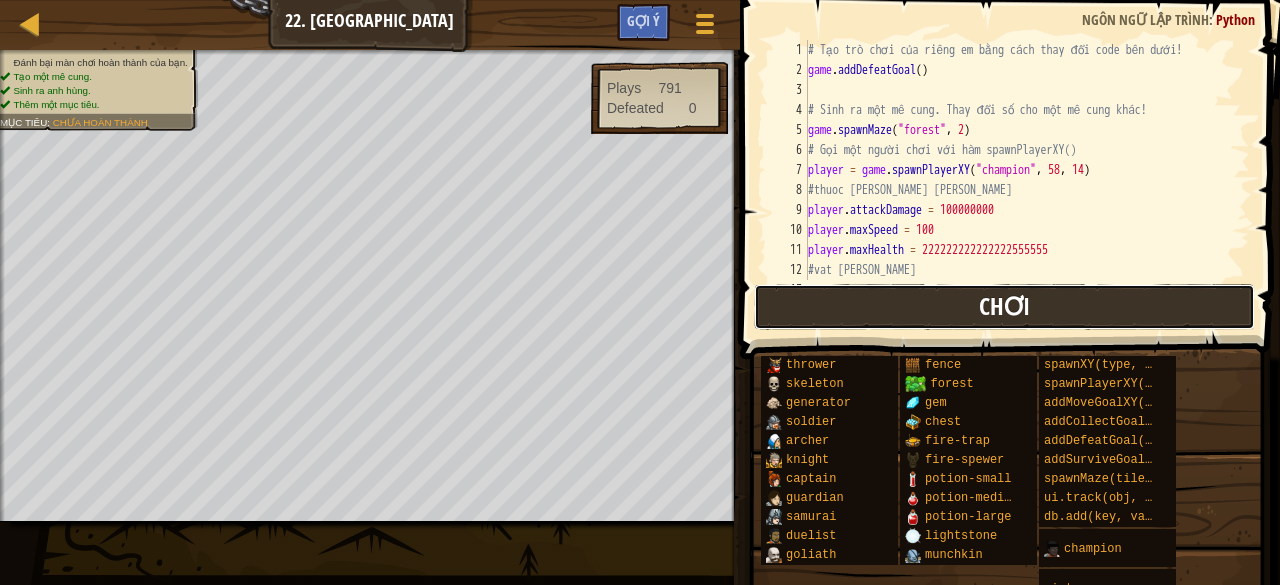 click on "Chơi" at bounding box center [1004, 306] 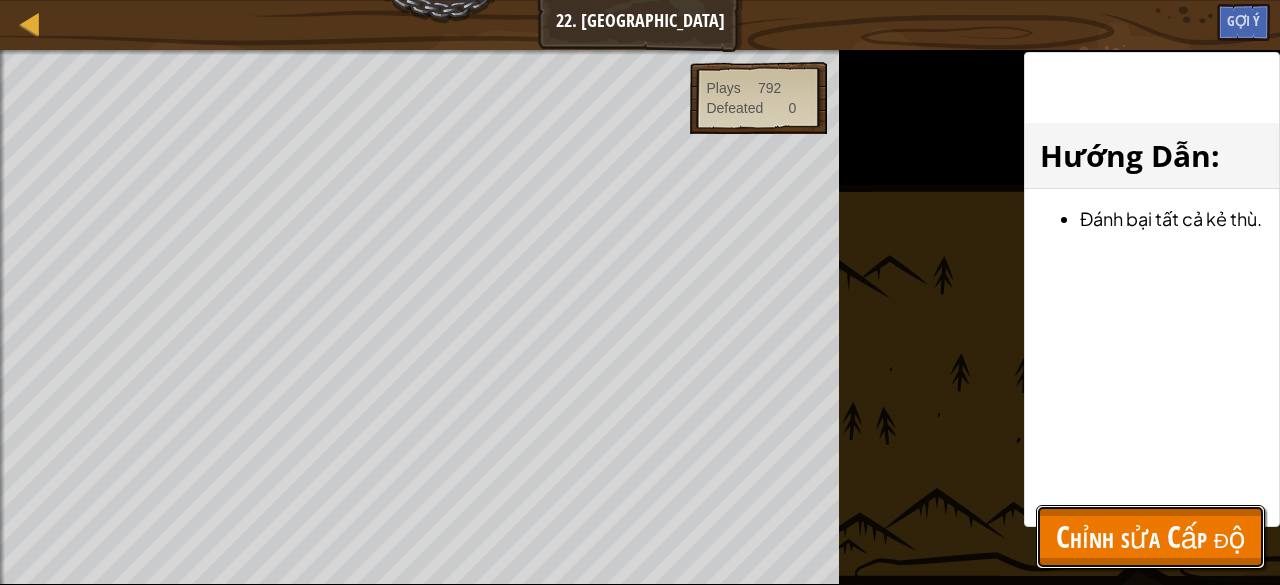 click on "Chỉnh sửa Cấp độ" at bounding box center (1150, 536) 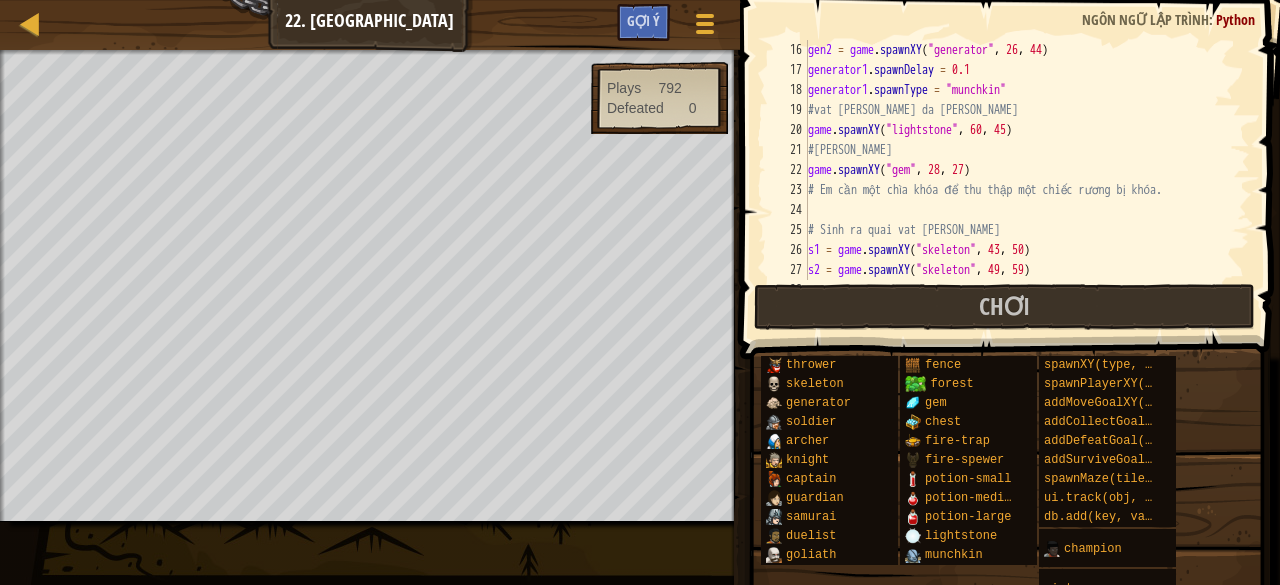 scroll, scrollTop: 240, scrollLeft: 0, axis: vertical 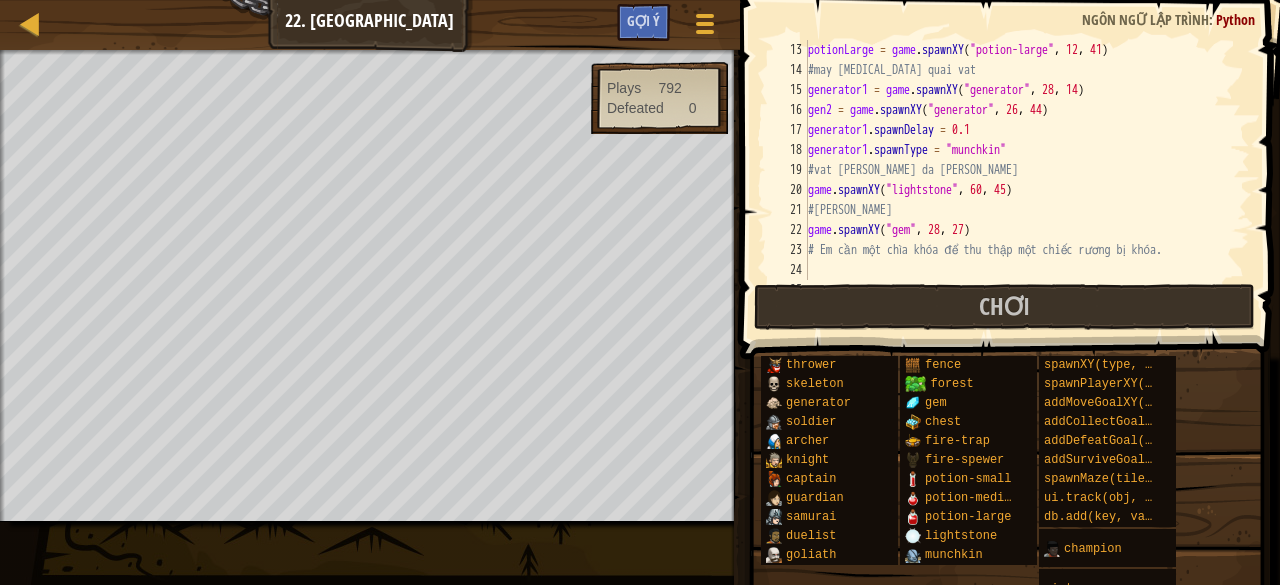 click on "potionLarge   =   game . spawnXY ( "potion-large" ,   12 ,   41 ) #may [MEDICAL_DATA] quai vat generator1   =   game . spawnXY ( "generator" ,   28 ,   14 ) gen2   =   game . spawnXY ( "generator" ,   26 ,   44 ) generator1 . spawnDelay   =   0.1 generator1 . spawnType   =   "munchkin" #vat [PERSON_NAME] da [PERSON_NAME] game . spawnXY ( "lightstone" ,   60 ,   45 ) #[PERSON_NAME]  game . spawnXY ( "gem" ,   28 ,   27 ) # Em cần một [PERSON_NAME] để thu thập một chiếc rương bị [PERSON_NAME]. # [PERSON_NAME] ra quai vat [PERSON_NAME]" at bounding box center [1019, 180] 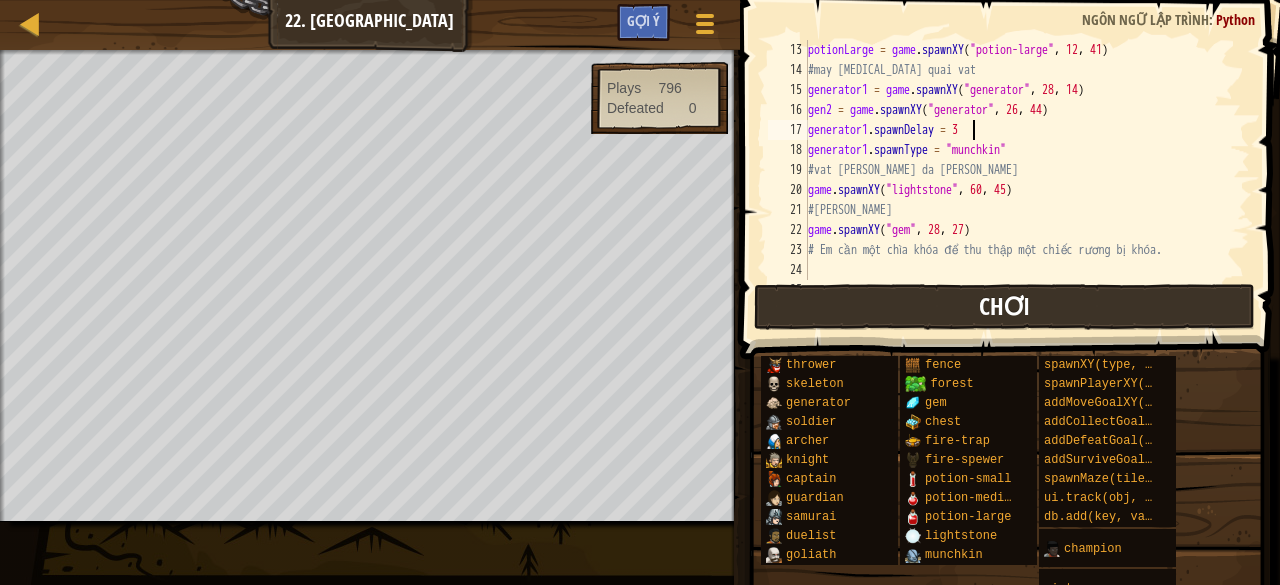 scroll, scrollTop: 9, scrollLeft: 12, axis: both 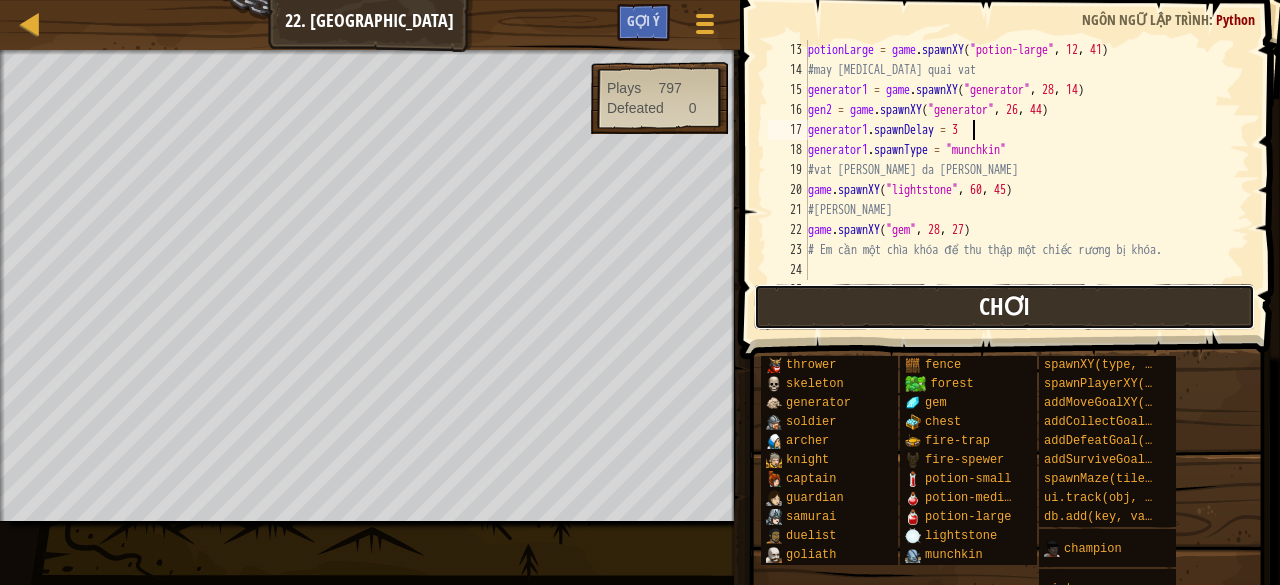 click on "Chơi" at bounding box center [1004, 307] 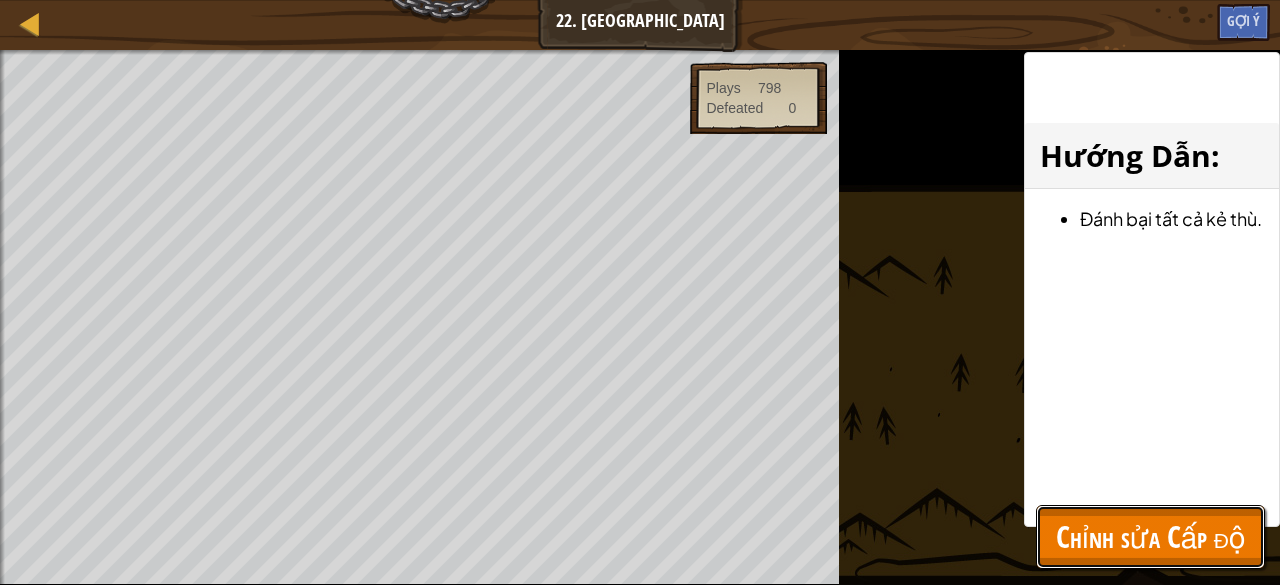 click on "Chỉnh sửa Cấp độ" at bounding box center [1150, 536] 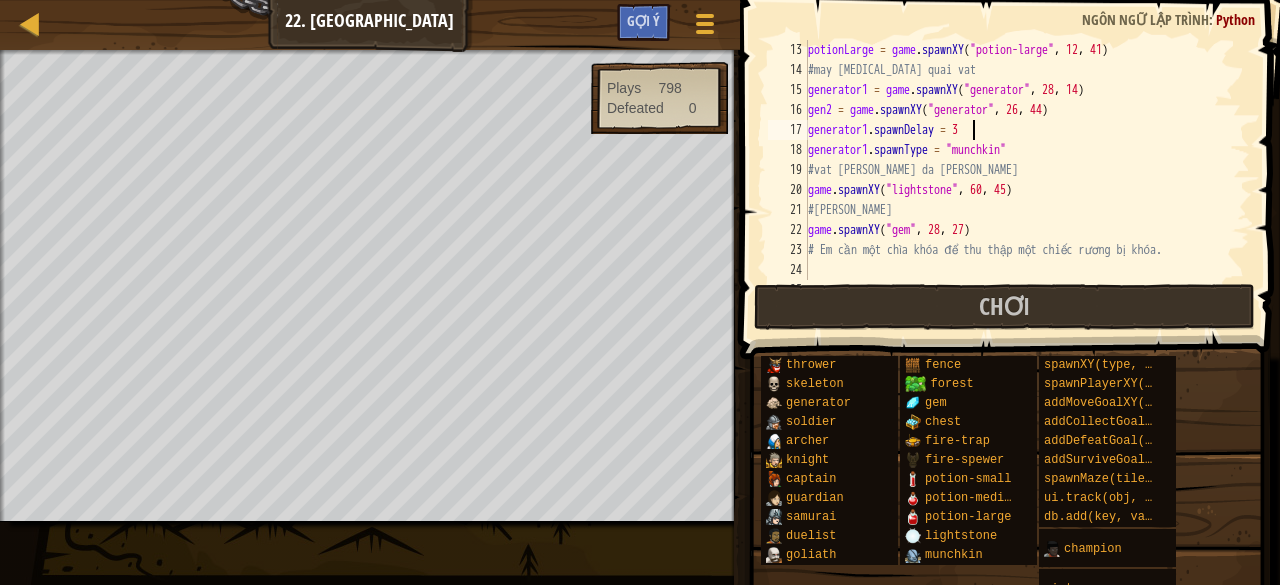 click on "potionLarge   =   game . spawnXY ( "potion-large" ,   12 ,   41 ) #may [MEDICAL_DATA] quai vat generator1   =   game . spawnXY ( "generator" ,   28 ,   14 ) gen2   =   game . spawnXY ( "generator" ,   26 ,   44 ) generator1 . spawnDelay   =   3 generator1 . spawnType   =   "munchkin" #vat [PERSON_NAME] da [PERSON_NAME] game . spawnXY ( "lightstone" ,   60 ,   45 ) #[PERSON_NAME]  game . spawnXY ( "gem" ,   28 ,   27 ) # Em cần một [PERSON_NAME] để thu thập một chiếc rương bị [PERSON_NAME]. # [PERSON_NAME] ra quai vat [PERSON_NAME]" at bounding box center (1019, 180) 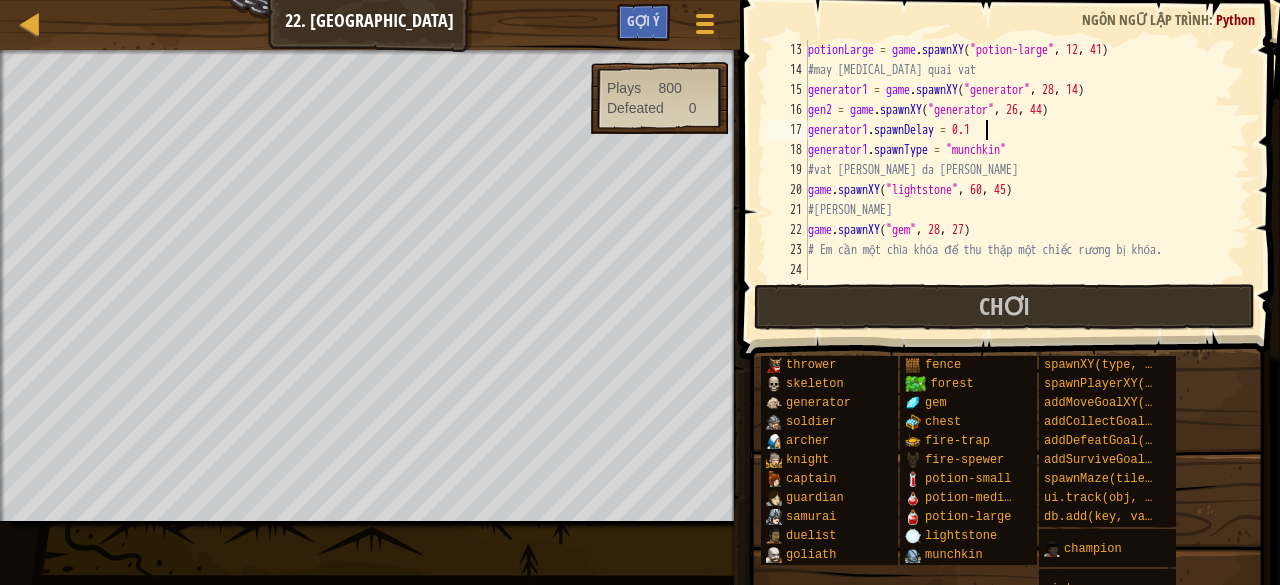 scroll, scrollTop: 9, scrollLeft: 14, axis: both 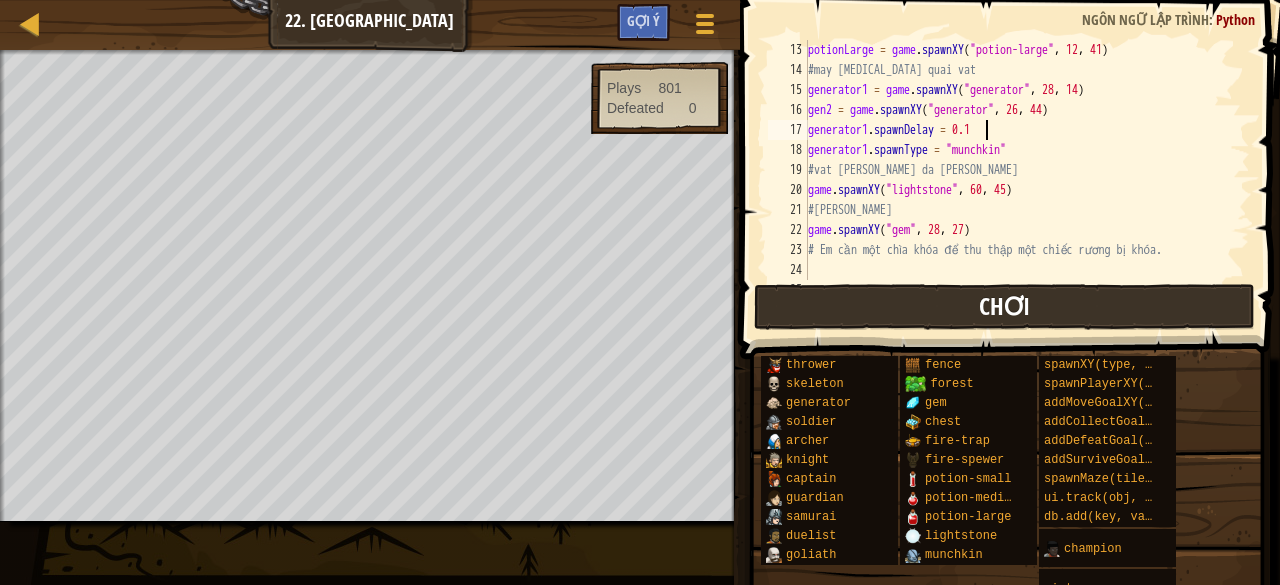 type on "generator1.spawnDelay = 0.1" 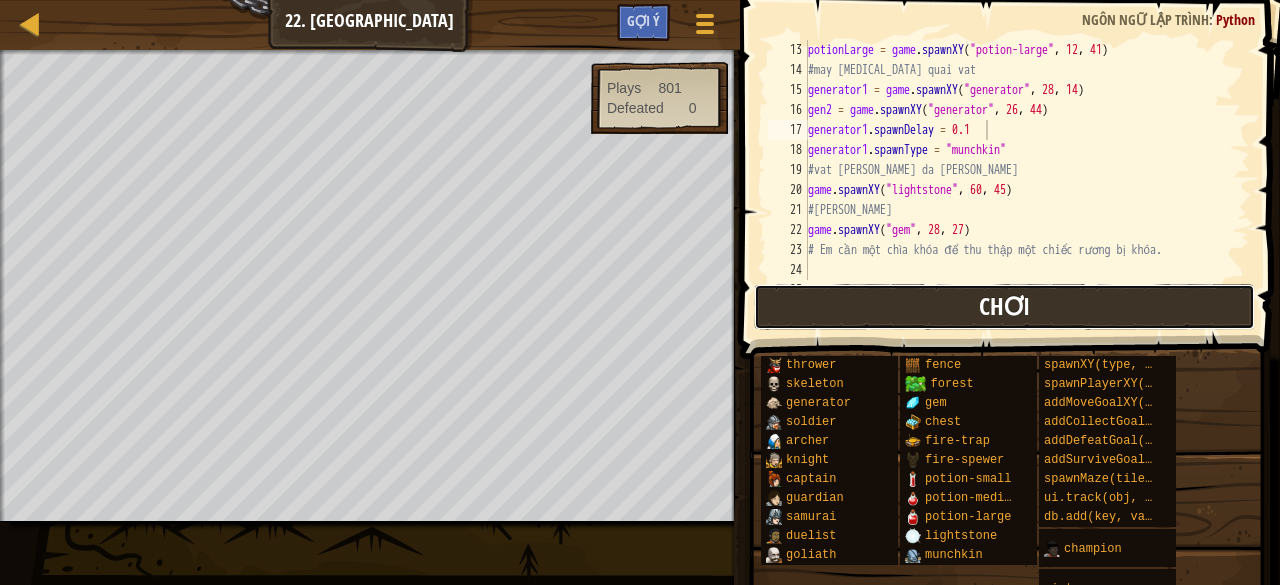 click on "Chơi" at bounding box center (1004, 307) 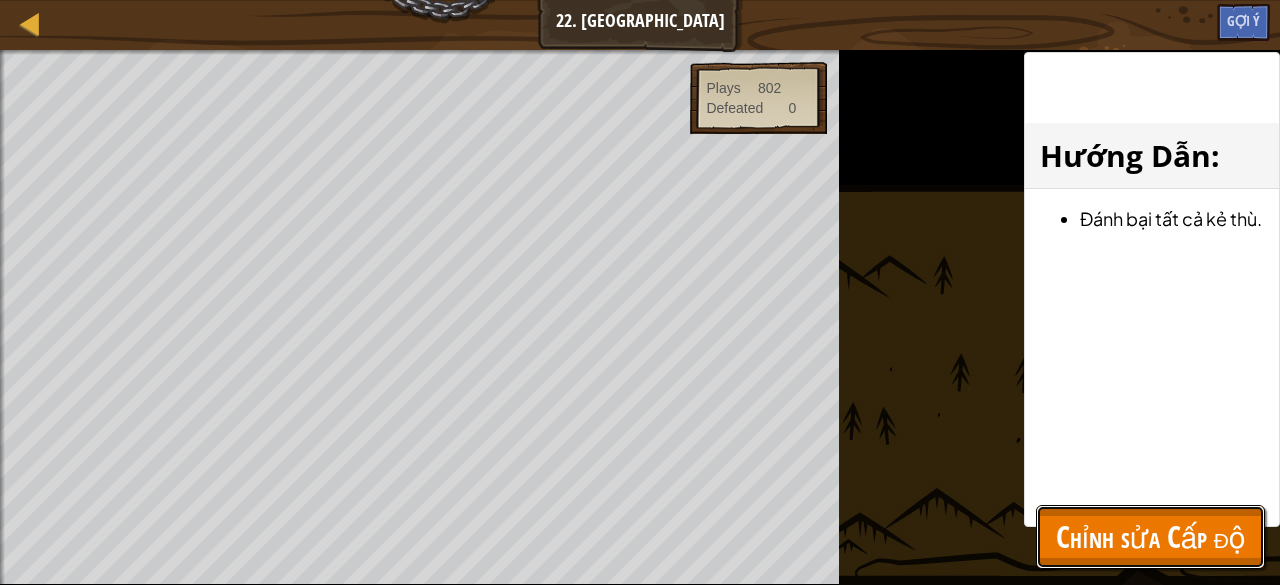 click on "Chỉnh sửa Cấp độ" at bounding box center (1150, 536) 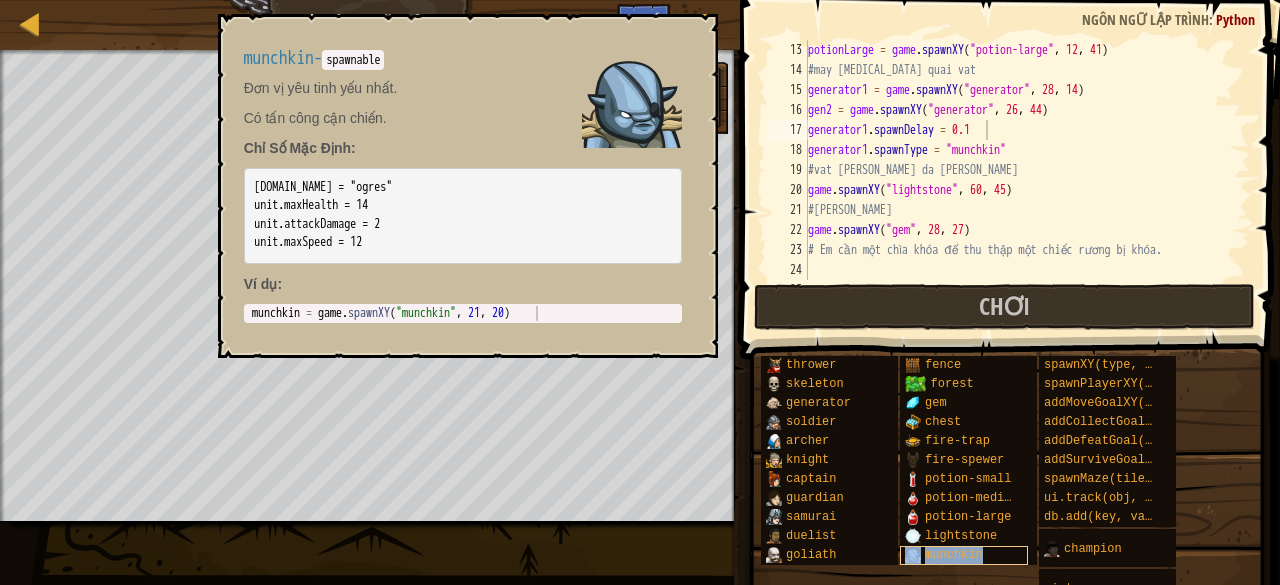 click on "munchkin" at bounding box center (954, 555) 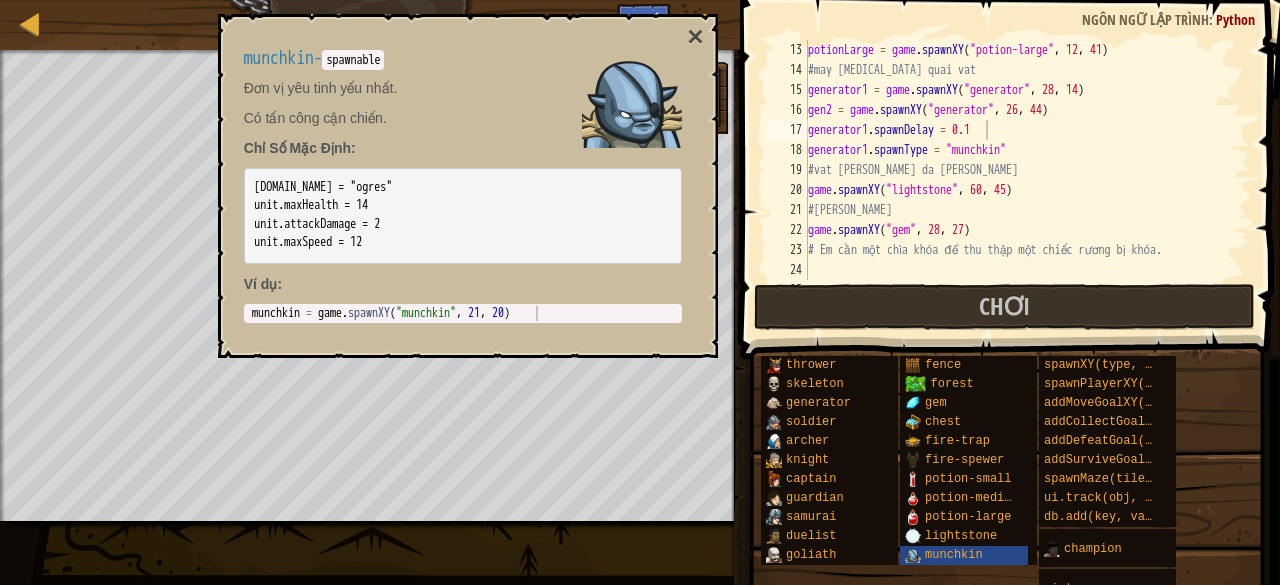 drag, startPoint x: 550, startPoint y: 303, endPoint x: 559, endPoint y: 317, distance: 16.643316 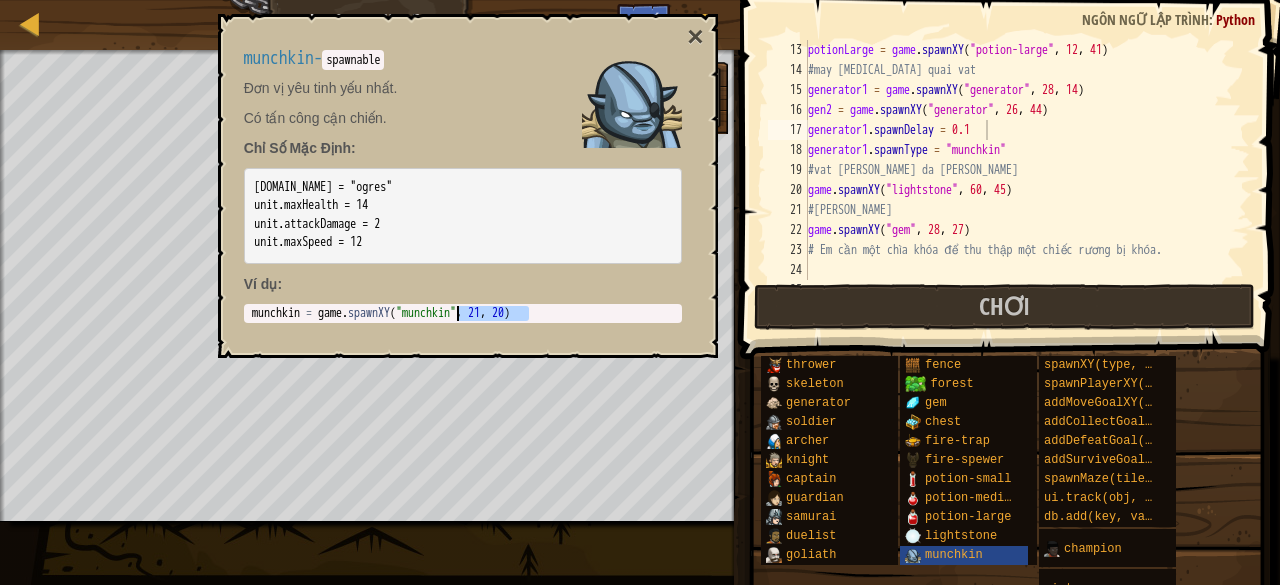 drag, startPoint x: 532, startPoint y: 305, endPoint x: 508, endPoint y: 311, distance: 24.738634 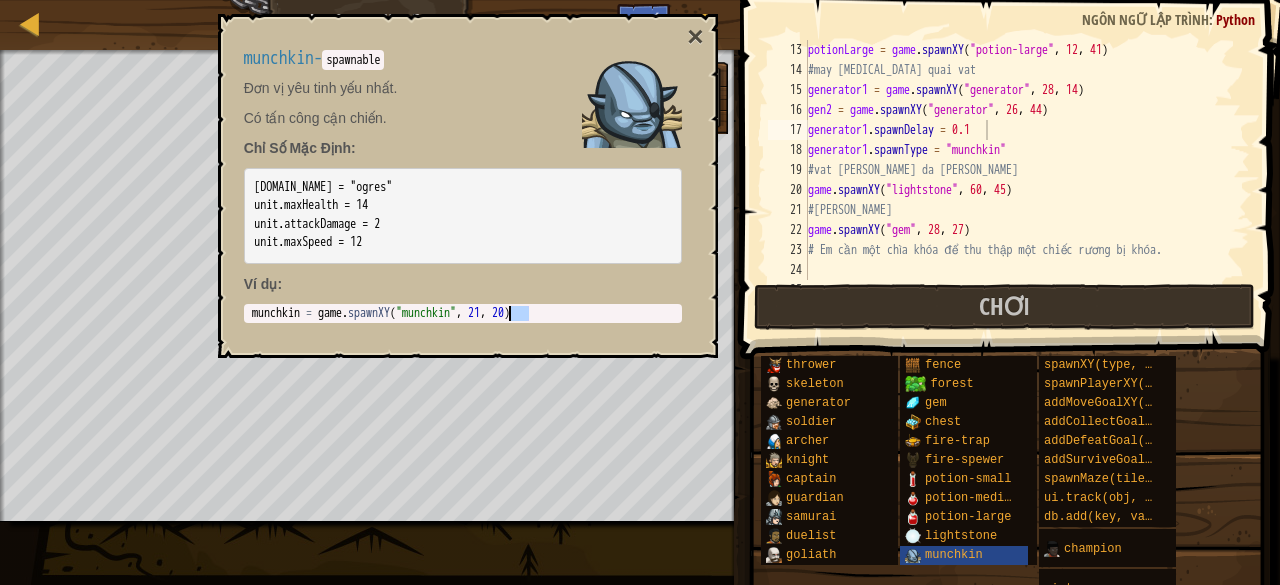 click on "munchkin   =   game . spawnXY ( "munchkin" ,   21 ,   20 )" at bounding box center (463, 328) 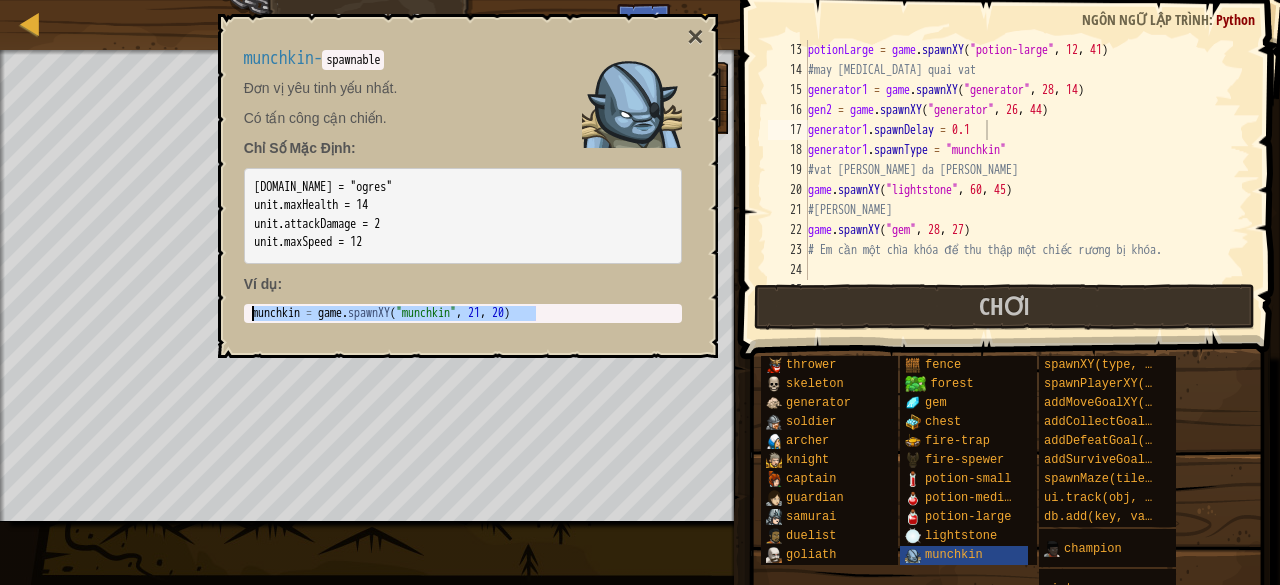 drag, startPoint x: 522, startPoint y: 307, endPoint x: 241, endPoint y: 313, distance: 281.06406 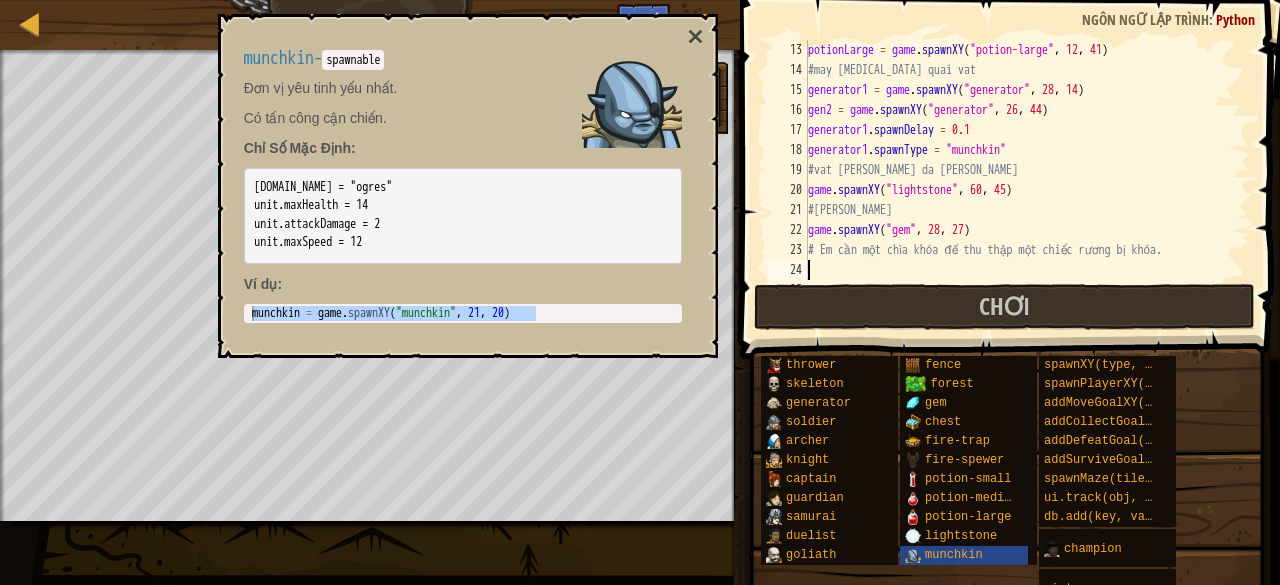 paste on "munchkin = game.spawnXY("munchkin", 21, 20)" 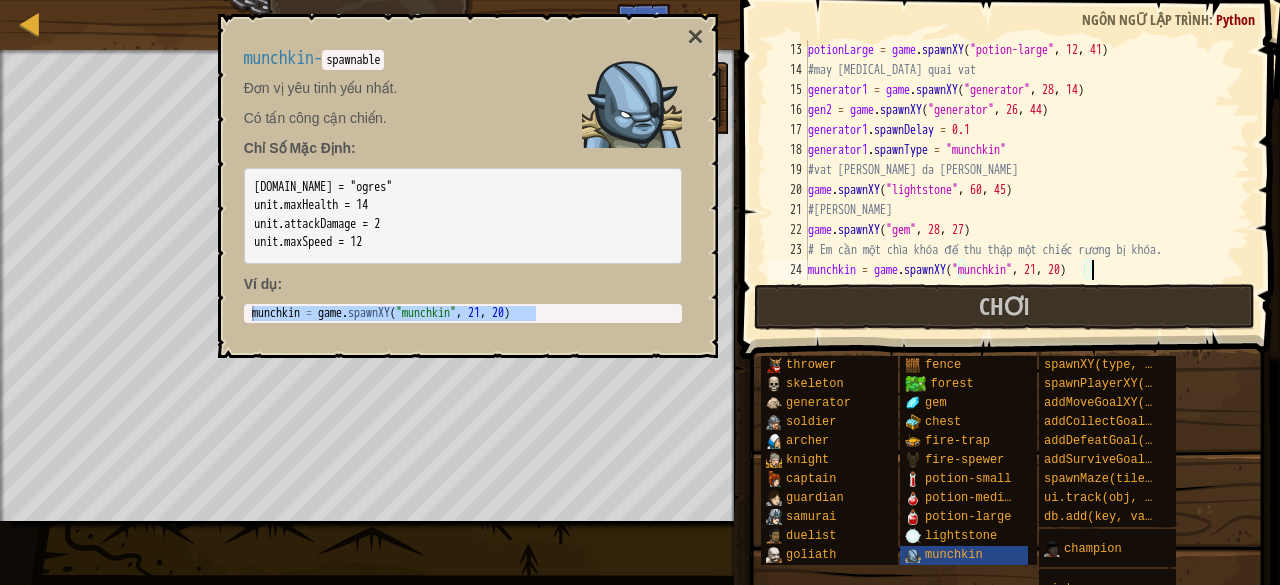 paste on "munchkin = game.spawnXY("munchkin", 21, 20)" 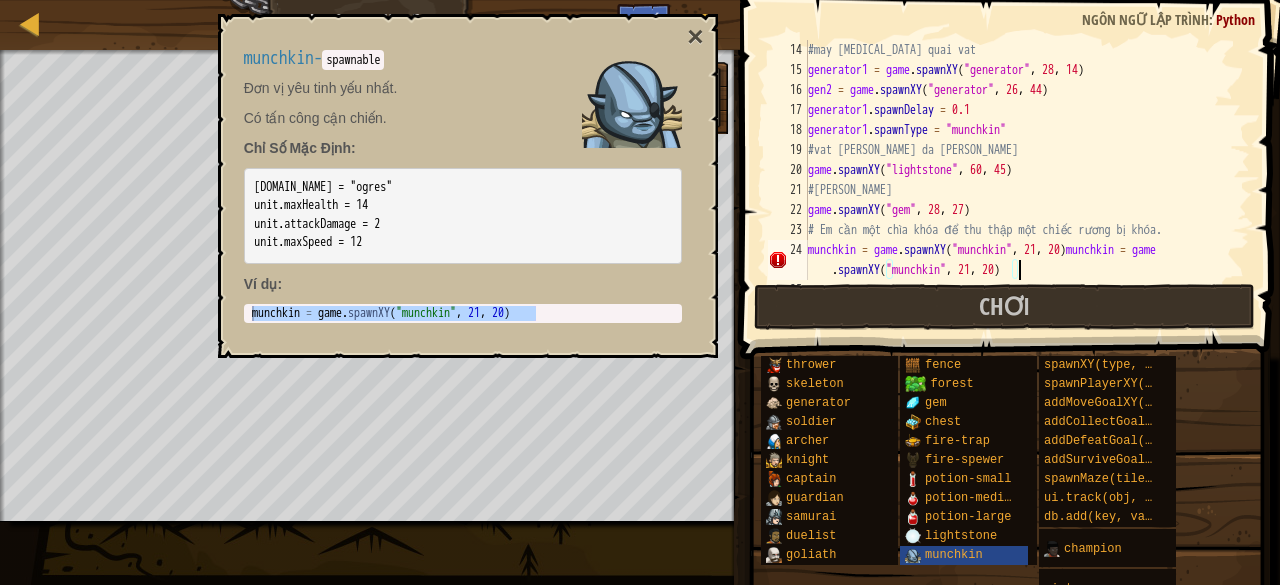 paste on "munchkin = game.spawnXY("munchkin", 21, 20)" 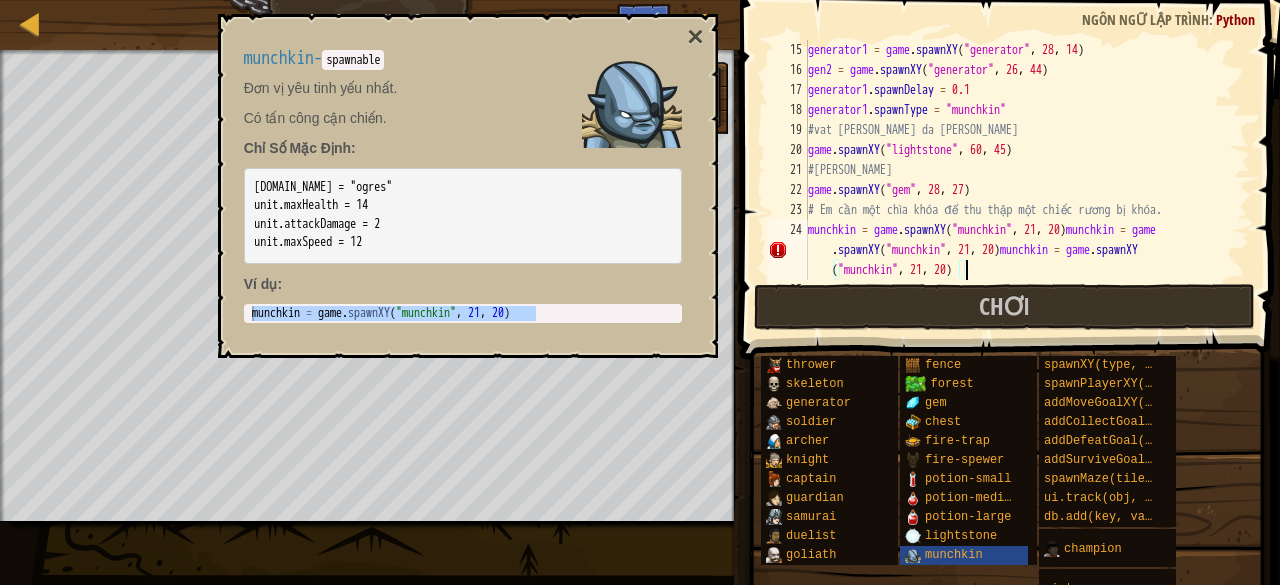 click on "generator1   =   game . spawnXY ( "generator" ,   28 ,   14 ) gen2   =   game . spawnXY ( "generator" ,   26 ,   44 ) generator1 . spawnDelay   =   0.1 generator1 . spawnType   =   "munchkin" #vat [PERSON_NAME] da [PERSON_NAME] game . spawnXY ( "lightstone" ,   60 ,   45 ) #[PERSON_NAME]  game . spawnXY ( "gem" ,   28 ,   27 ) # Em cần một [PERSON_NAME] để thu thập một chiếc rương bị [PERSON_NAME]. munchkin   =   game . spawnXY ( "munchkin" ,   21 ,   20 ) munchkin   =   game      . spawnXY ( "munchkin" ,   21 ,   20 ) munchkin   =   game . spawnXY      ( "munchkin" ,   21 ,   20 ) # Sinh ra quai vat [PERSON_NAME]" at bounding box center [1019, 180] 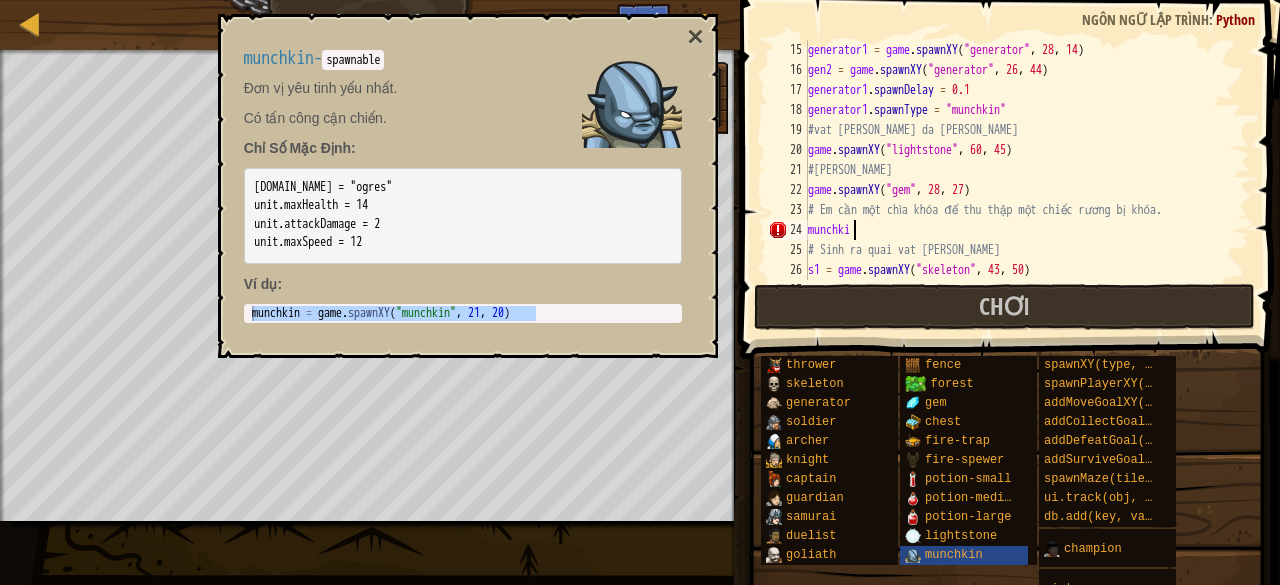 type on "m" 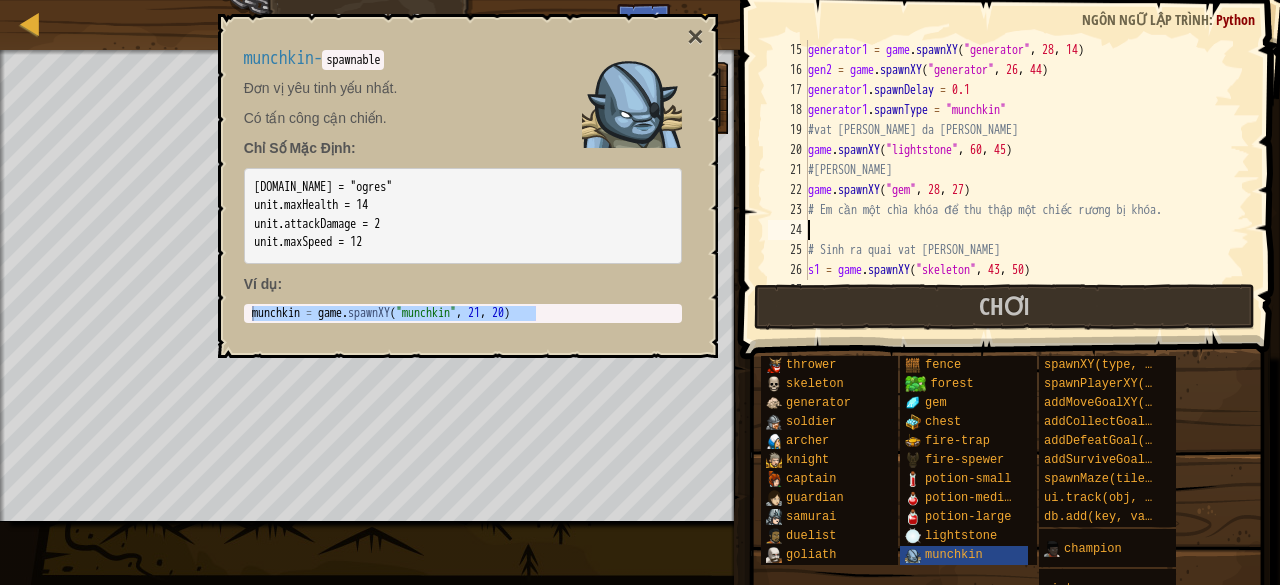 paste on "munchkin = game.spawnXY("munchkin", 21, 20)" 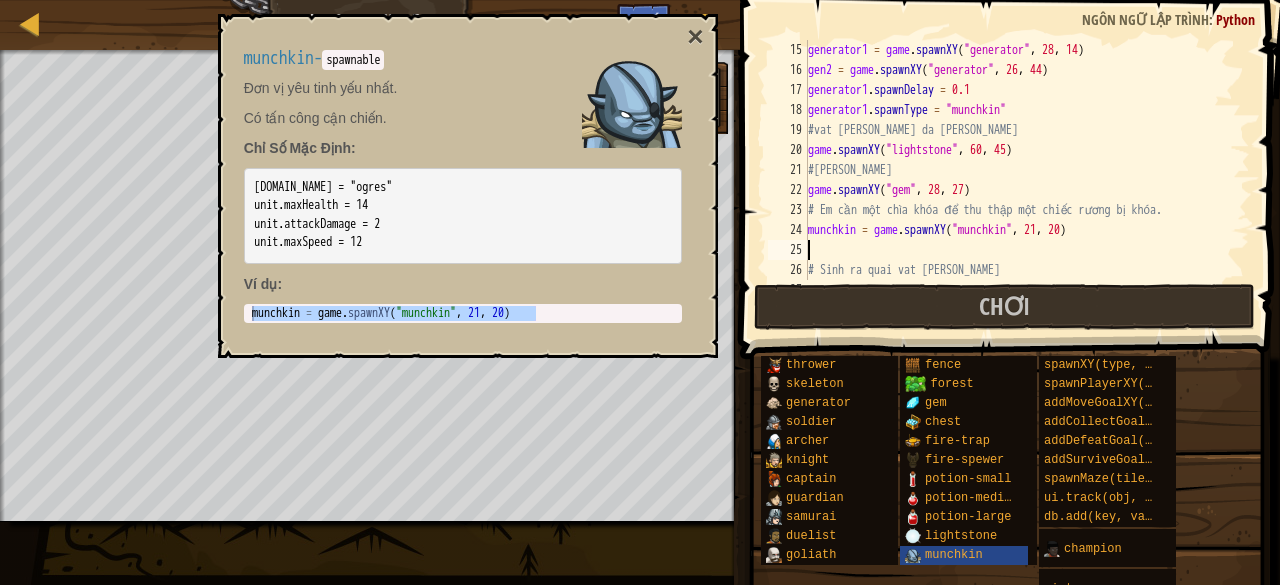 paste on "munchkin = game.spawnXY("munchkin", 21, 20)" 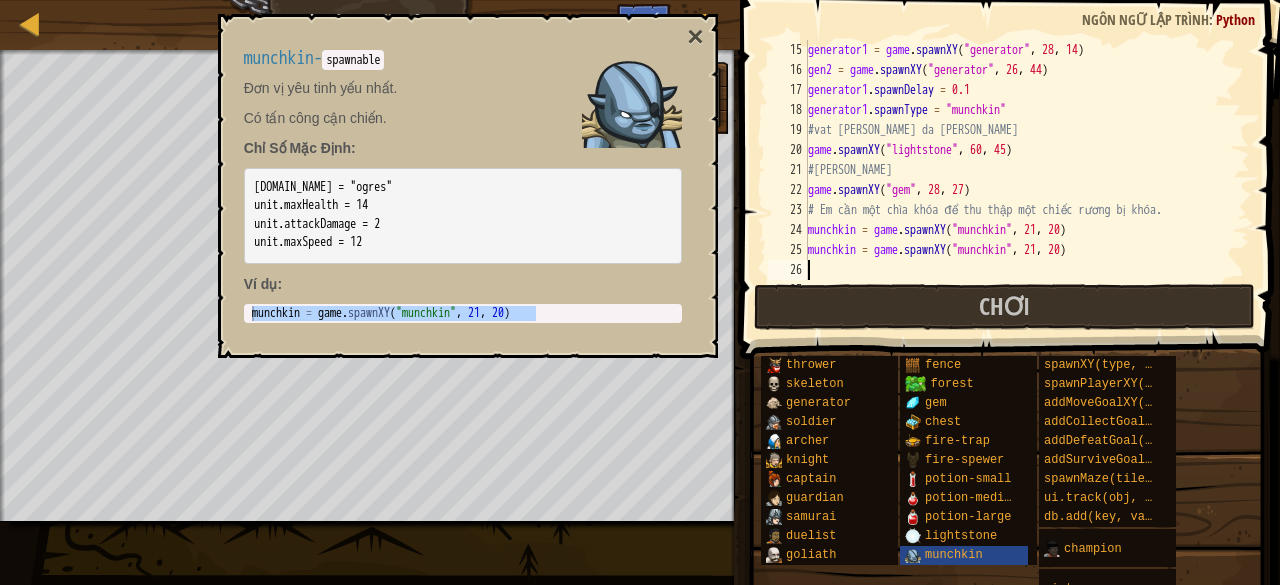 paste on "munchkin = game.spawnXY("munchkin", 21, 20)" 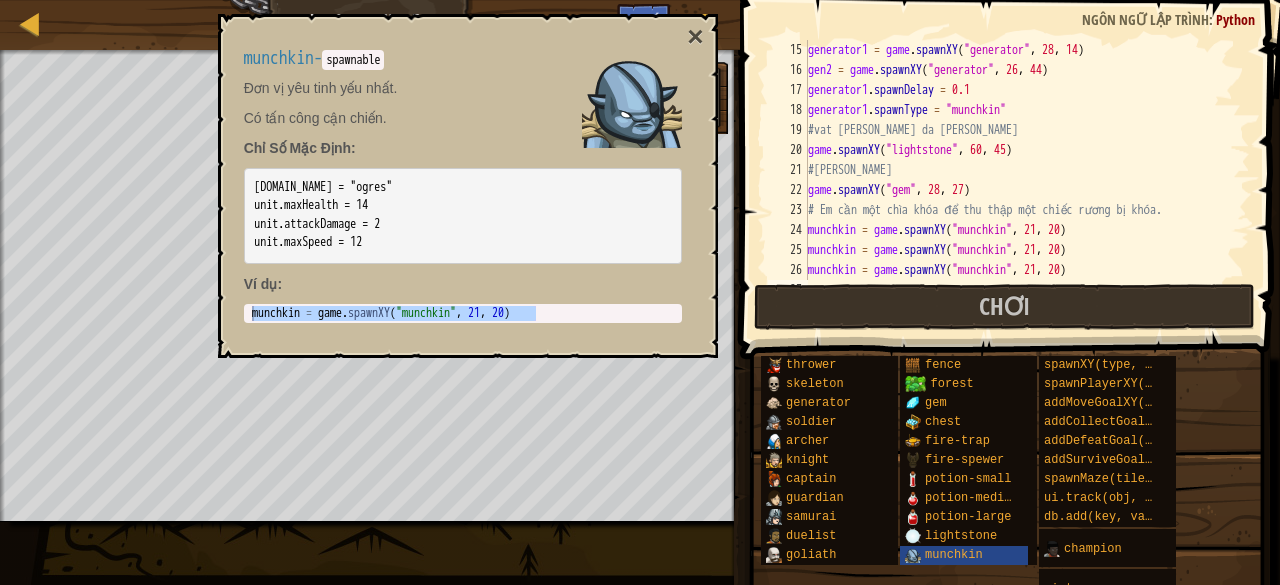 paste on "munchkin = game.spawnXY("munchkin", 21, 20)" 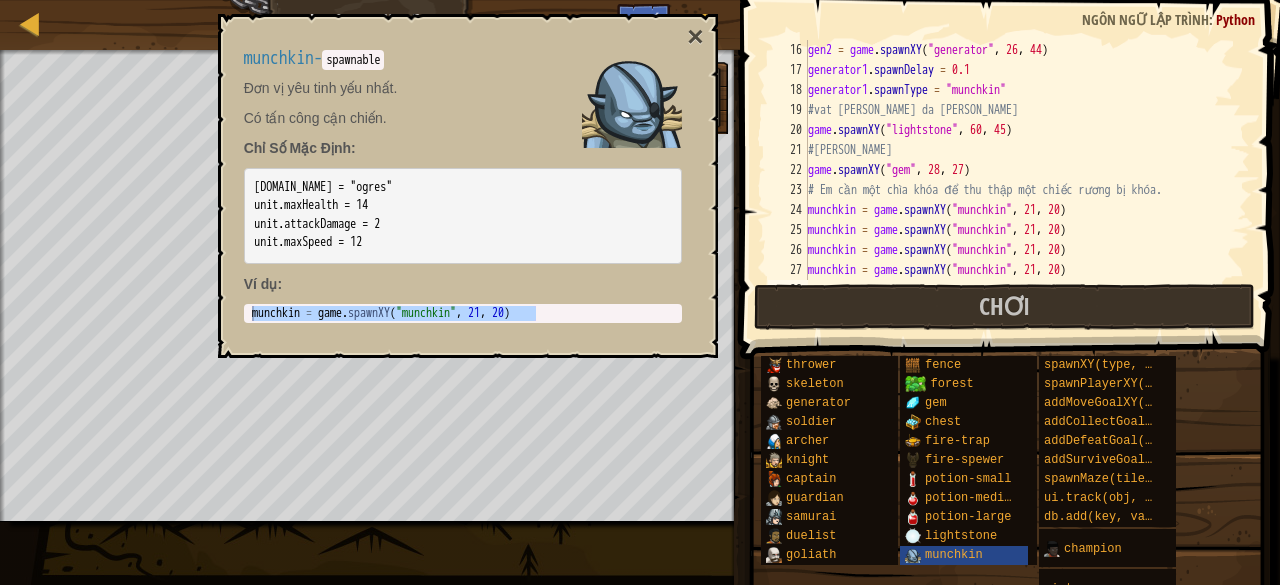 paste on "munchkin = game.spawnXY("munchkin", 21, 20)" 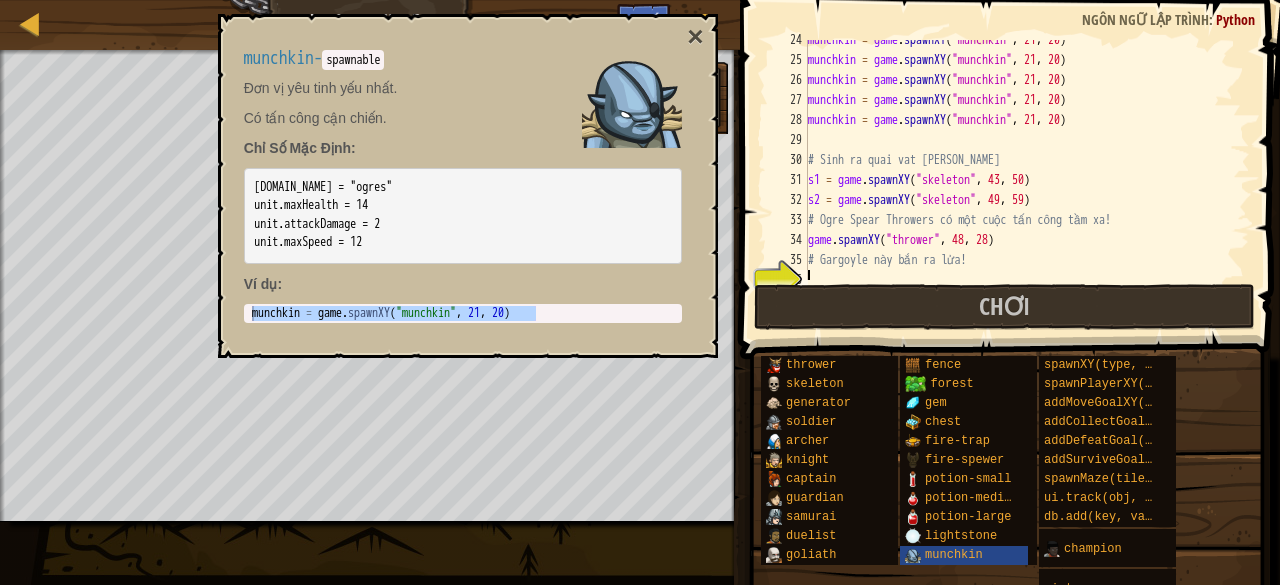 scroll, scrollTop: 580, scrollLeft: 0, axis: vertical 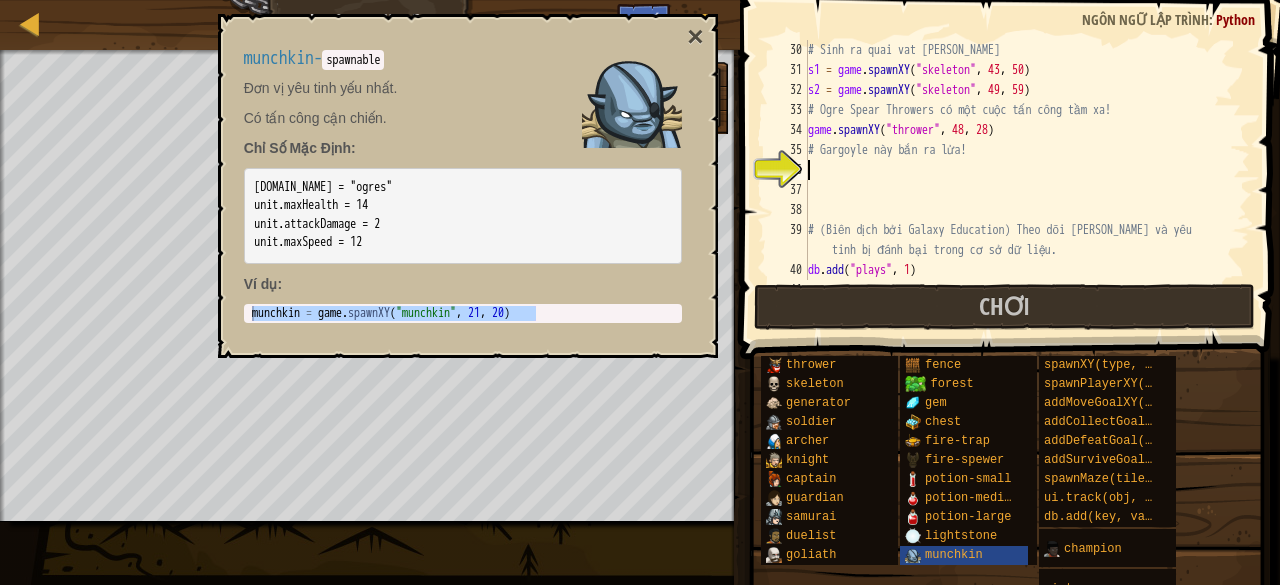 paste on "munchkin = game.spawnXY("munchkin", 21, 20)" 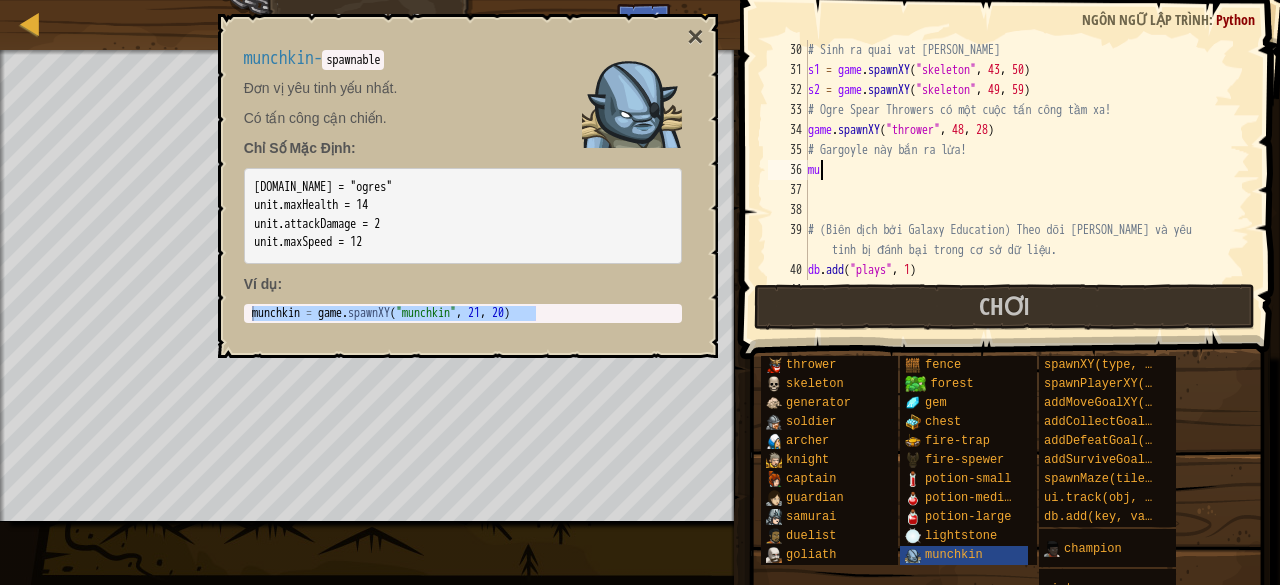type on "m" 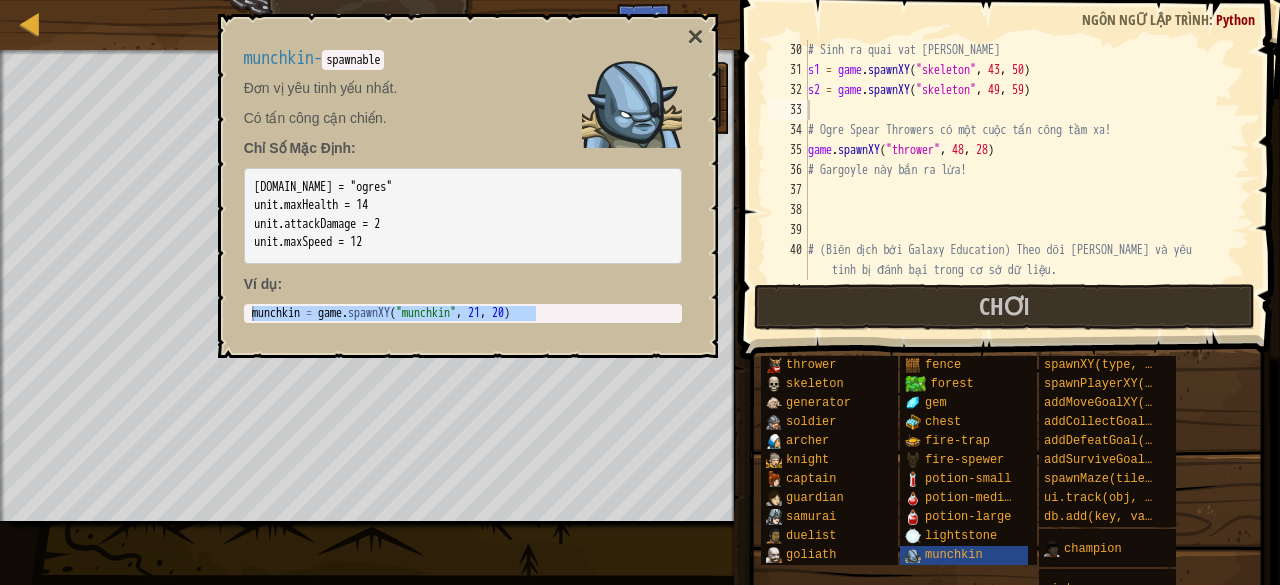 click on "# Sinh ra quai vat [PERSON_NAME] s1   =   game . spawnXY ( "skeleton" ,   43 ,   50 ) s2   =   game . spawnXY ( "skeleton" ,   49 ,   59 ) # Ogre Spear Throwers có một [PERSON_NAME] [PERSON_NAME] xa! game . spawnXY ( "thrower" ,   48 ,   28 ) # Gargoyle này bắn [PERSON_NAME]! # (Biên dịch bởi Galaxy Education) Theo dõi [PERSON_NAME] và [PERSON_NAME] bị đánh bại trong cơ sở dữ liệu. db . add ( "plays" ,   1 )" at bounding box center (1019, 180) 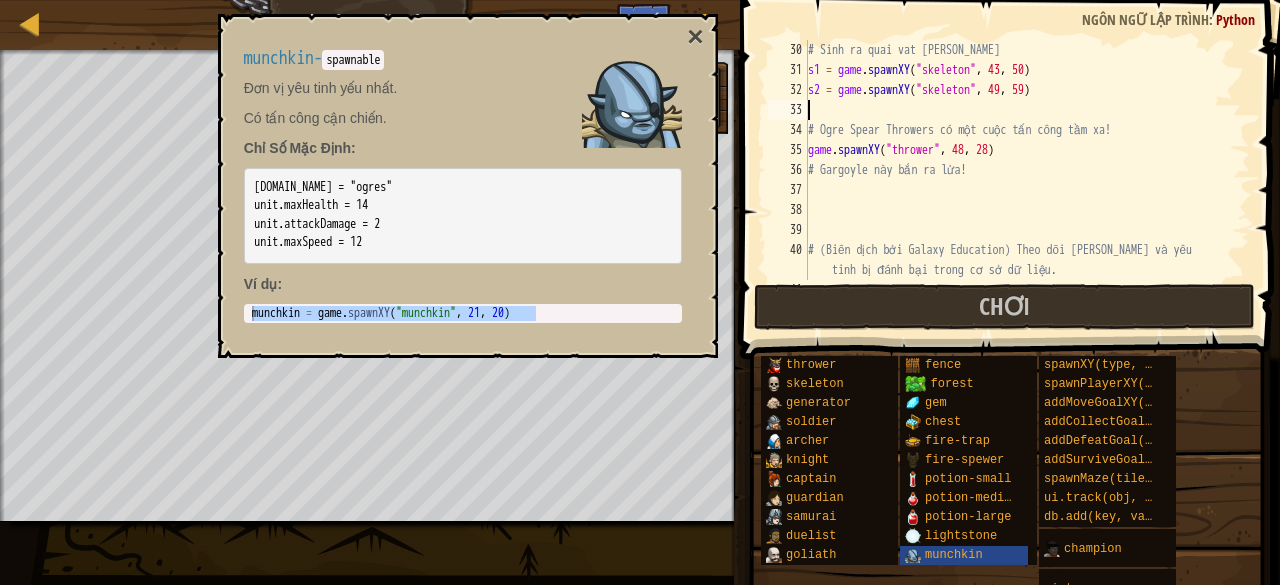 paste on "munchkin = game.spawnXY("munchkin", 21, 20)" 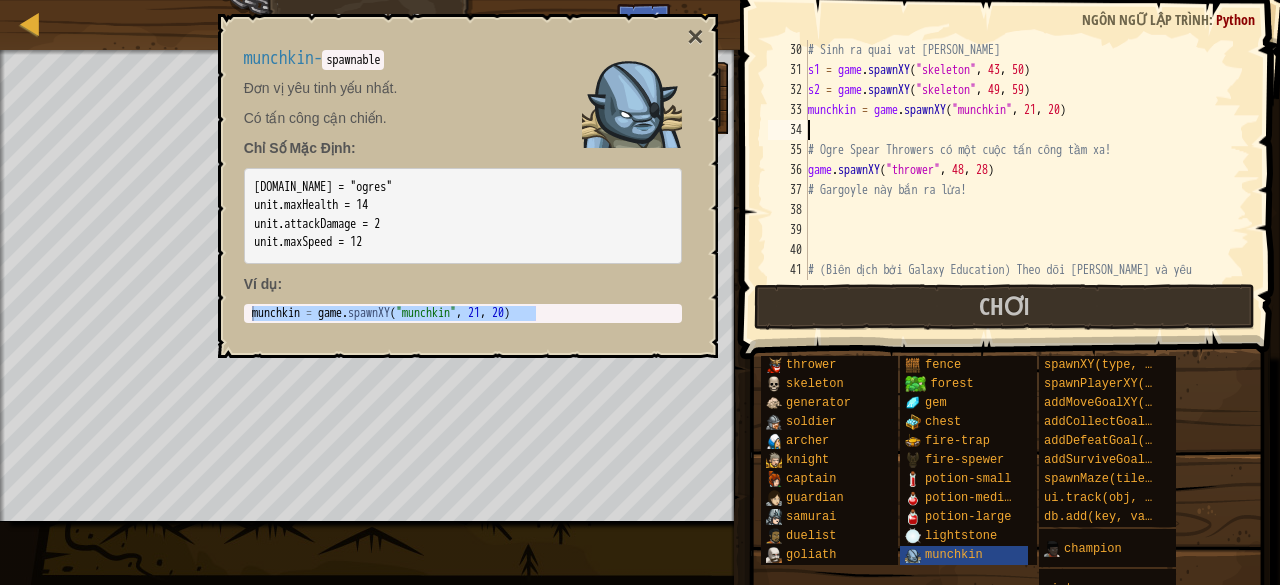 paste on "munchkin = game.spawnXY("munchkin", 21, 20)" 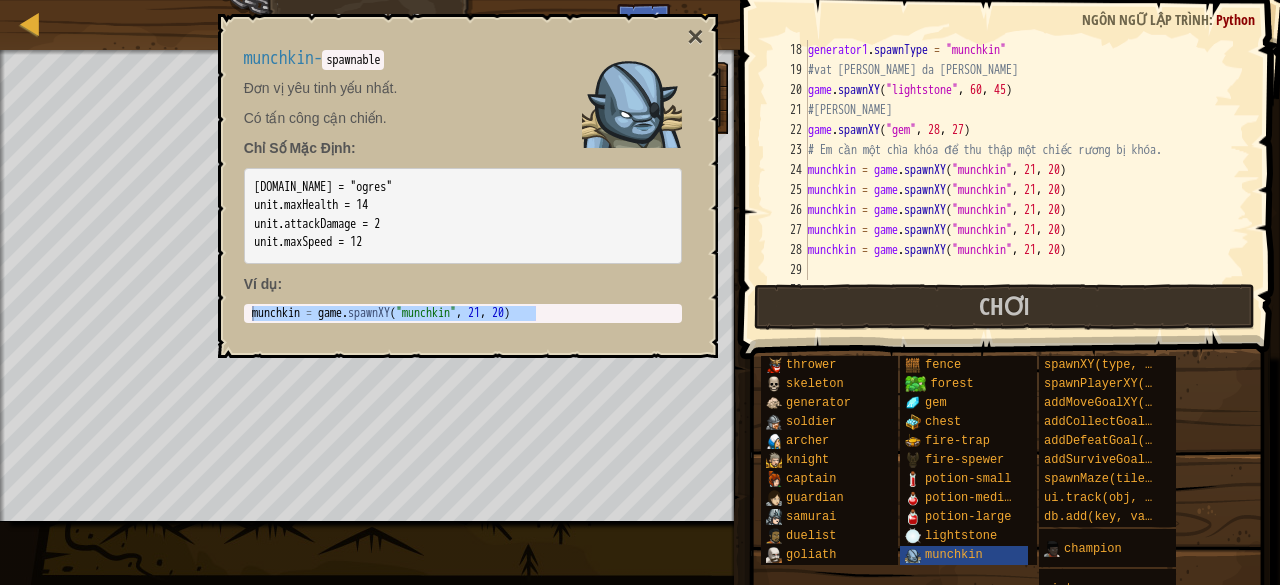 scroll, scrollTop: 220, scrollLeft: 0, axis: vertical 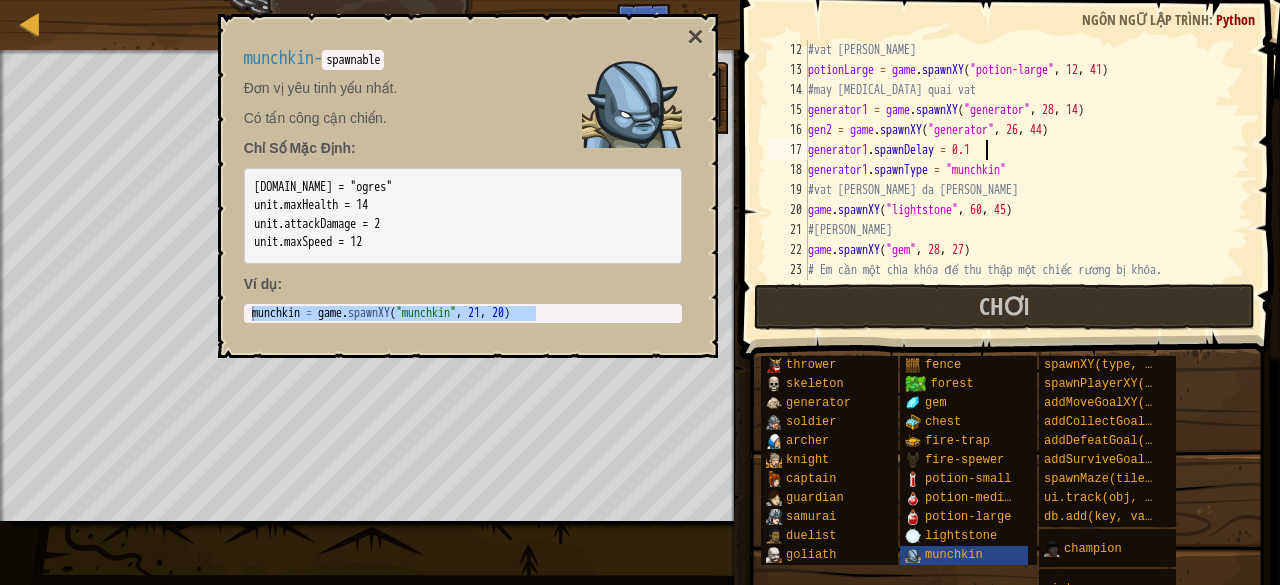 click on "#vat [PERSON_NAME] potionLarge   =   game . spawnXY ( "potion-large" ,   12 ,   41 ) #may [MEDICAL_DATA] quai vat generator1   =   game . spawnXY ( "generator" ,   28 ,   14 ) gen2   =   game . spawnXY ( "generator" ,   26 ,   44 ) generator1 . spawnDelay   =   0.1 generator1 . spawnType   =   "munchkin" #vat [PERSON_NAME] da [PERSON_NAME] game . spawnXY ( "lightstone" ,   60 ,   45 ) #[PERSON_NAME]  game . spawnXY ( "gem" ,   28 ,   27 ) # Em cần một [PERSON_NAME] để thu thập một chiếc rương bị [PERSON_NAME]. munchkin   =   game . spawnXY ( "munchkin" ,   21 ,   20 )" at bounding box center [1019, 180] 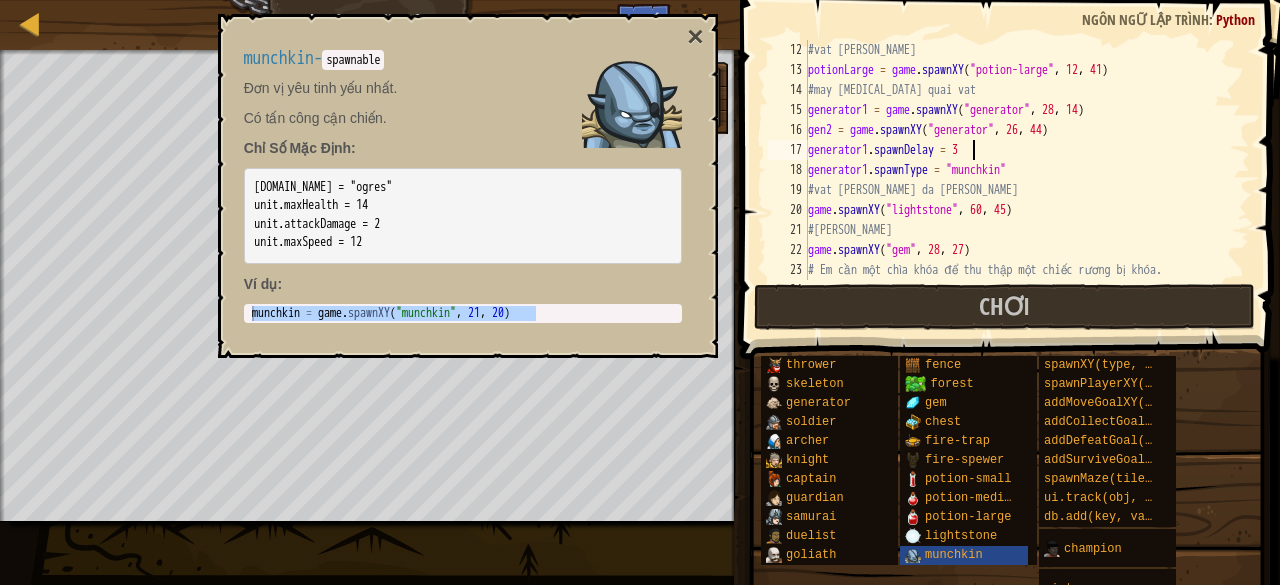 scroll, scrollTop: 9, scrollLeft: 12, axis: both 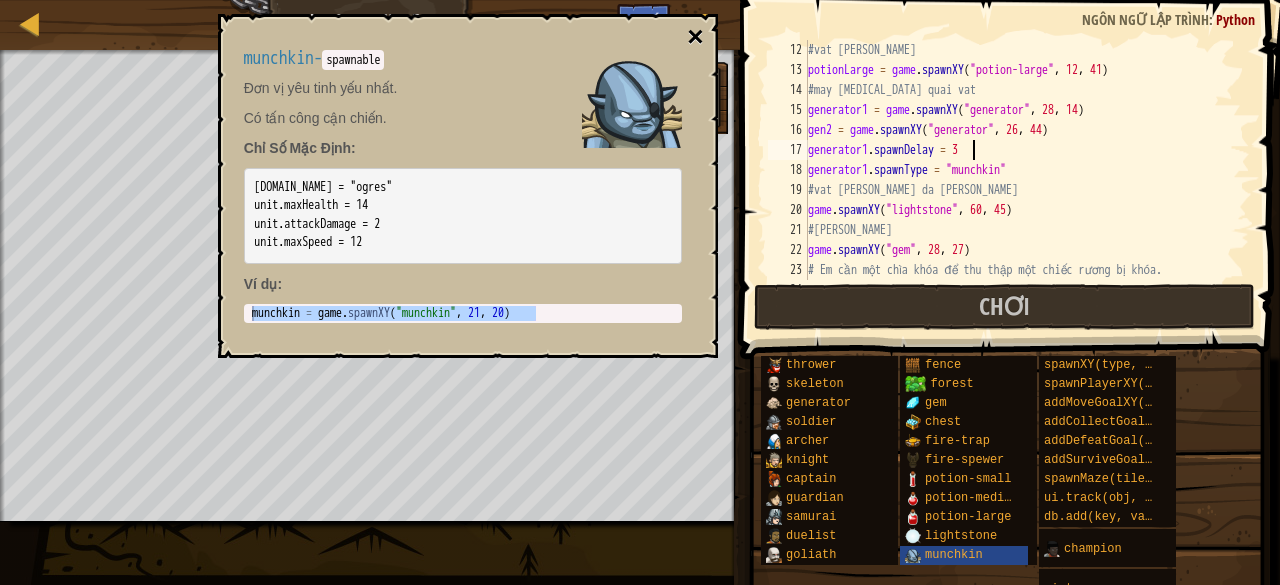click on "×" at bounding box center (695, 37) 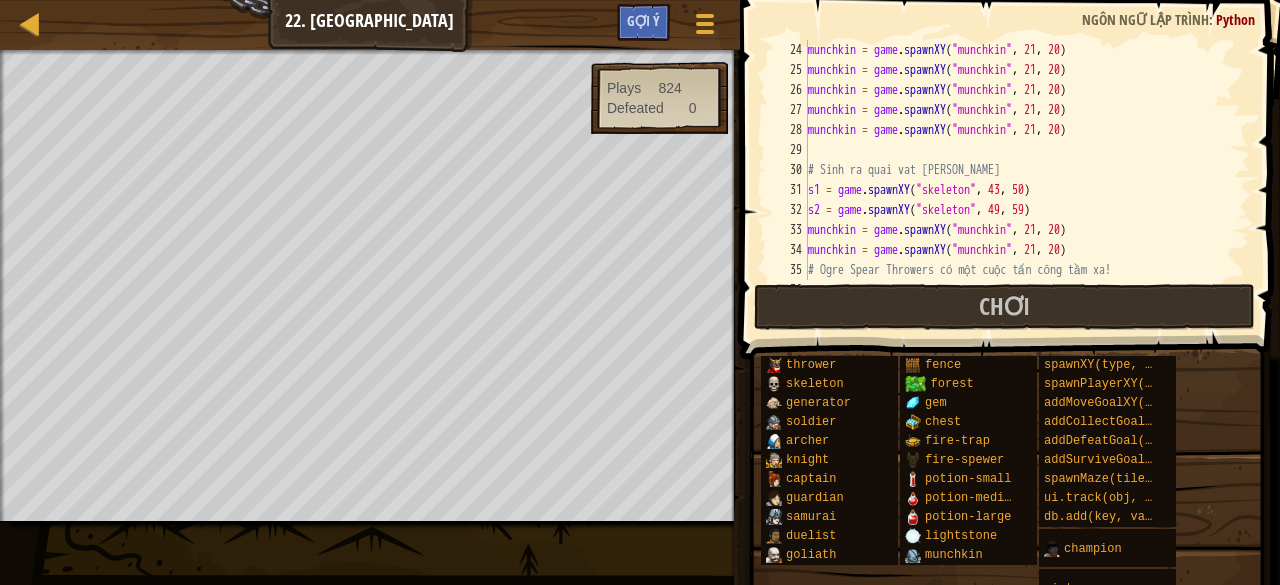 scroll, scrollTop: 460, scrollLeft: 0, axis: vertical 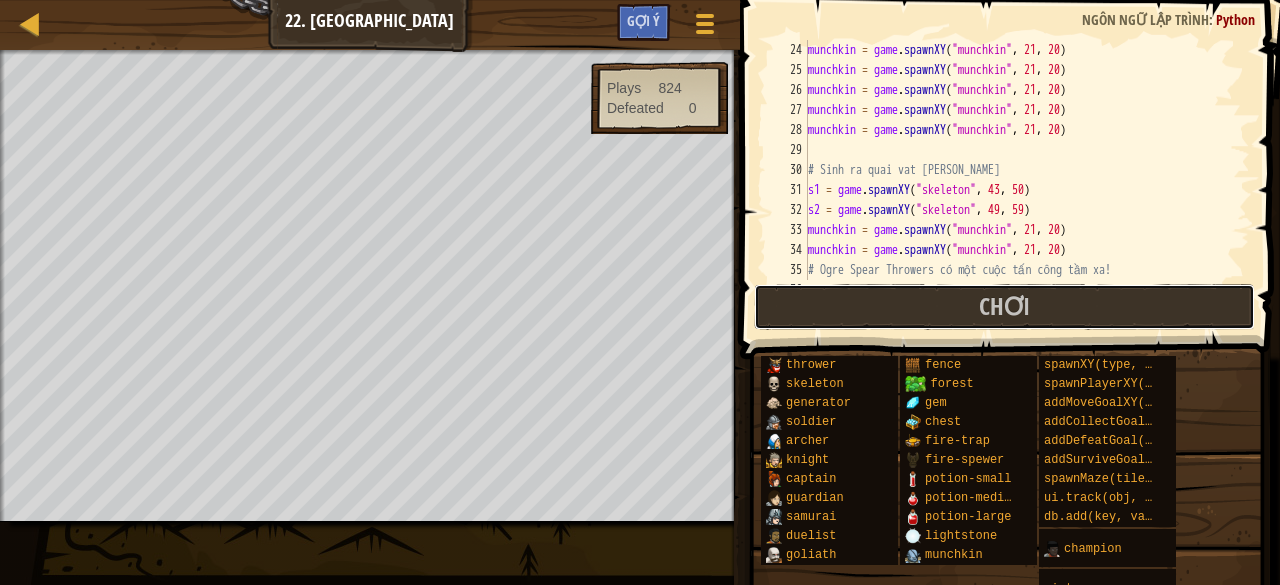 click on "Chơi" at bounding box center [1004, 307] 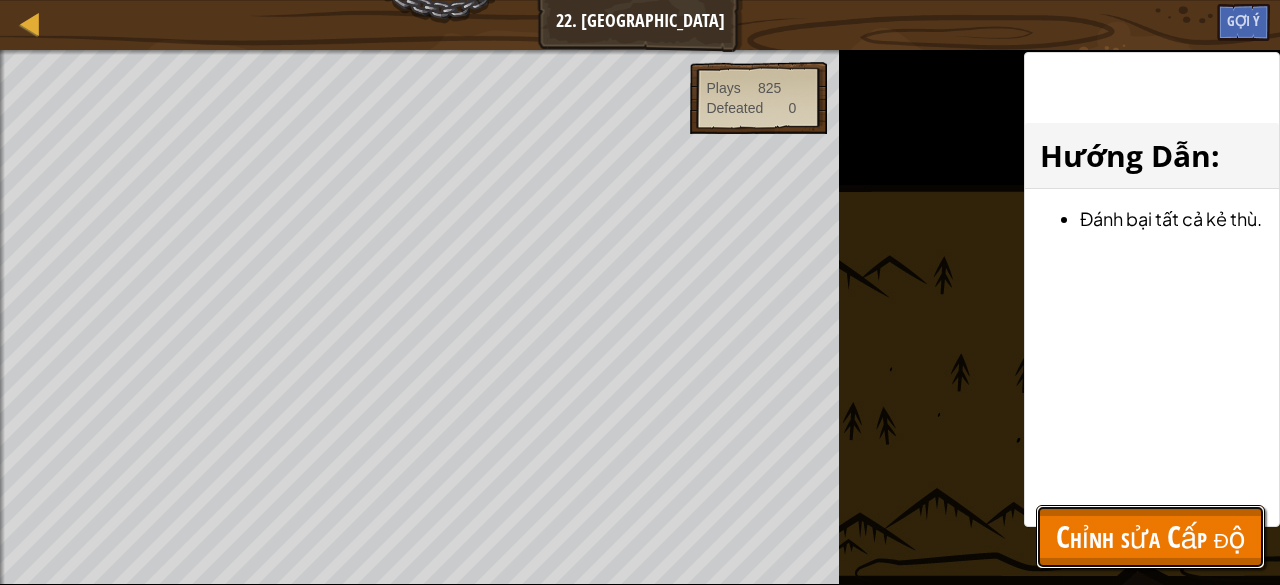 click on "Chỉnh sửa Cấp độ" at bounding box center [1150, 536] 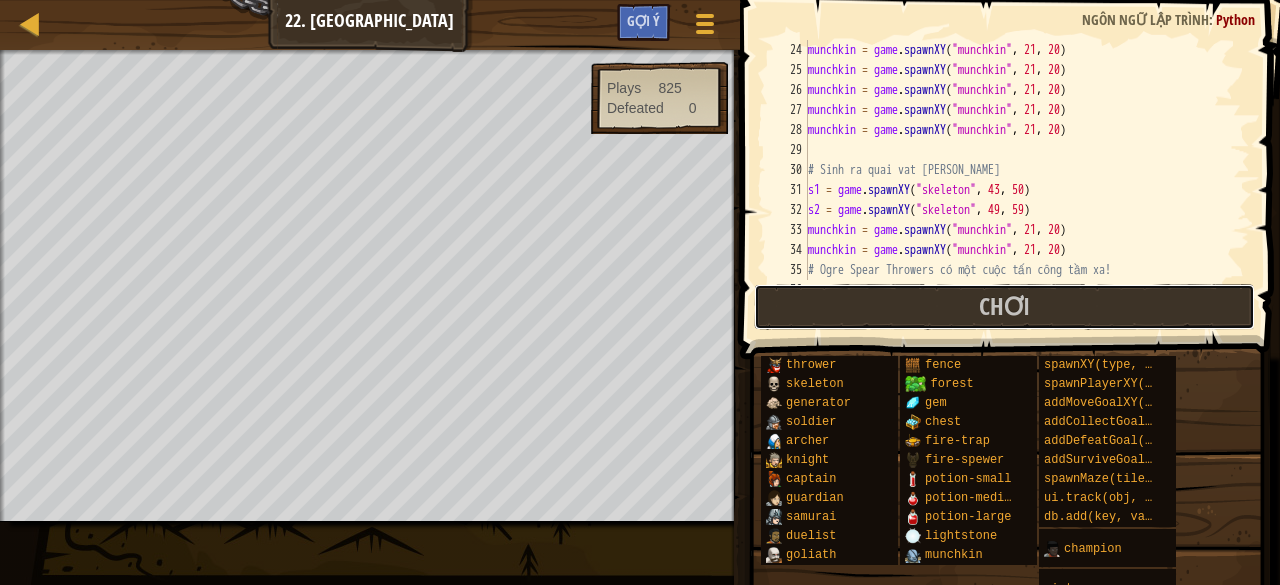 click on "Chơi" at bounding box center [1004, 307] 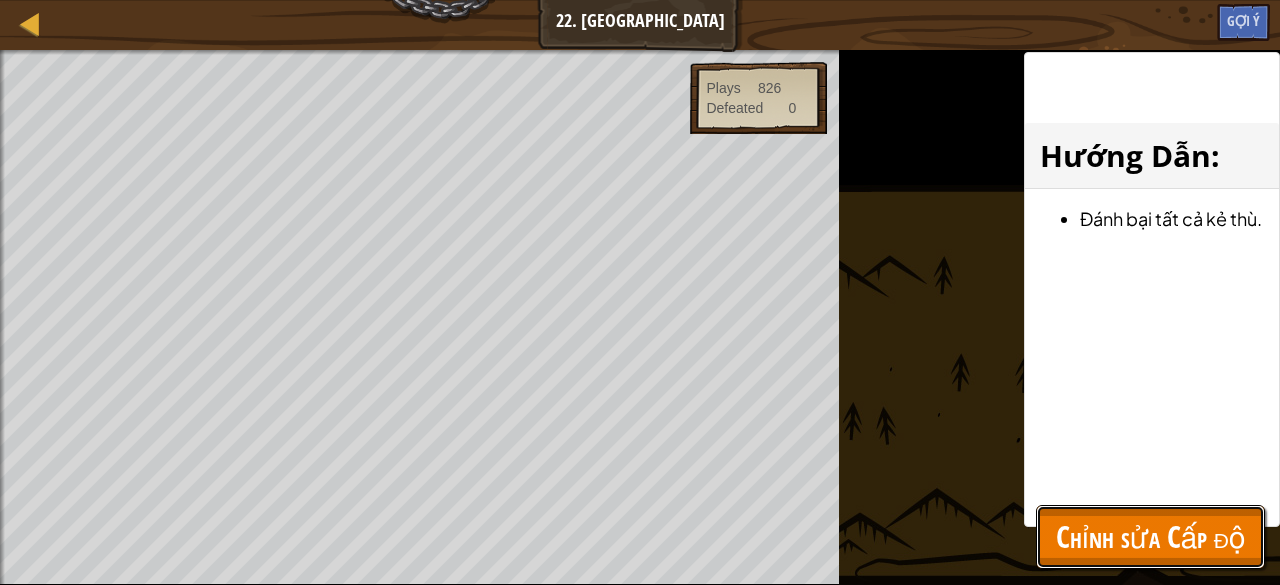 click on "Chỉnh sửa Cấp độ" at bounding box center [1150, 536] 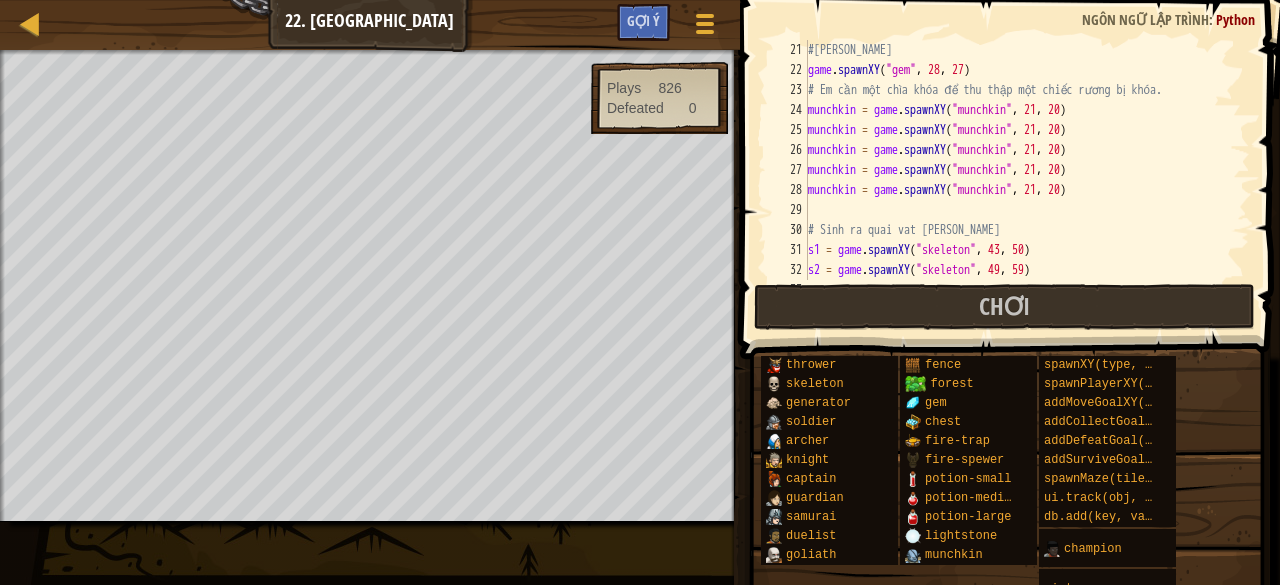 scroll, scrollTop: 280, scrollLeft: 0, axis: vertical 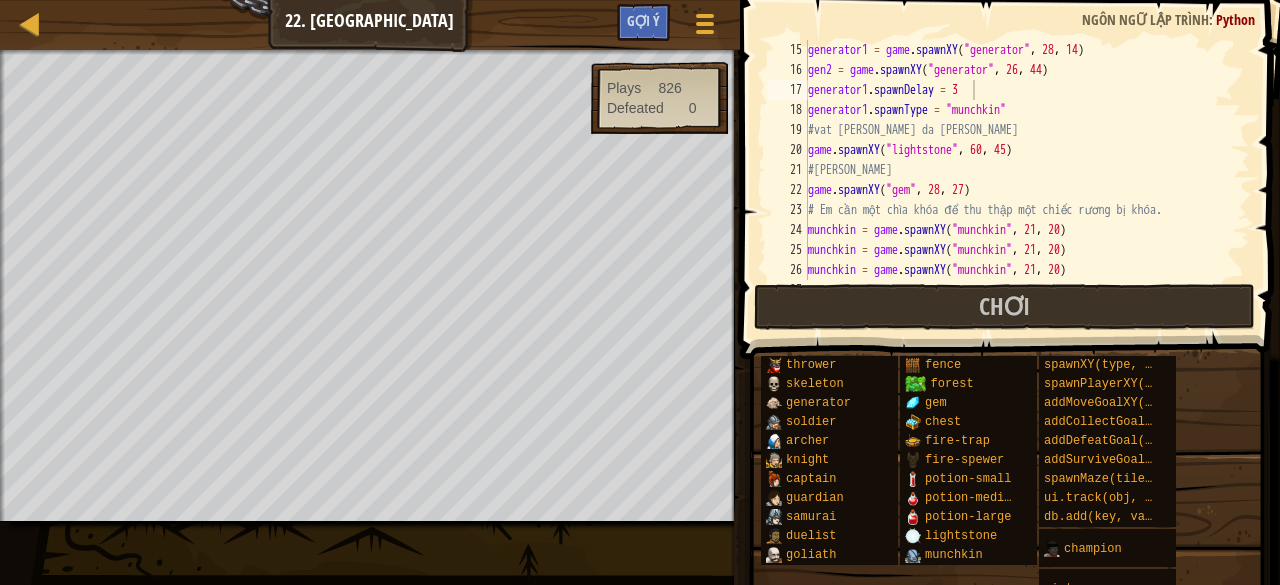 click on "generator1   =   game . spawnXY ( "generator" ,   28 ,   14 ) gen2   =   game . spawnXY ( "generator" ,   26 ,   44 ) generator1 . spawnDelay   =   3 generator1 . spawnType   =   "munchkin" #vat [PERSON_NAME] da [PERSON_NAME] game . spawnXY ( "lightstone" ,   60 ,   45 ) #[PERSON_NAME]  game . spawnXY ( "gem" ,   28 ,   27 ) # Em cần một [PERSON_NAME] để thu thập một chiếc rương bị [PERSON_NAME]. munchkin   =   game . spawnXY ( "munchkin" ,   21 ,   20 ) munchkin   =   game . spawnXY ( "munchkin" ,   21 ,   20 ) munchkin   =   game . spawnXY ( "munchkin" ,   21 ,   20 ) munchkin   =   game . spawnXY ( "munchkin" ,   21 ,   20 )" at bounding box center (1019, 180) 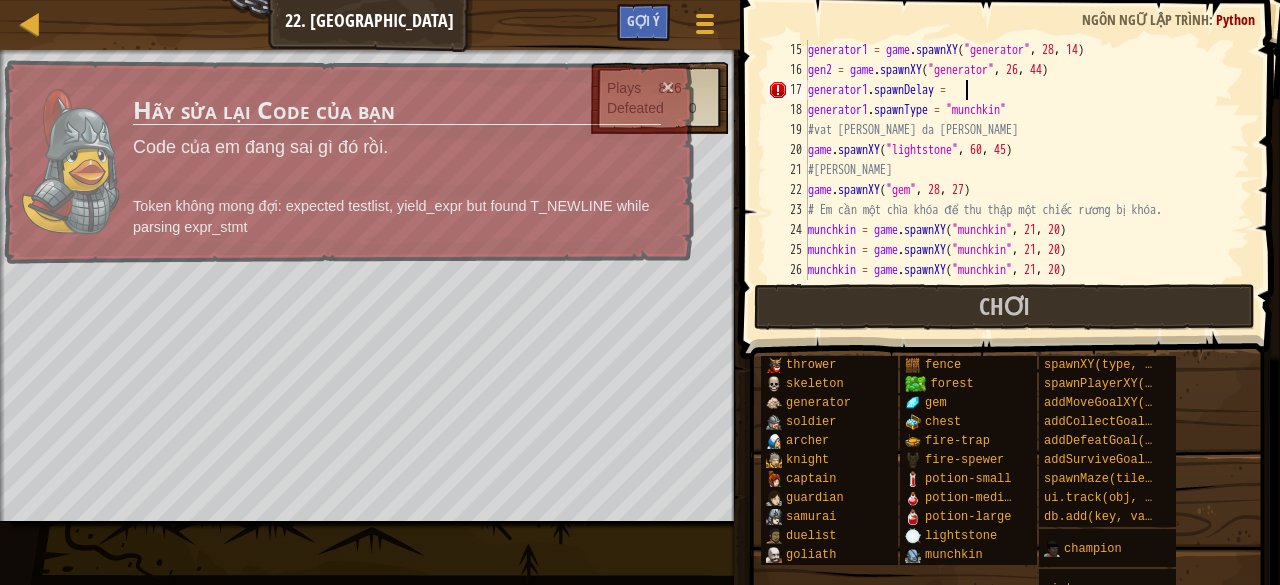 scroll, scrollTop: 9, scrollLeft: 12, axis: both 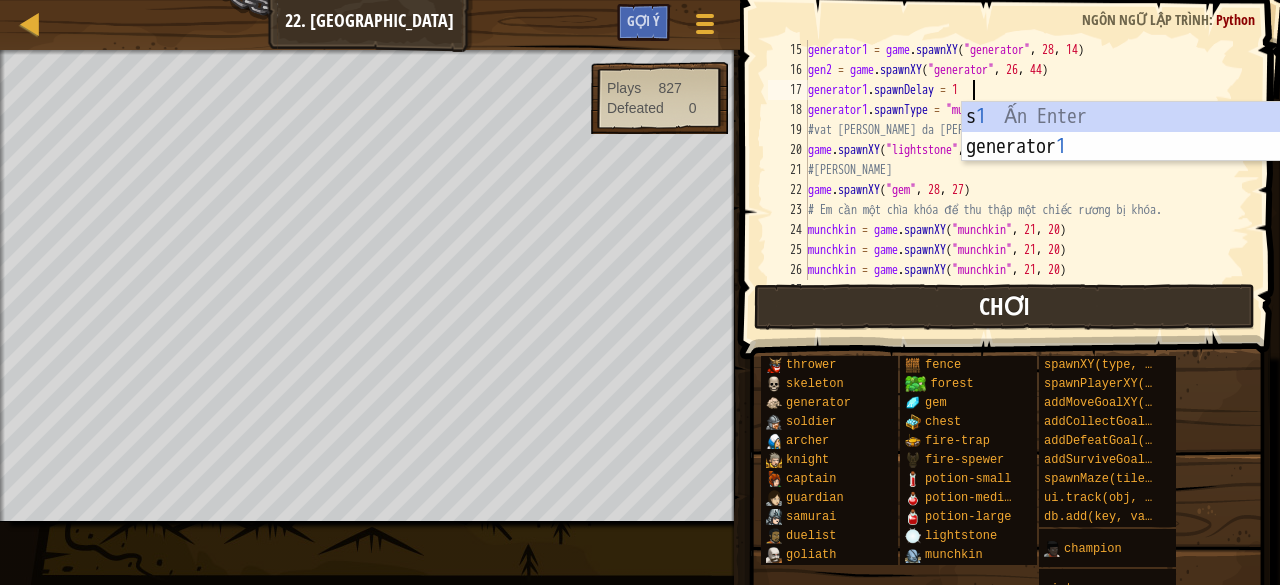 type on "generator1.spawnDelay = 1" 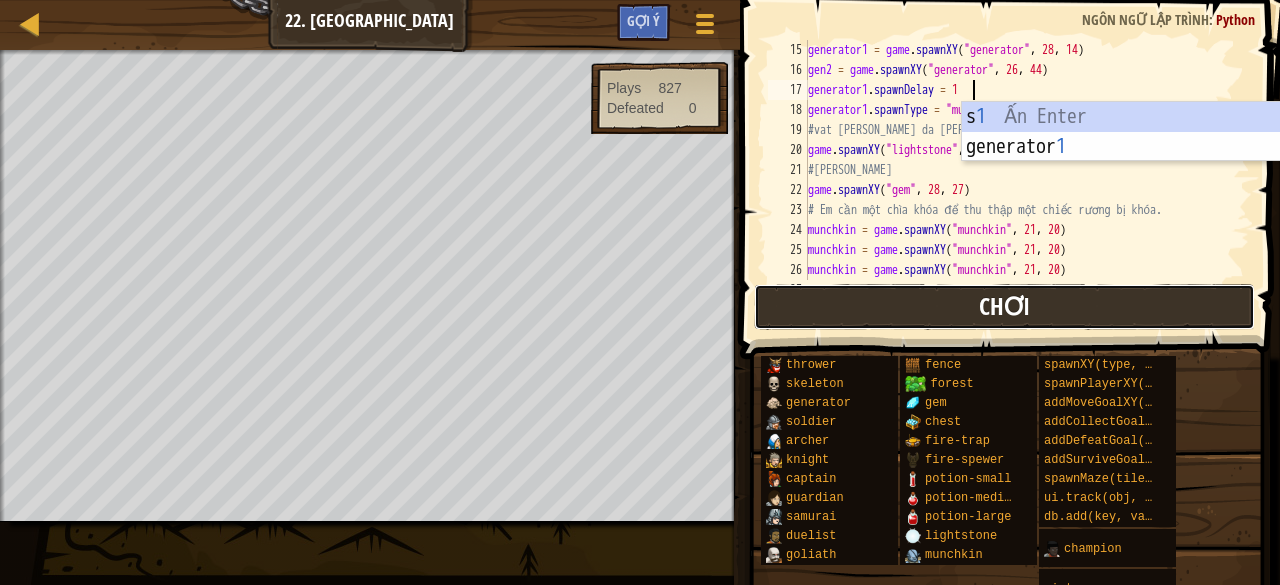 click on "Chơi" at bounding box center [1004, 307] 